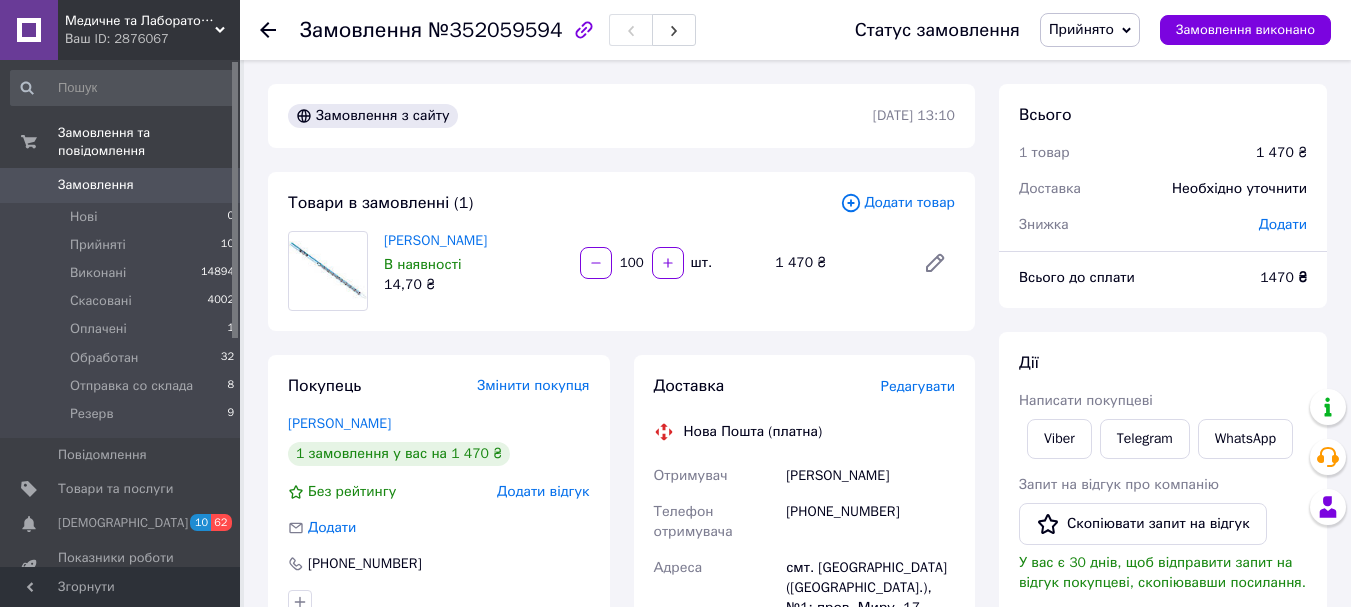 scroll, scrollTop: 100, scrollLeft: 0, axis: vertical 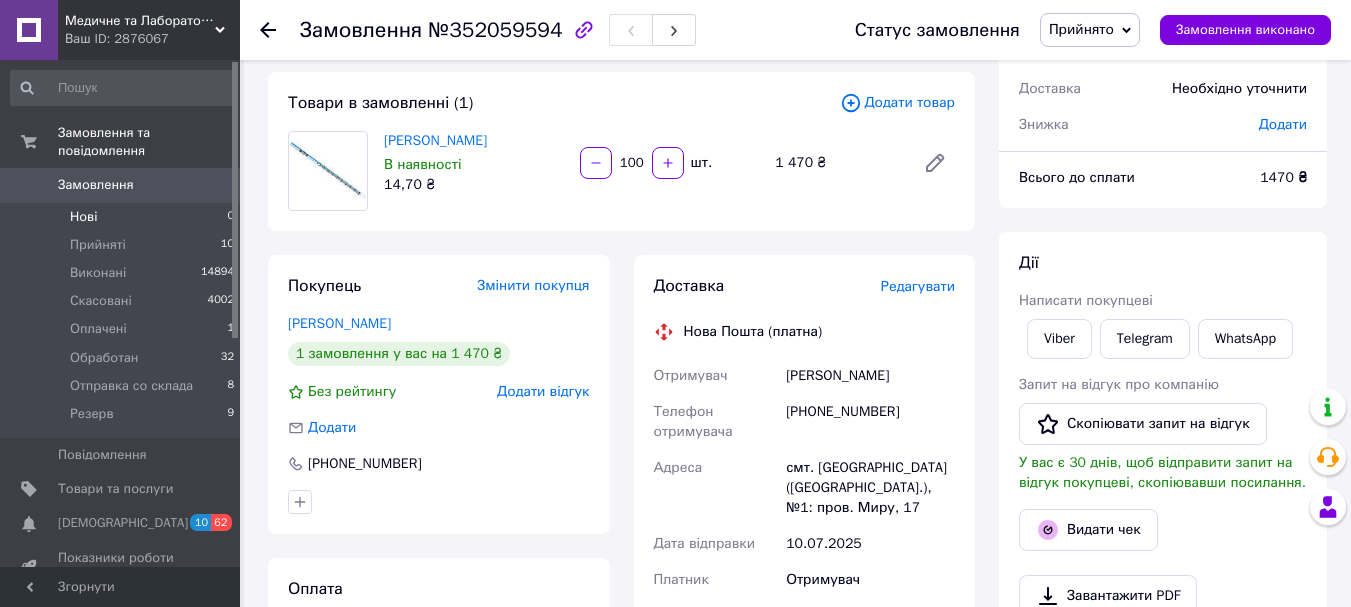 click on "Нові" at bounding box center [83, 217] 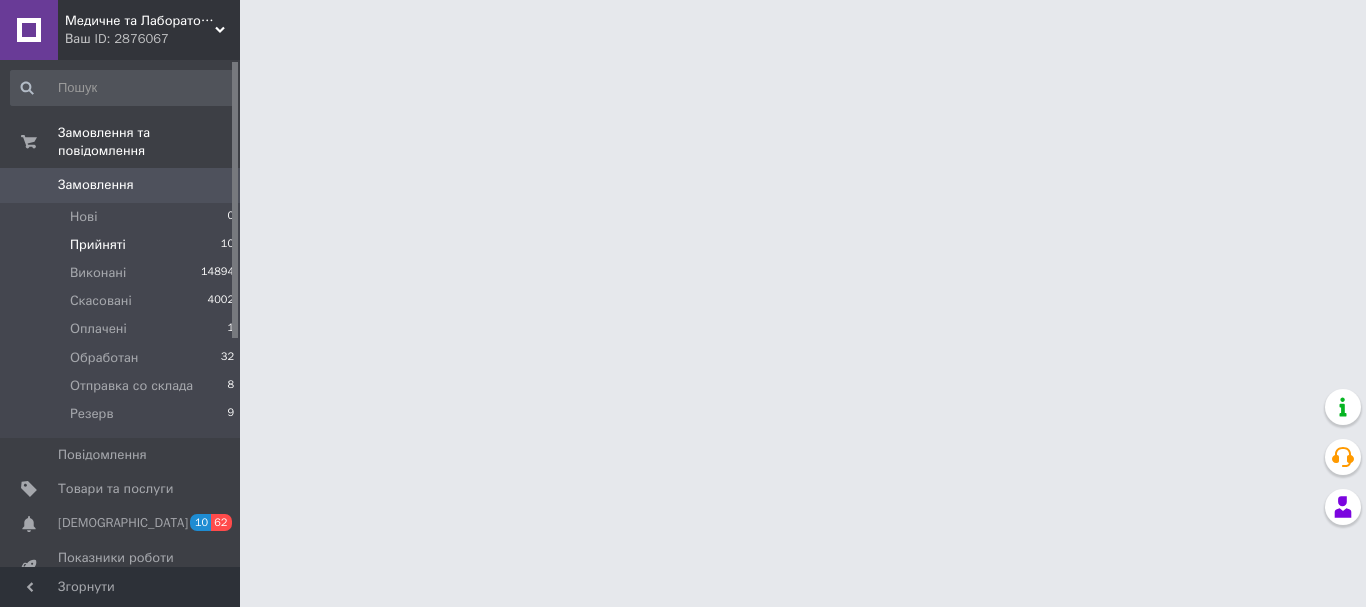 click on "Прийняті" at bounding box center (98, 245) 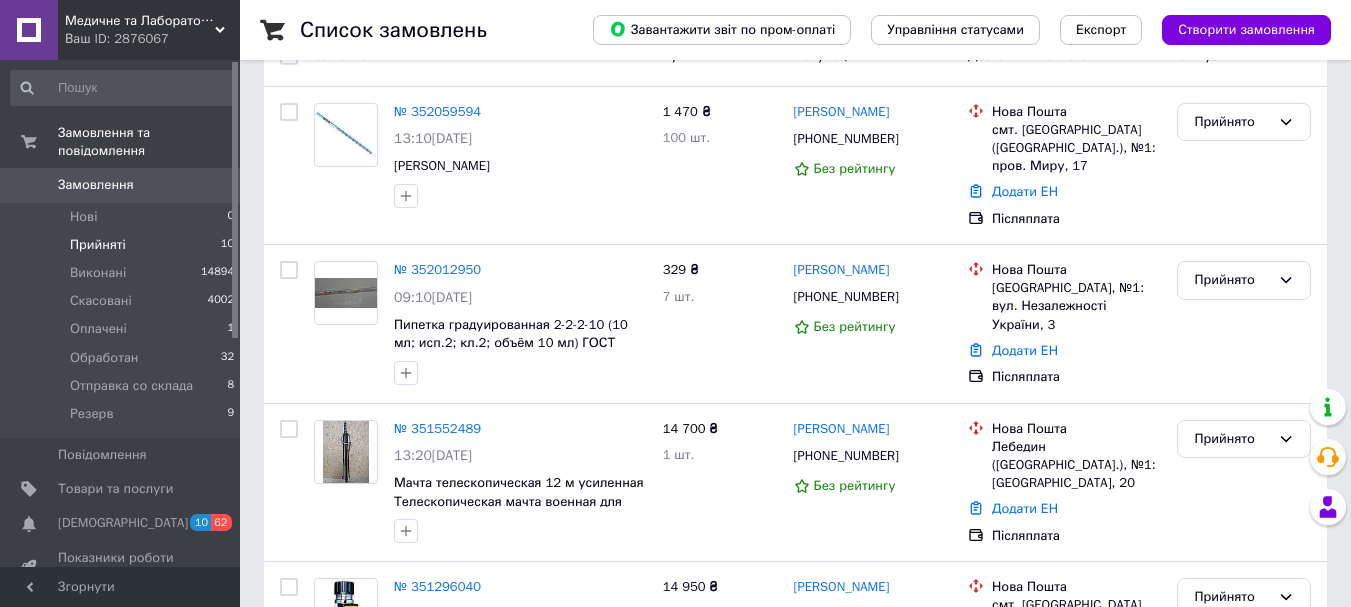 scroll, scrollTop: 367, scrollLeft: 0, axis: vertical 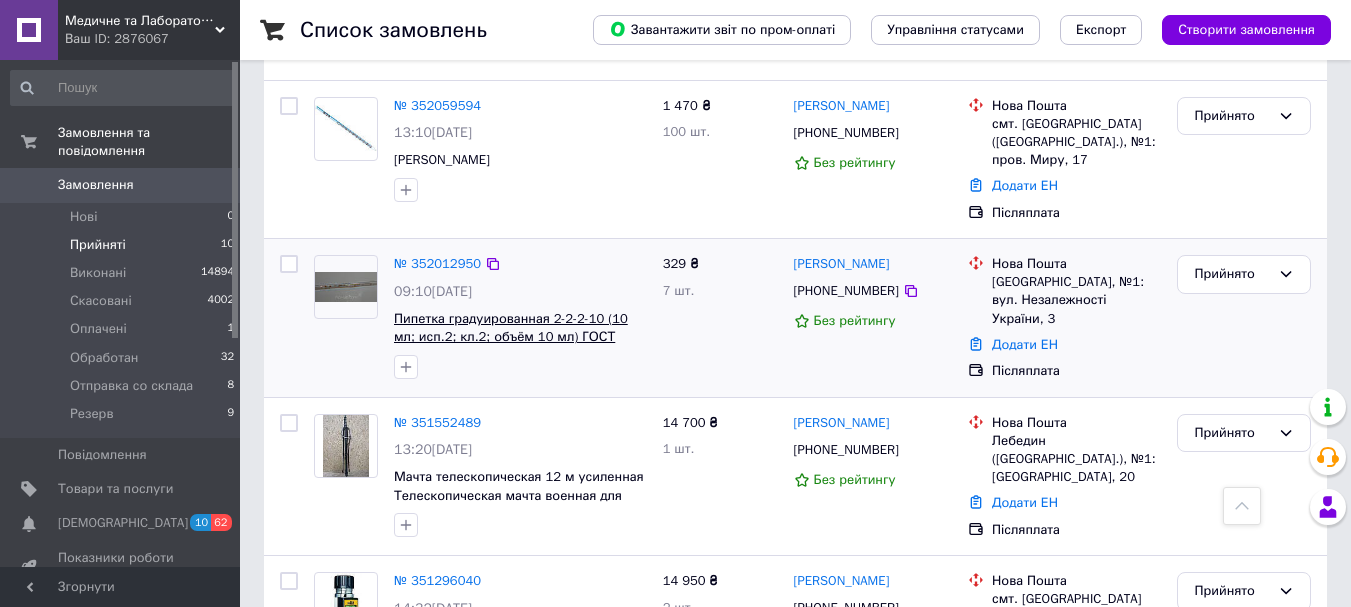click on "Пипетка градуированная 2-2-2-10 (10 мл; исп.2; кл.2; объём 10 мл) ГОСТ 29227-91" at bounding box center [511, 337] 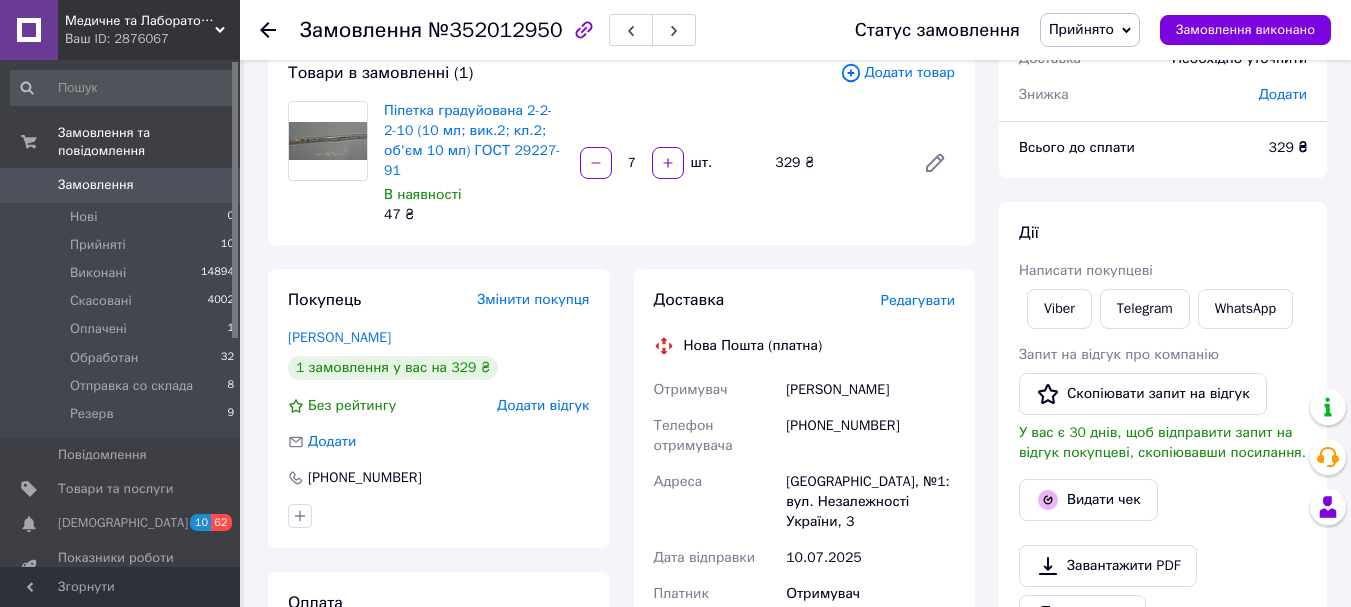 scroll, scrollTop: 100, scrollLeft: 0, axis: vertical 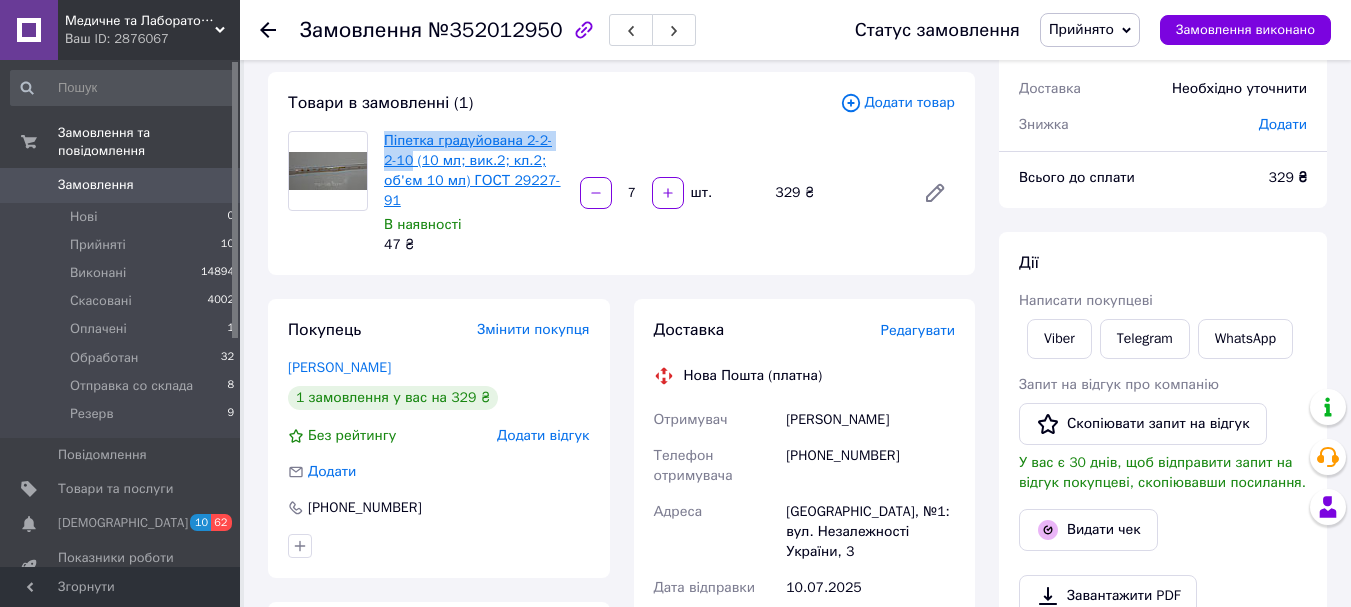 drag, startPoint x: 380, startPoint y: 137, endPoint x: 401, endPoint y: 157, distance: 29 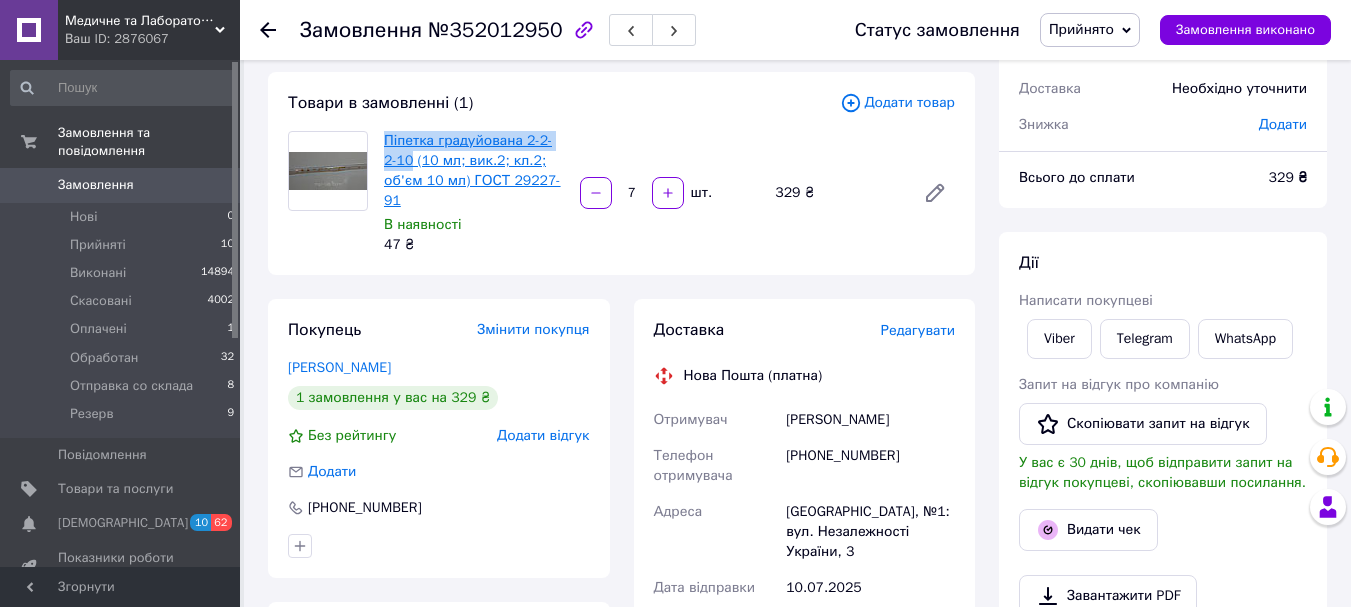 copy on "Піпетка градуйована 2-2-2-10" 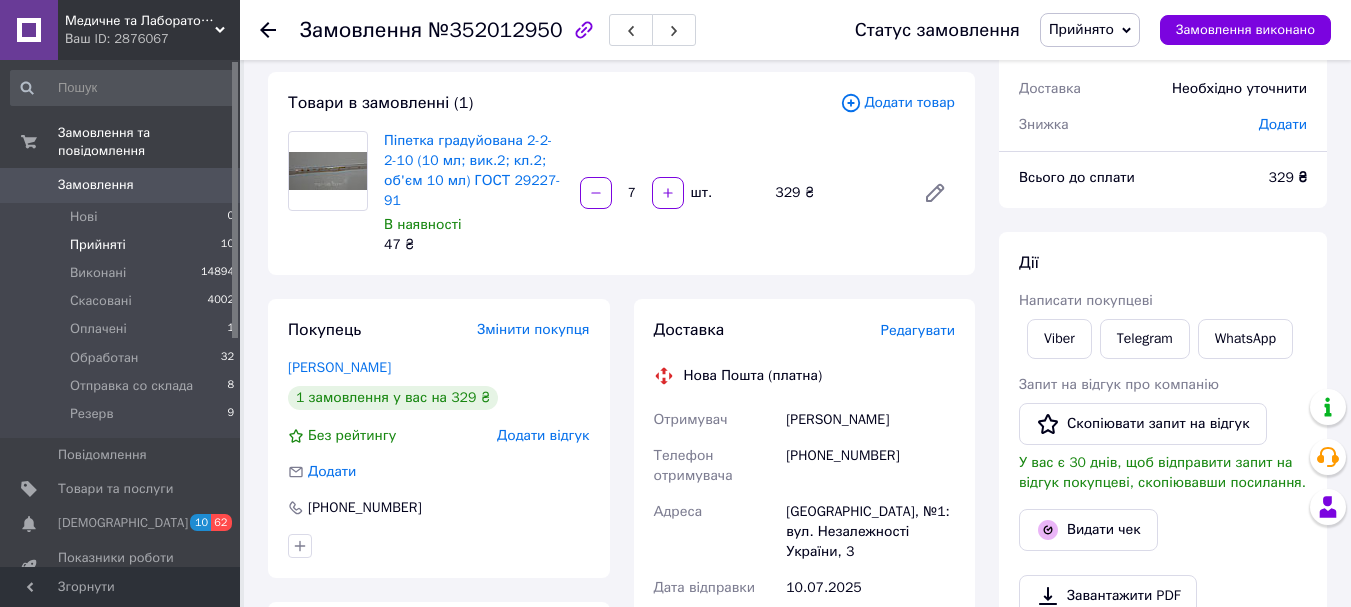 click on "Прийняті" at bounding box center (98, 245) 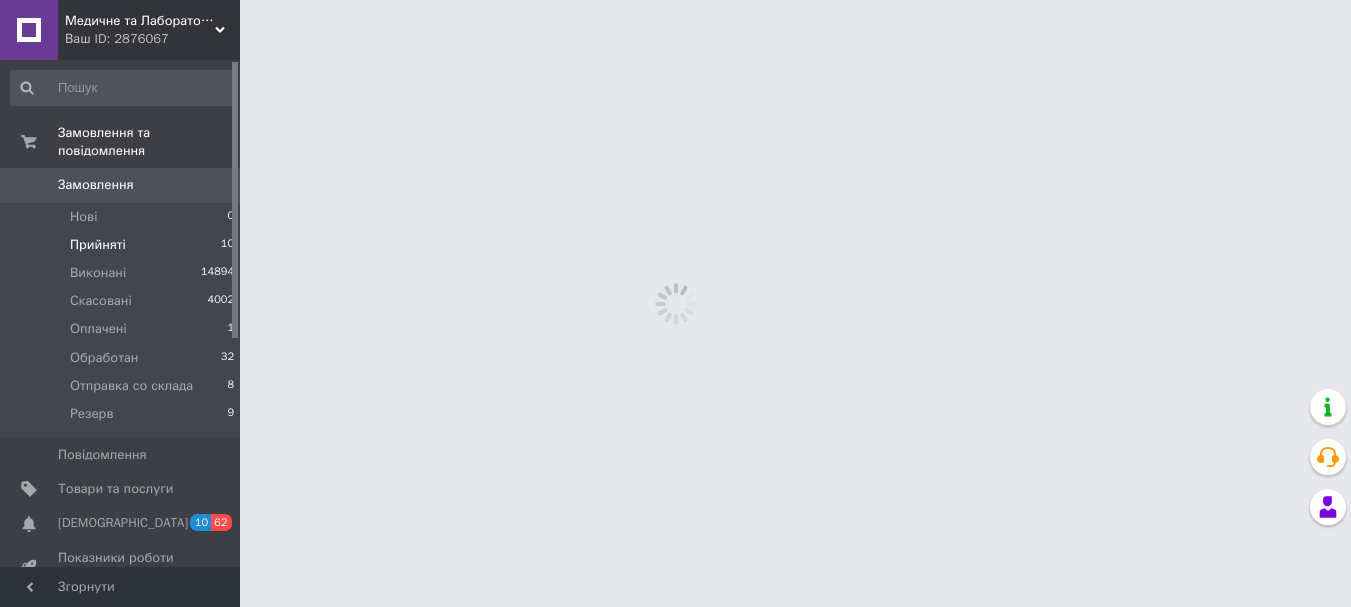 scroll, scrollTop: 0, scrollLeft: 0, axis: both 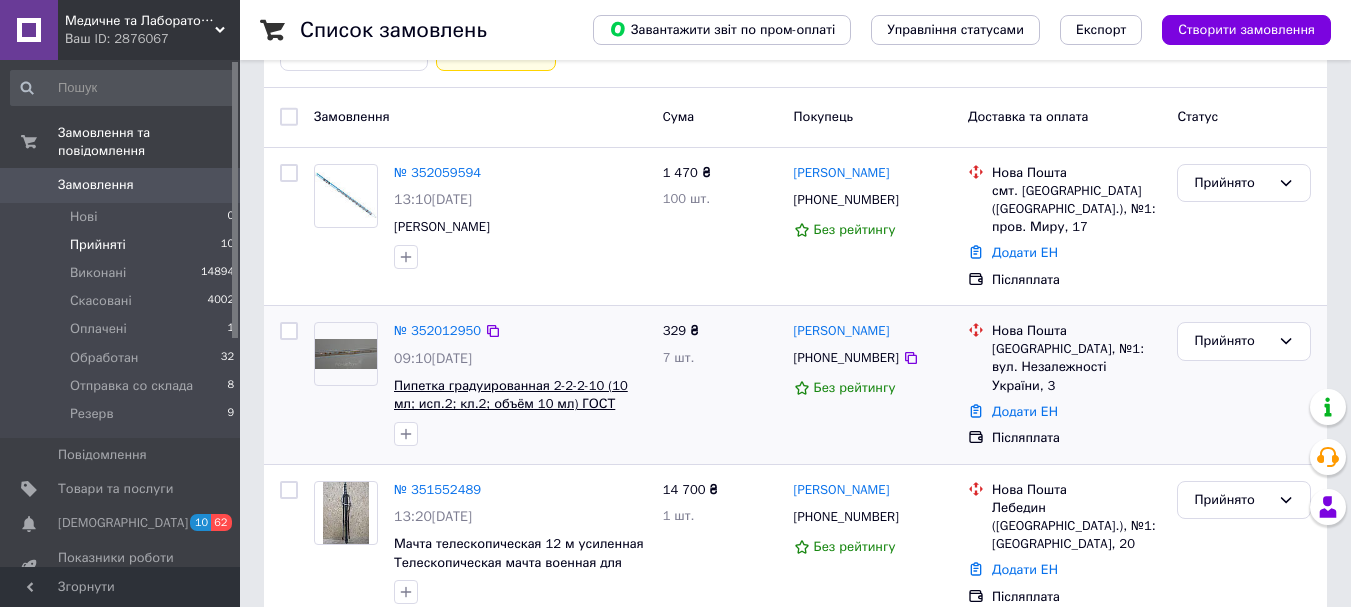 click on "Пипетка градуированная 2-2-2-10 (10 мл; исп.2; кл.2; объём 10 мл) ГОСТ 29227-91" at bounding box center (511, 404) 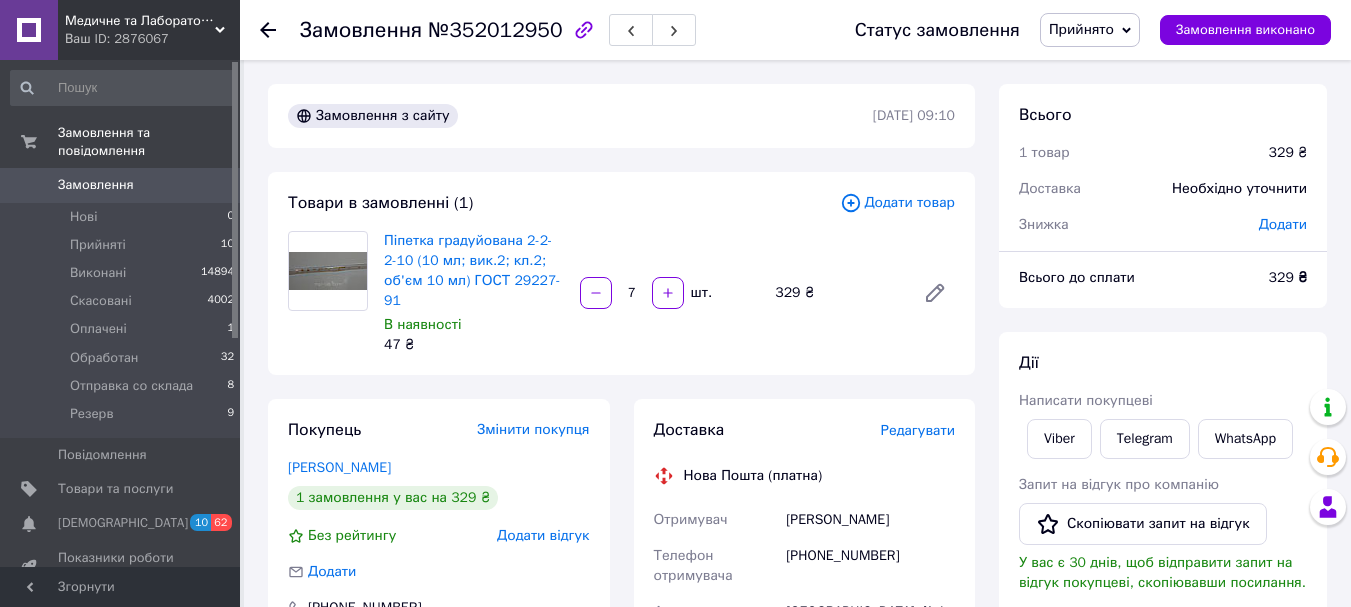 scroll, scrollTop: 100, scrollLeft: 0, axis: vertical 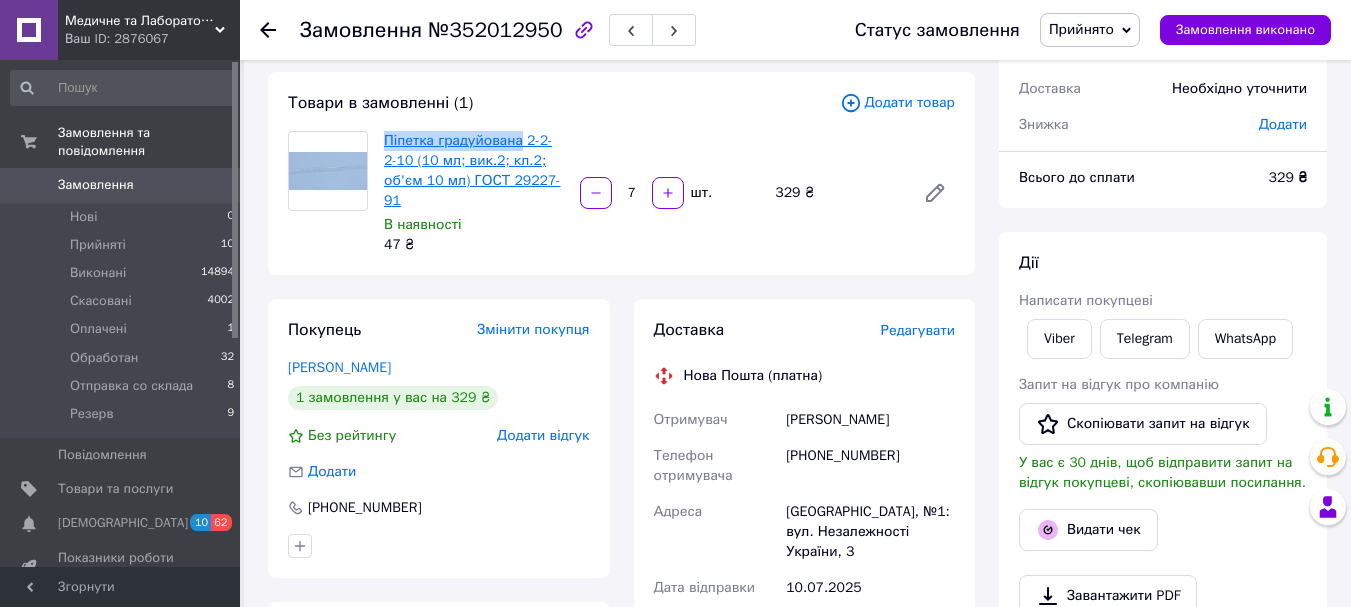 drag, startPoint x: 375, startPoint y: 140, endPoint x: 517, endPoint y: 139, distance: 142.00352 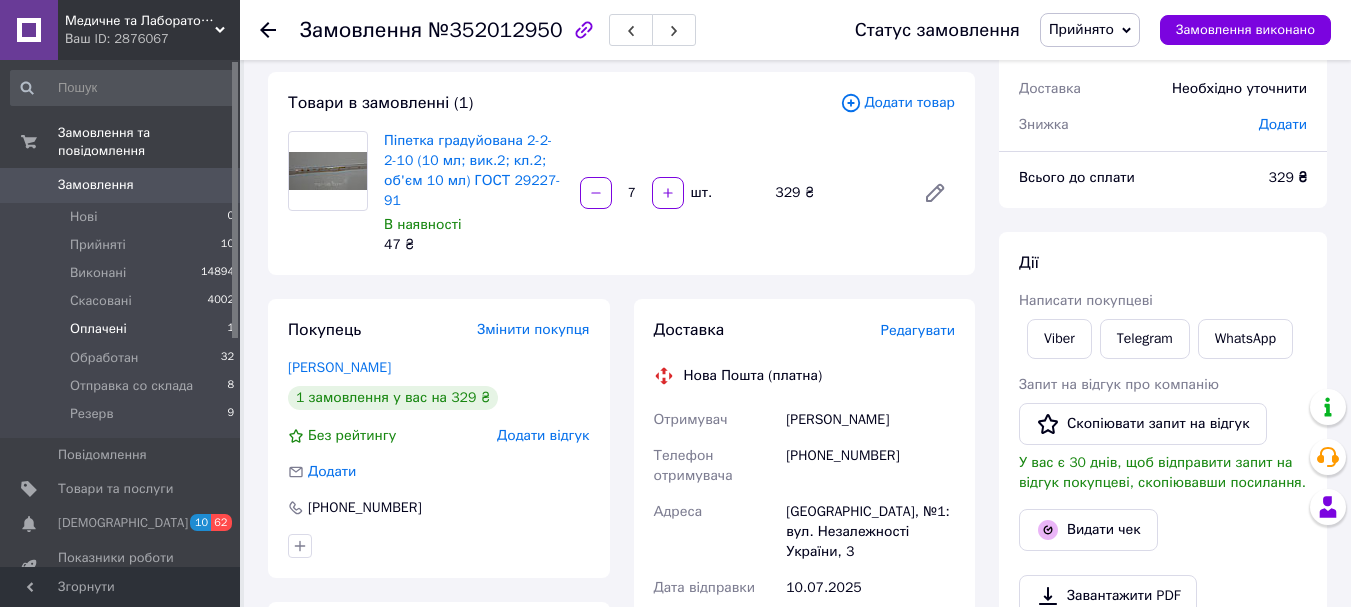 click on "Оплачені" at bounding box center [98, 329] 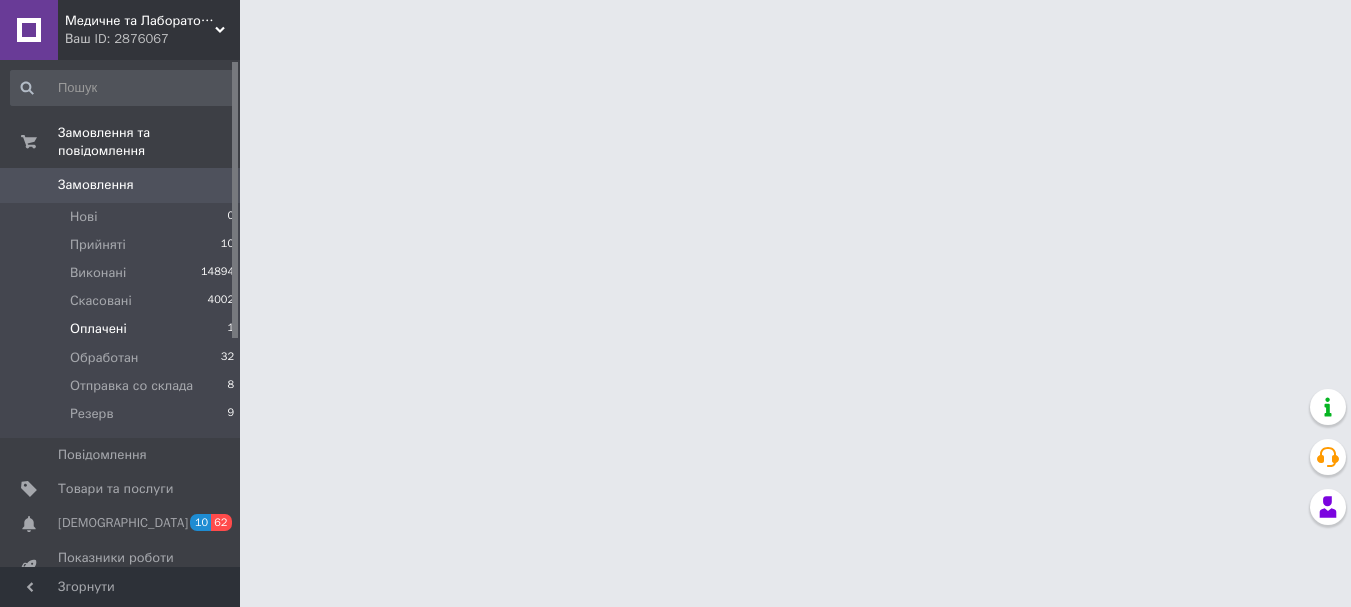 scroll, scrollTop: 0, scrollLeft: 0, axis: both 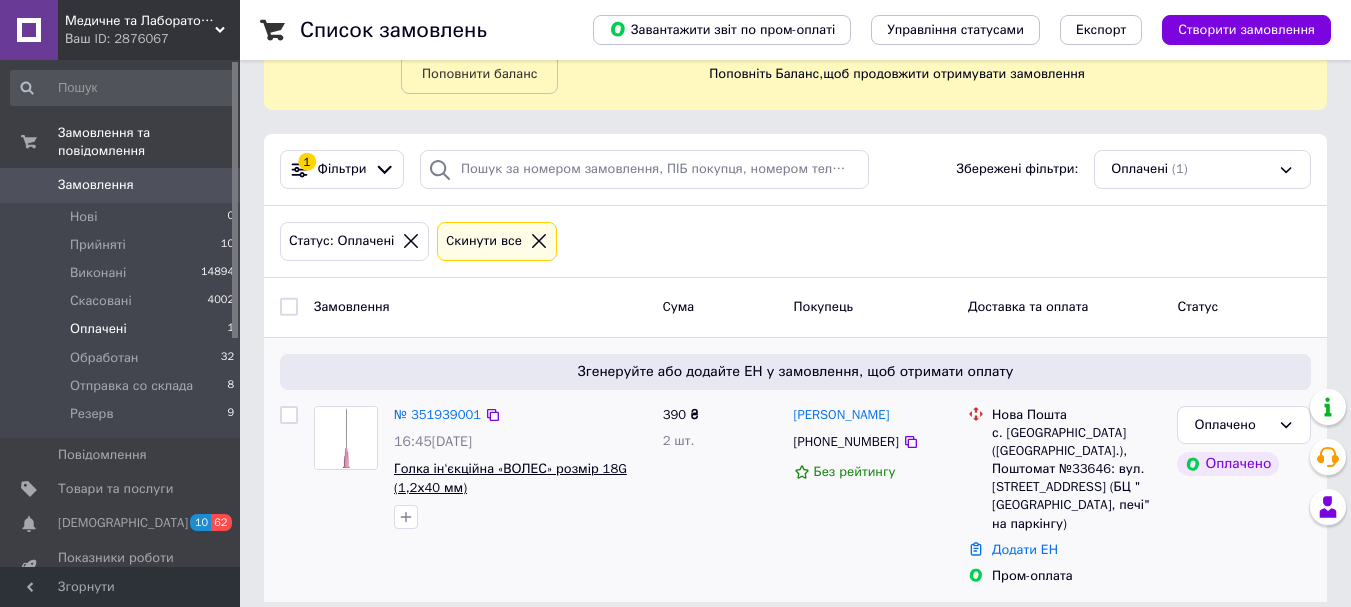 click on "Голка ін‘єкційна «ВОЛЕС» розмір 18G (1,2х40 мм)" at bounding box center [510, 478] 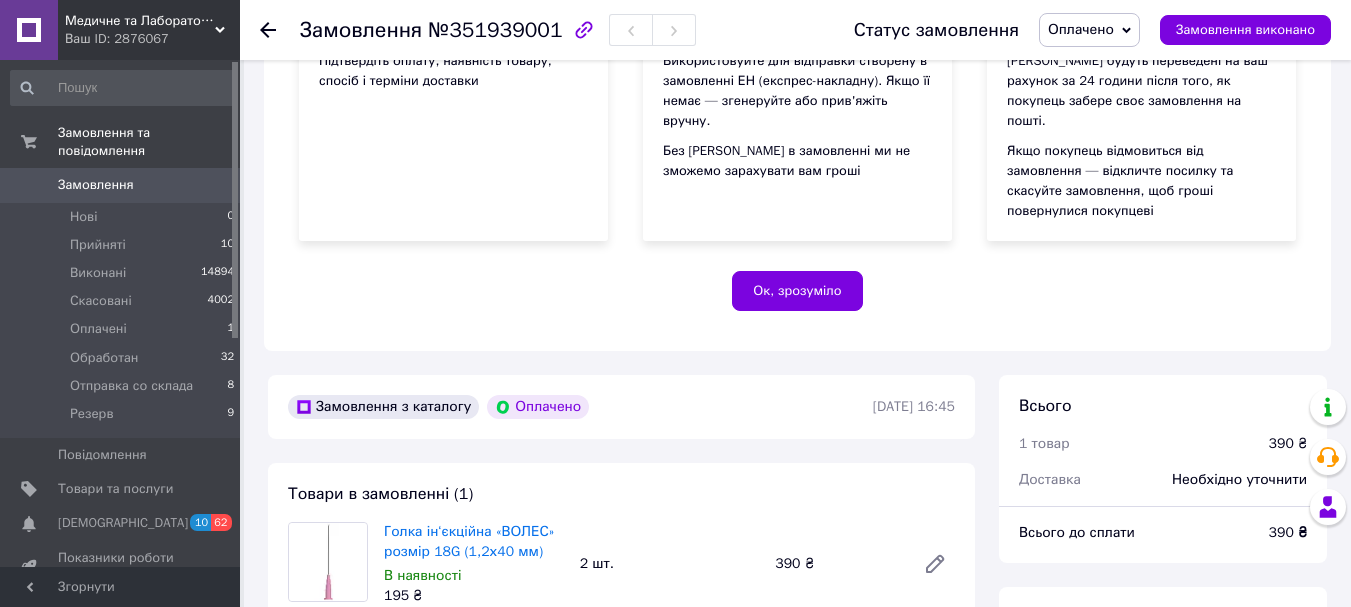scroll, scrollTop: 400, scrollLeft: 0, axis: vertical 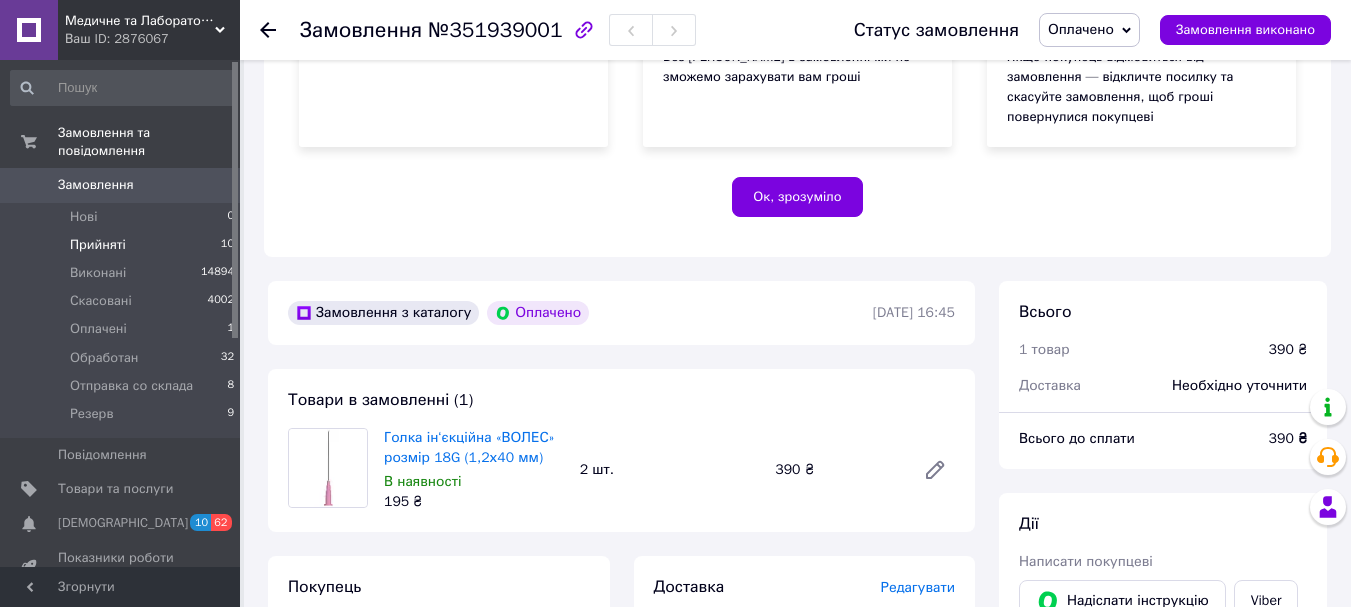 click on "Прийняті" at bounding box center [98, 245] 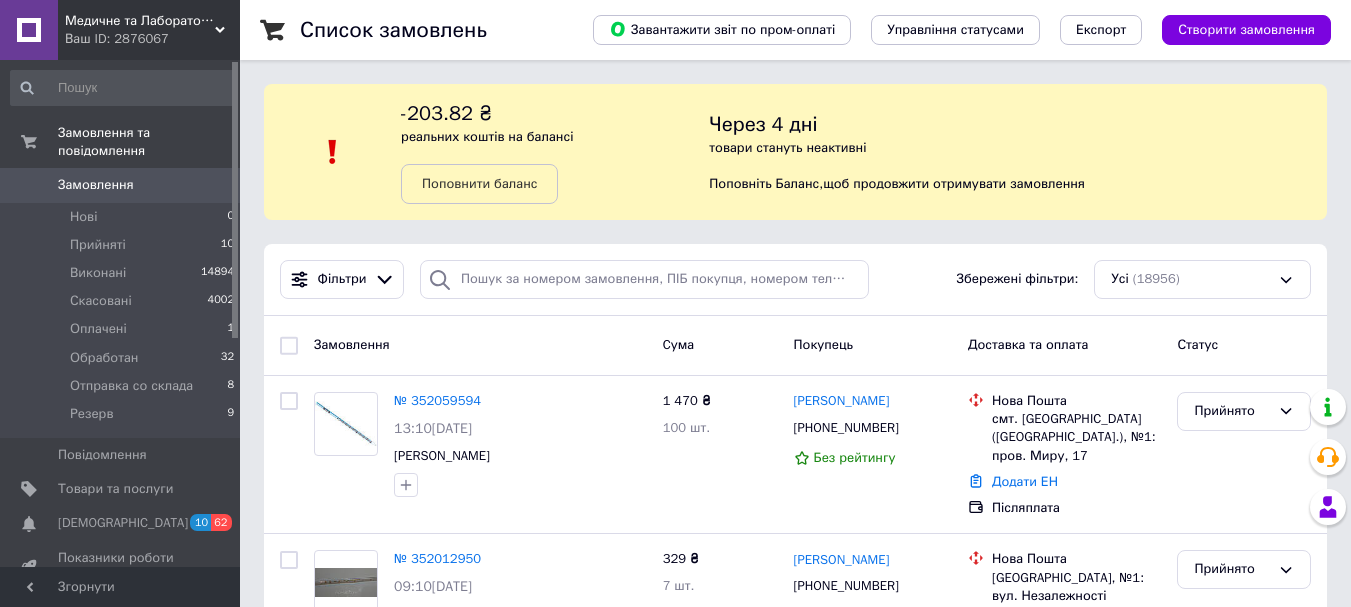 scroll, scrollTop: 300, scrollLeft: 0, axis: vertical 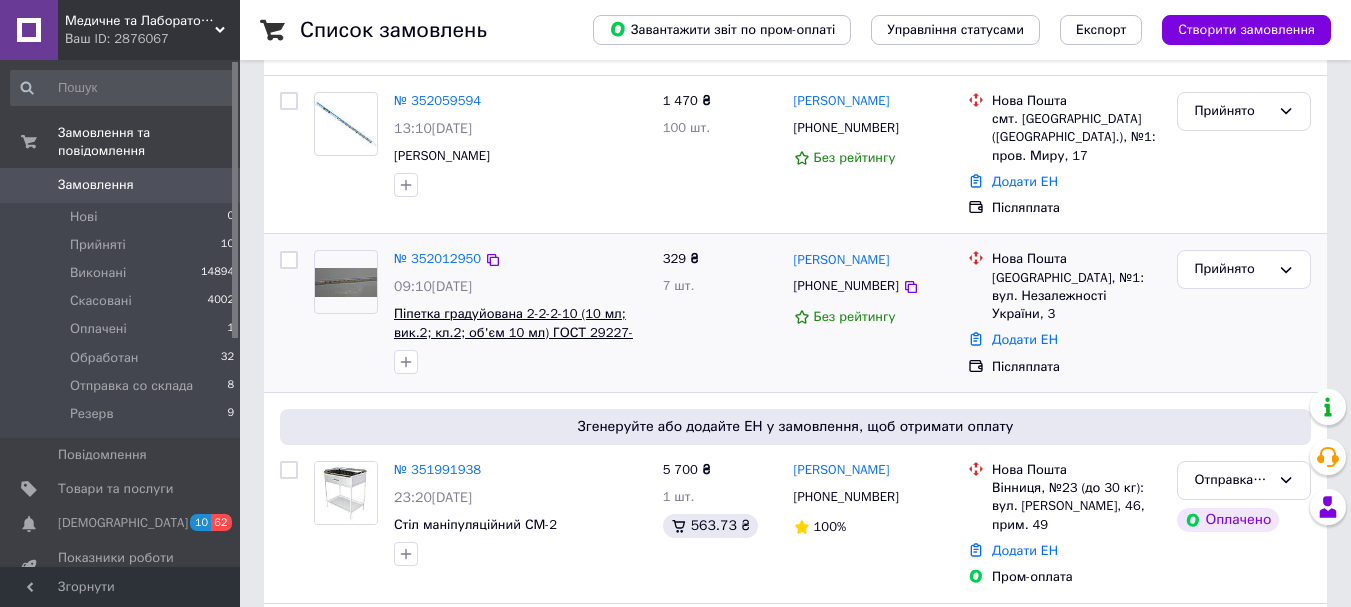 click on "Піпетка градуйована 2-2-2-10 (10 мл; вик.2; кл.2; об'єм 10 мл) ГОСТ 29227-91" at bounding box center [513, 332] 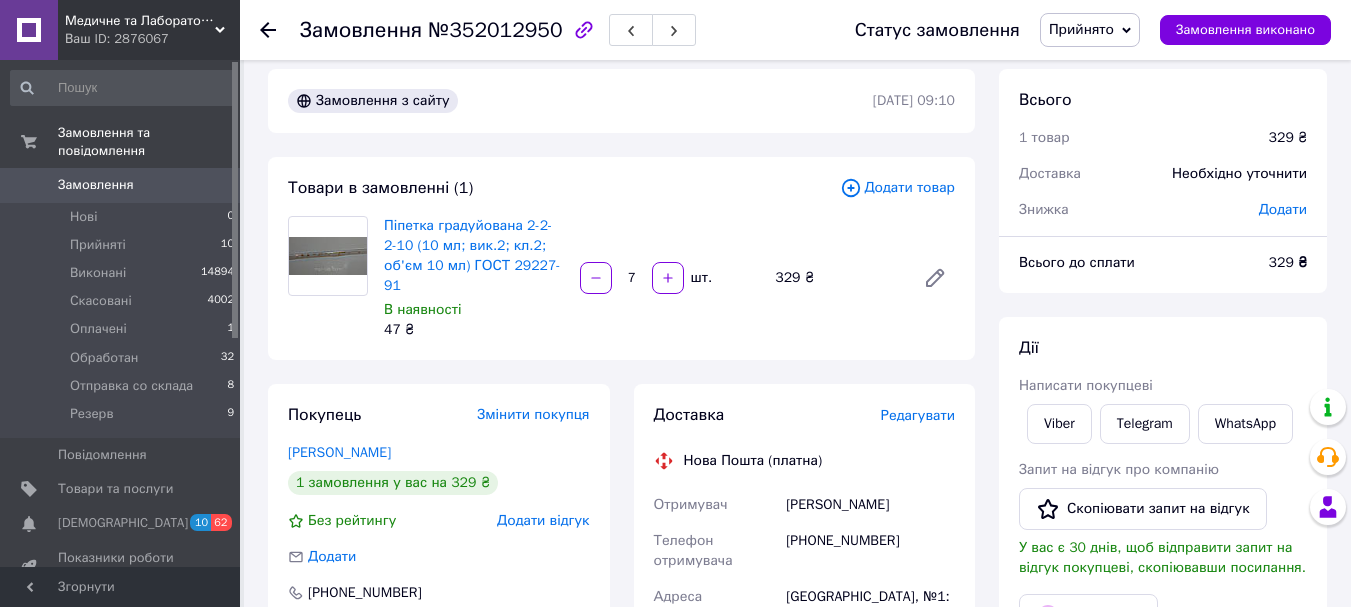 scroll, scrollTop: 0, scrollLeft: 0, axis: both 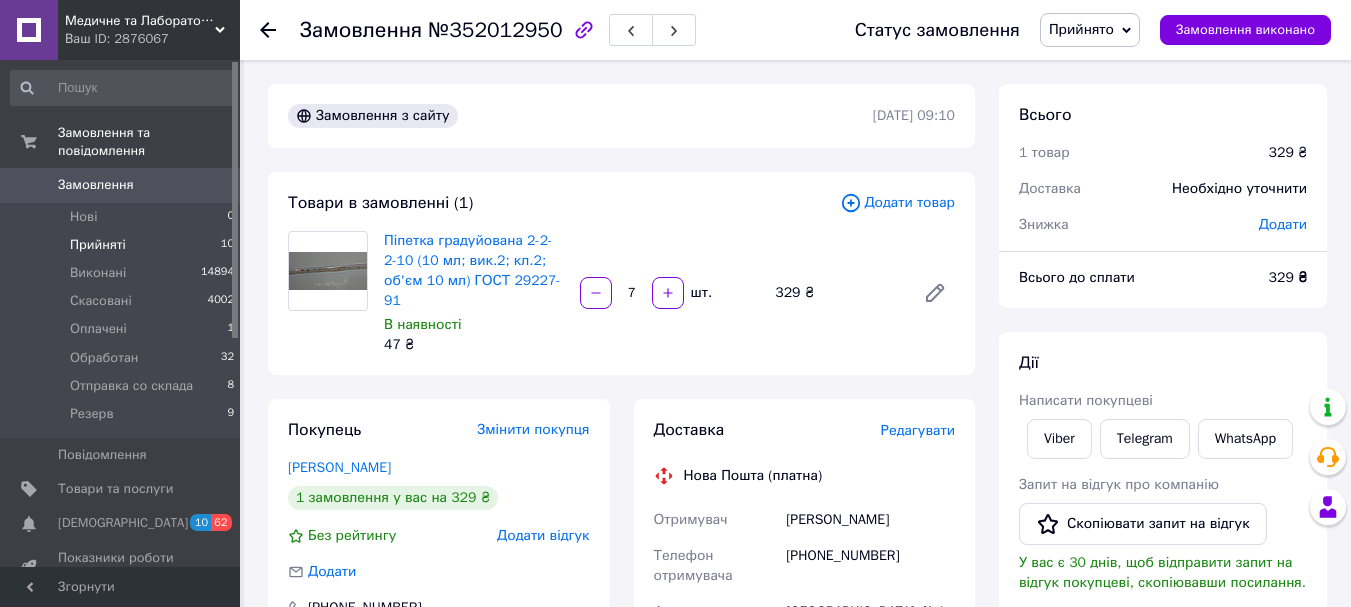 click on "Прийняті" at bounding box center [98, 245] 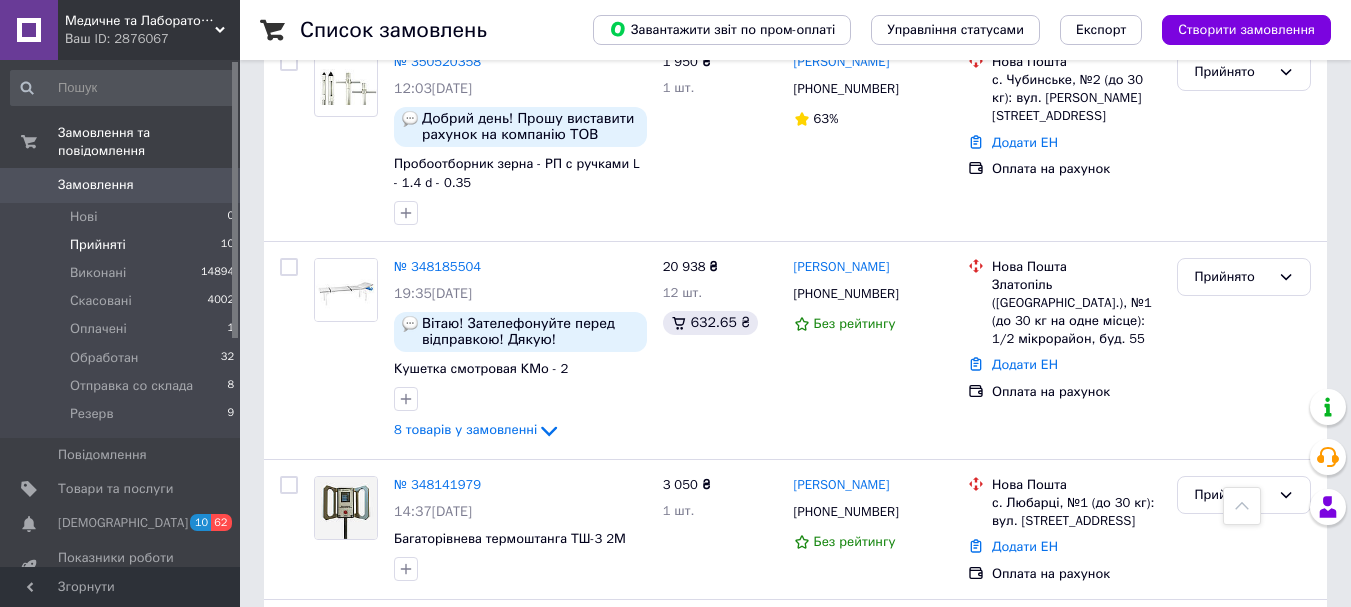 scroll, scrollTop: 1524, scrollLeft: 0, axis: vertical 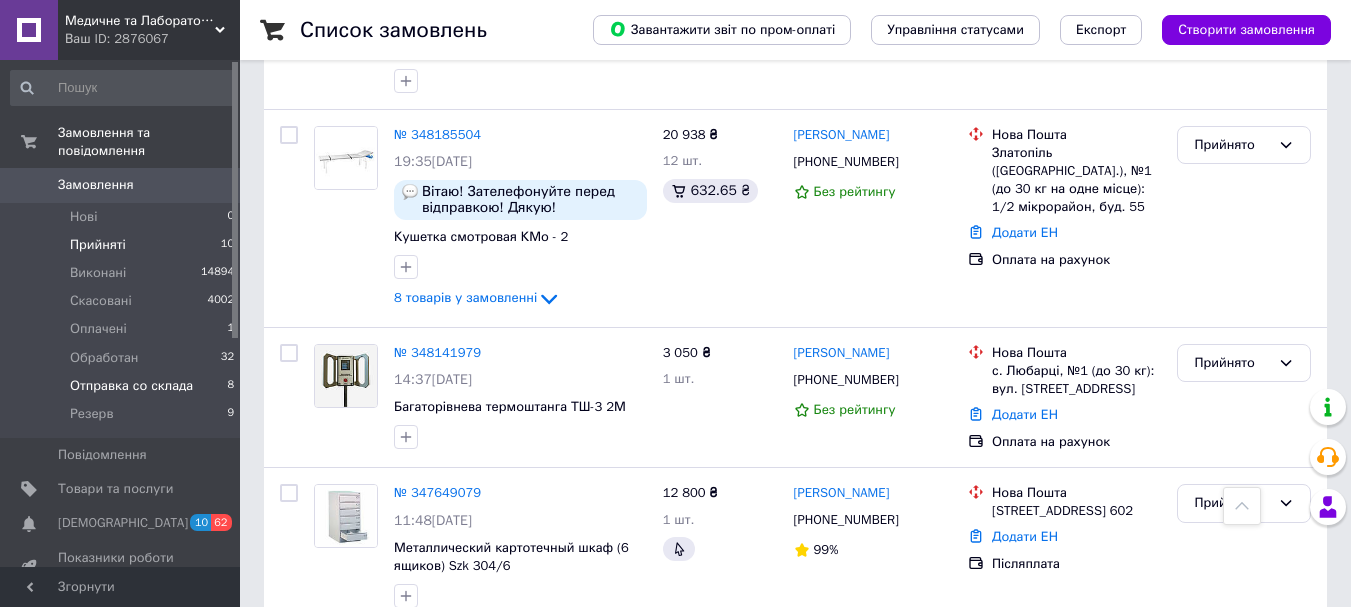 click on "Отправка со склада" at bounding box center (131, 386) 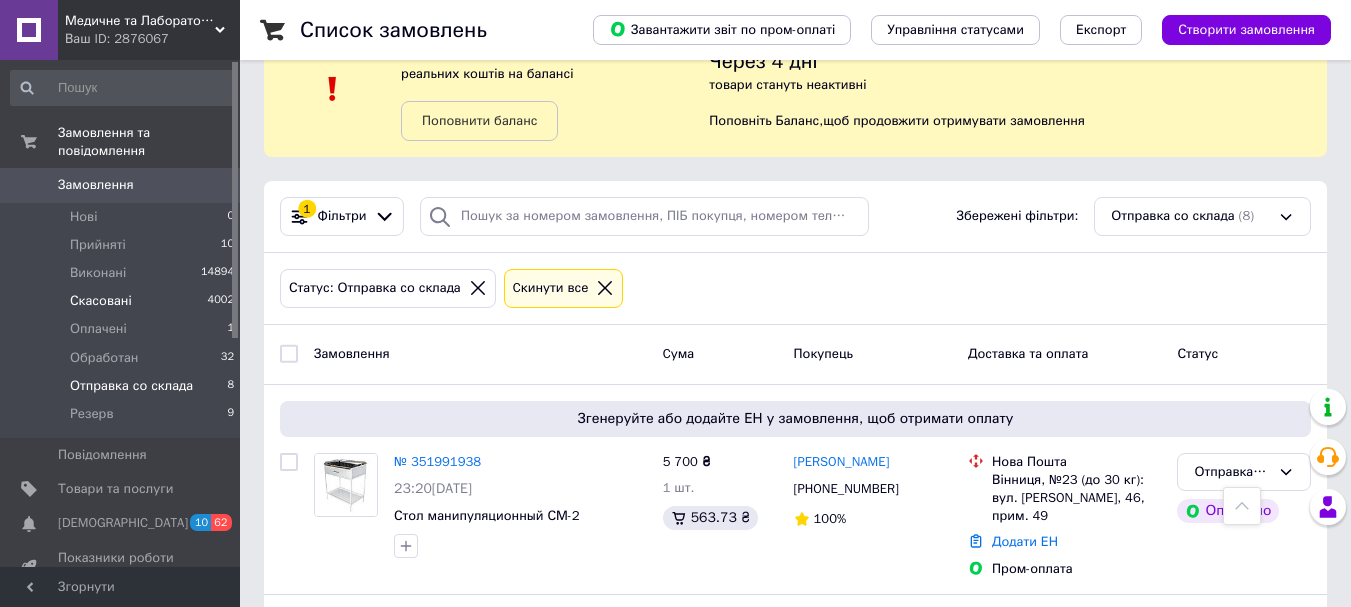 scroll, scrollTop: 0, scrollLeft: 0, axis: both 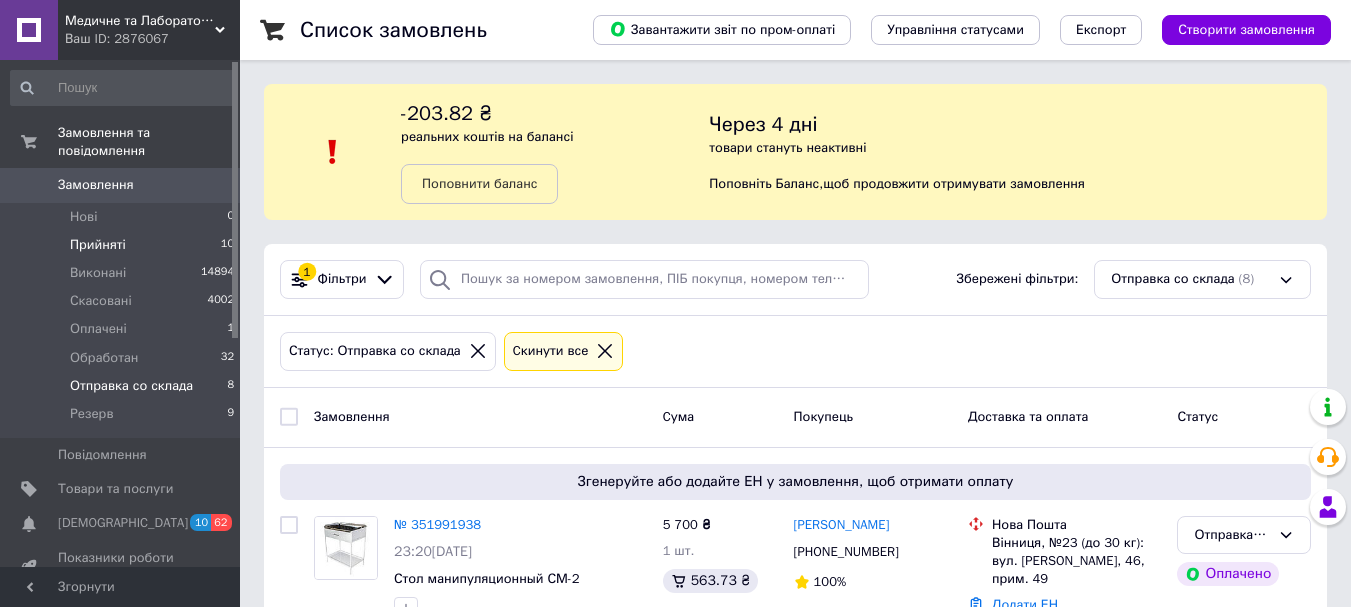 click on "Прийняті" at bounding box center [98, 245] 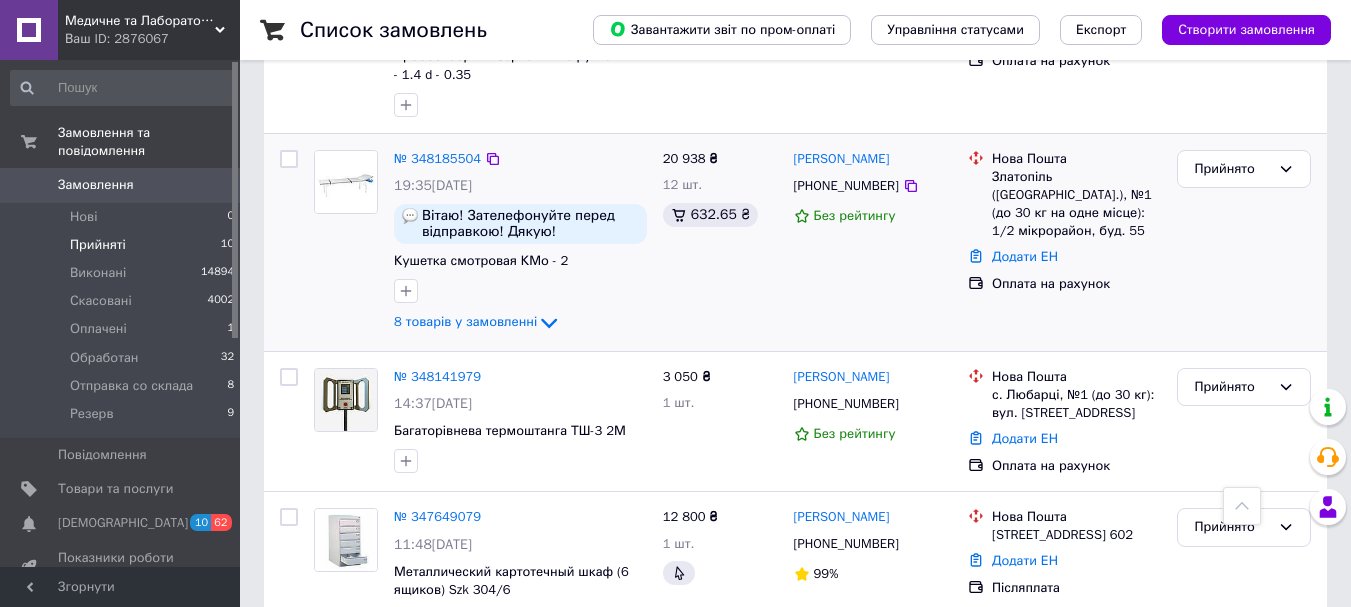 scroll, scrollTop: 1400, scrollLeft: 0, axis: vertical 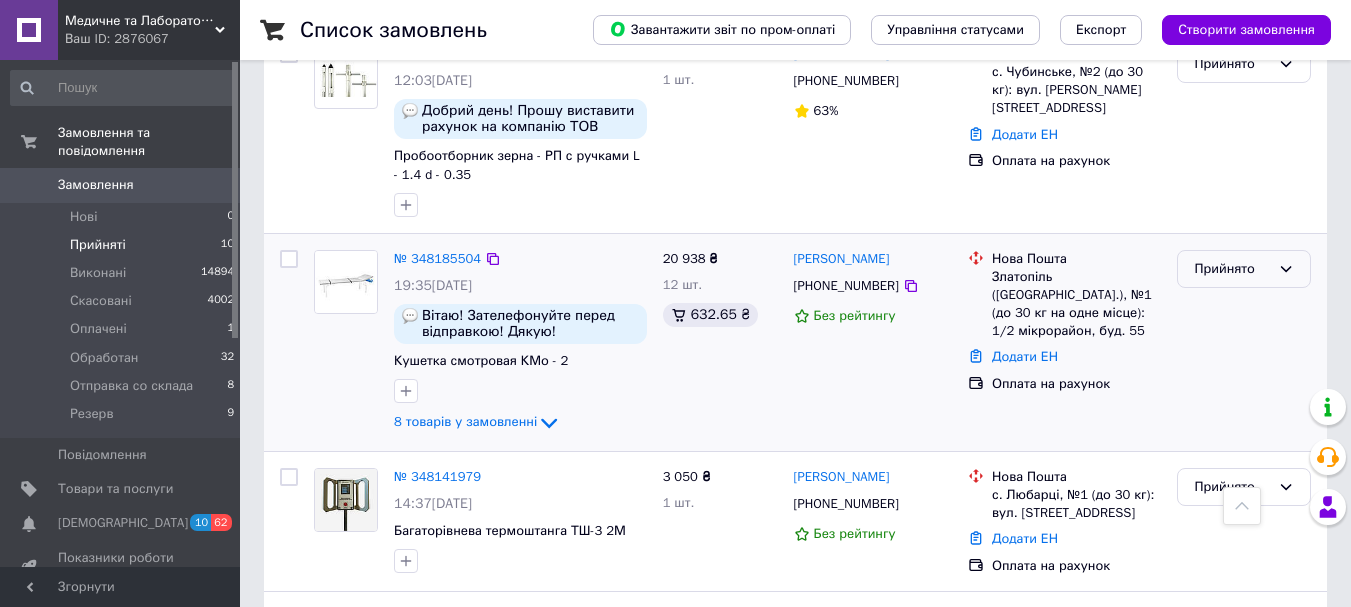 click 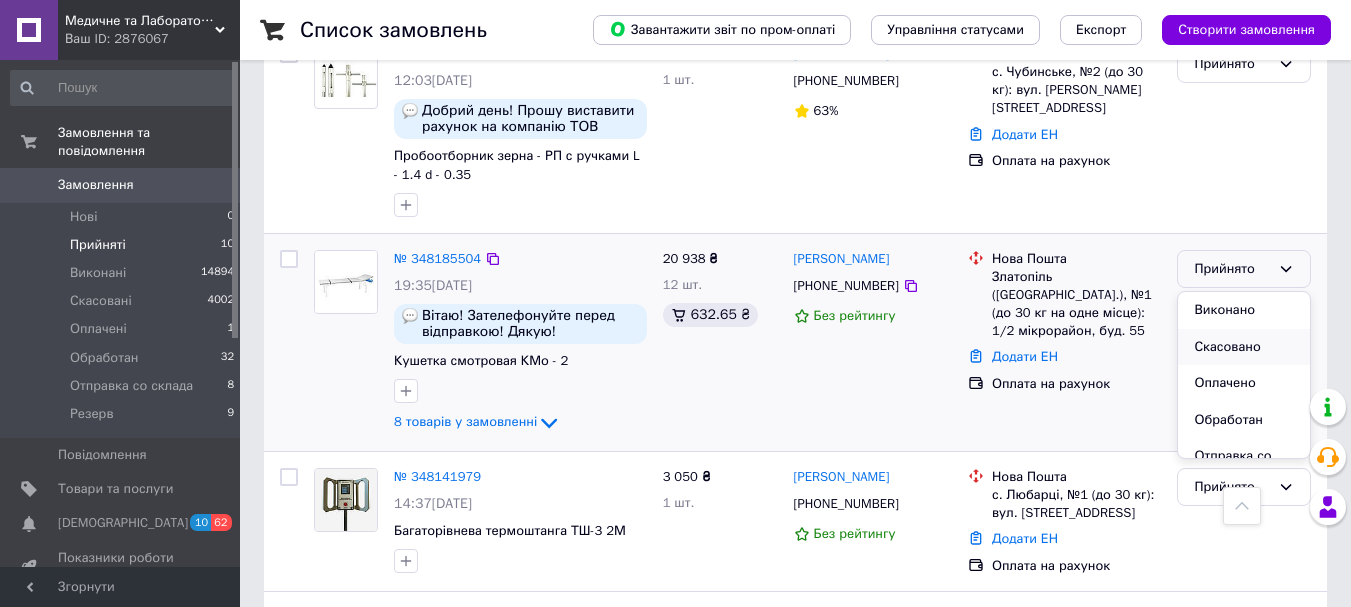 click on "Скасовано" at bounding box center (1244, 347) 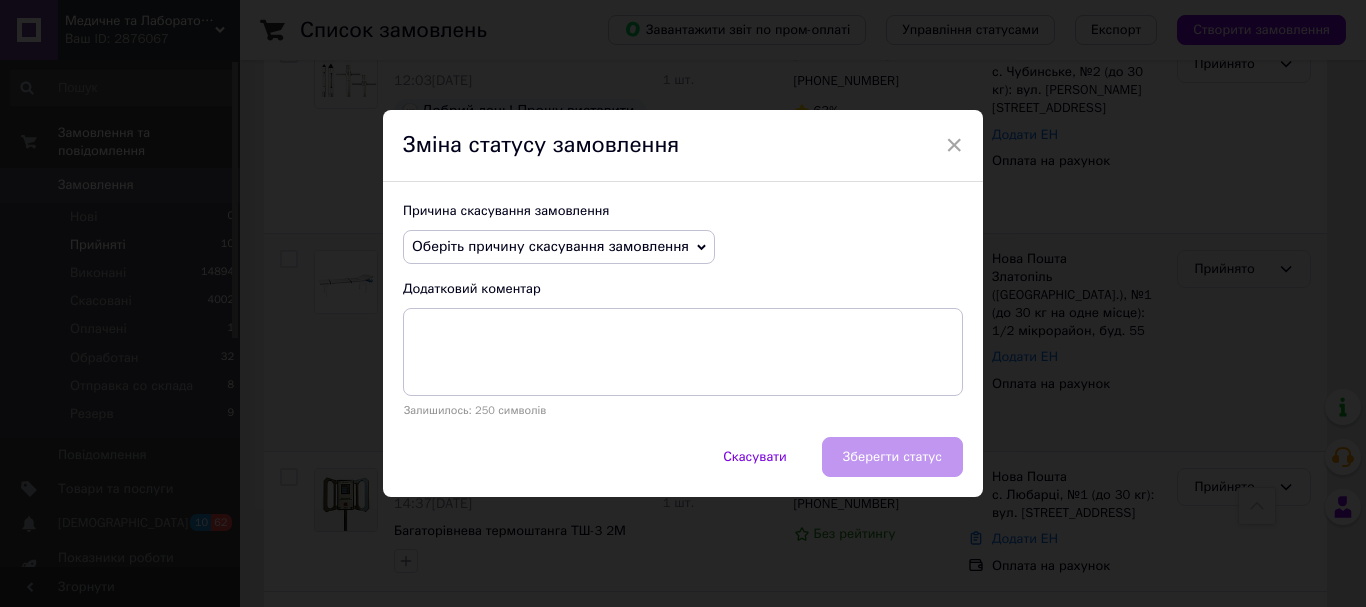 click 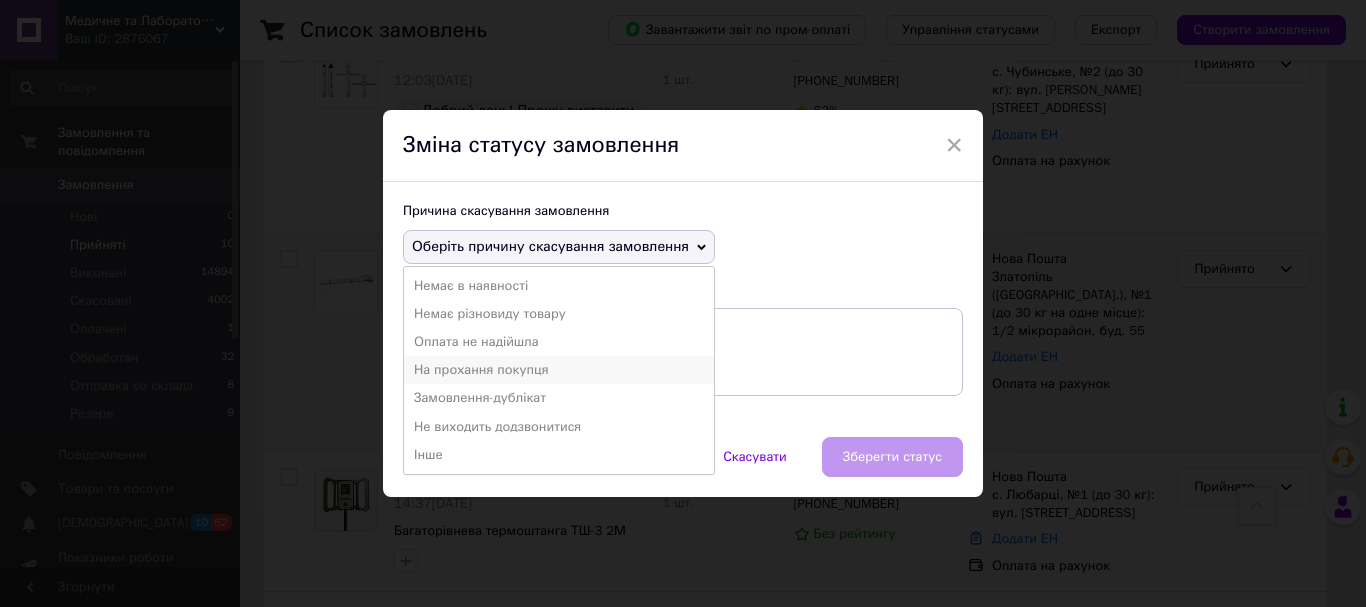 click on "На прохання покупця" at bounding box center [559, 370] 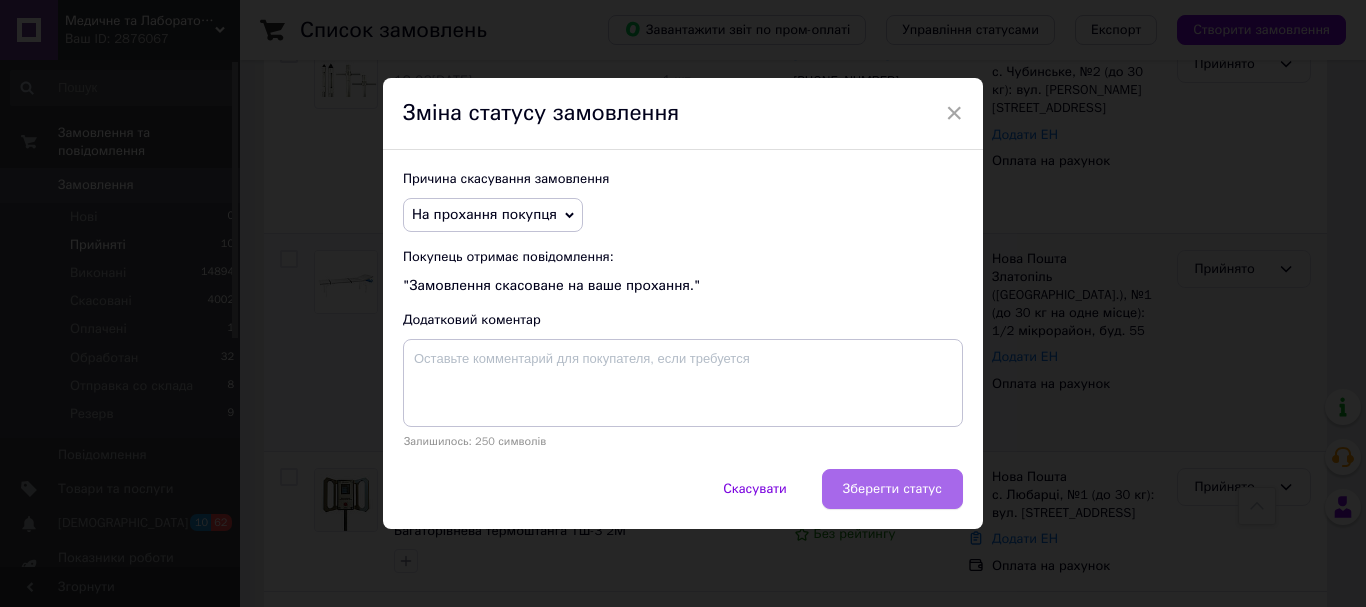 click on "Зберегти статус" at bounding box center [892, 489] 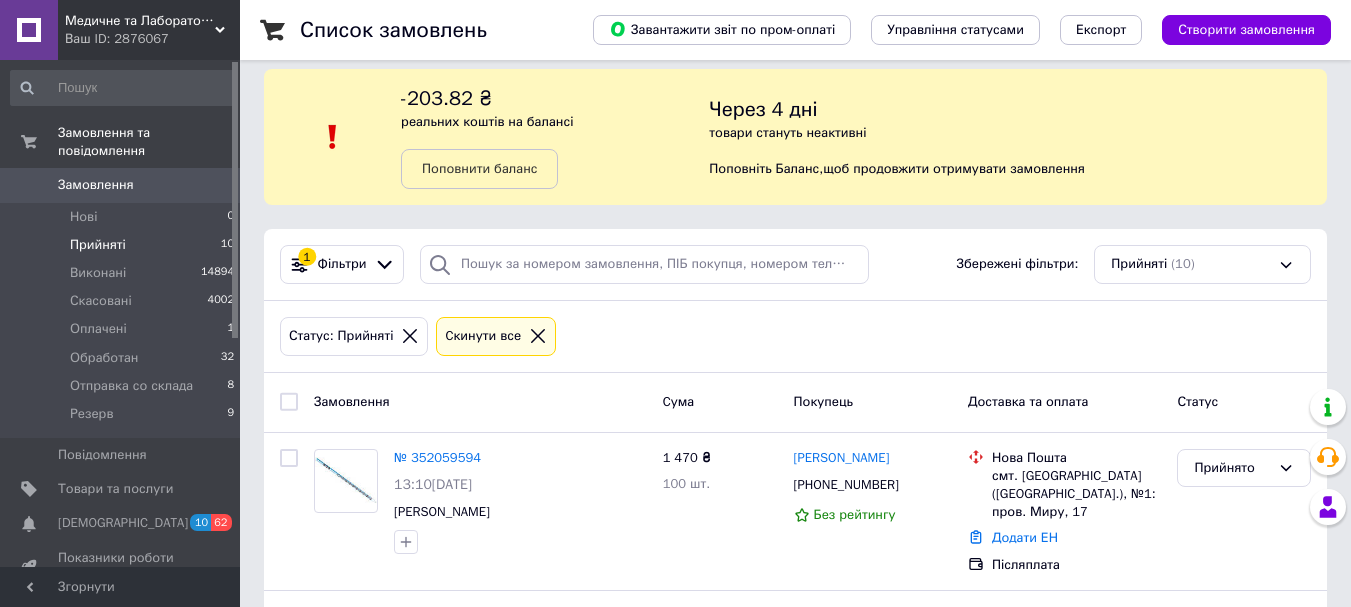 scroll, scrollTop: 0, scrollLeft: 0, axis: both 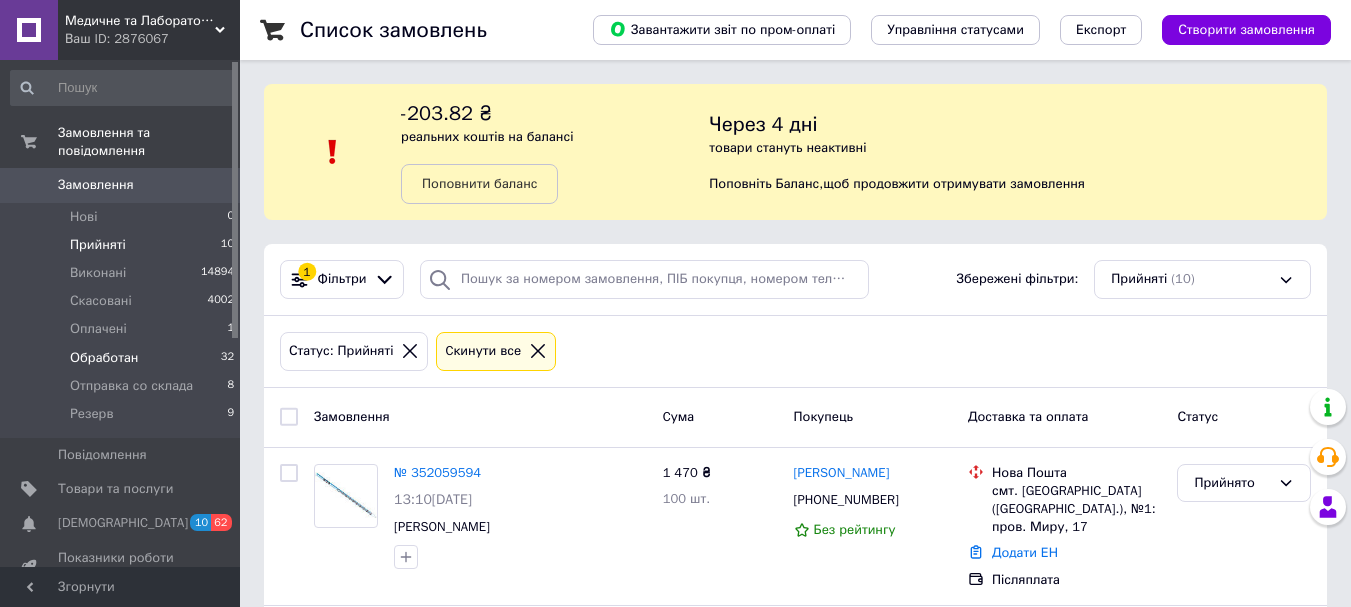 click on "Обработан" at bounding box center [104, 358] 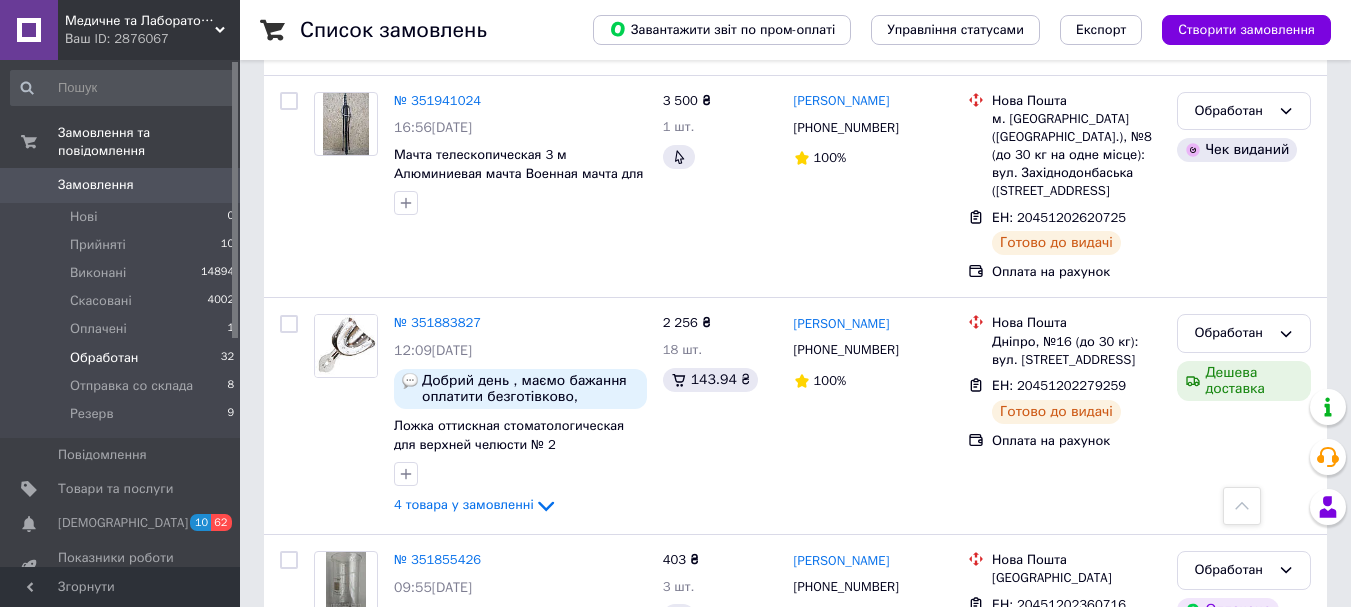 scroll, scrollTop: 400, scrollLeft: 0, axis: vertical 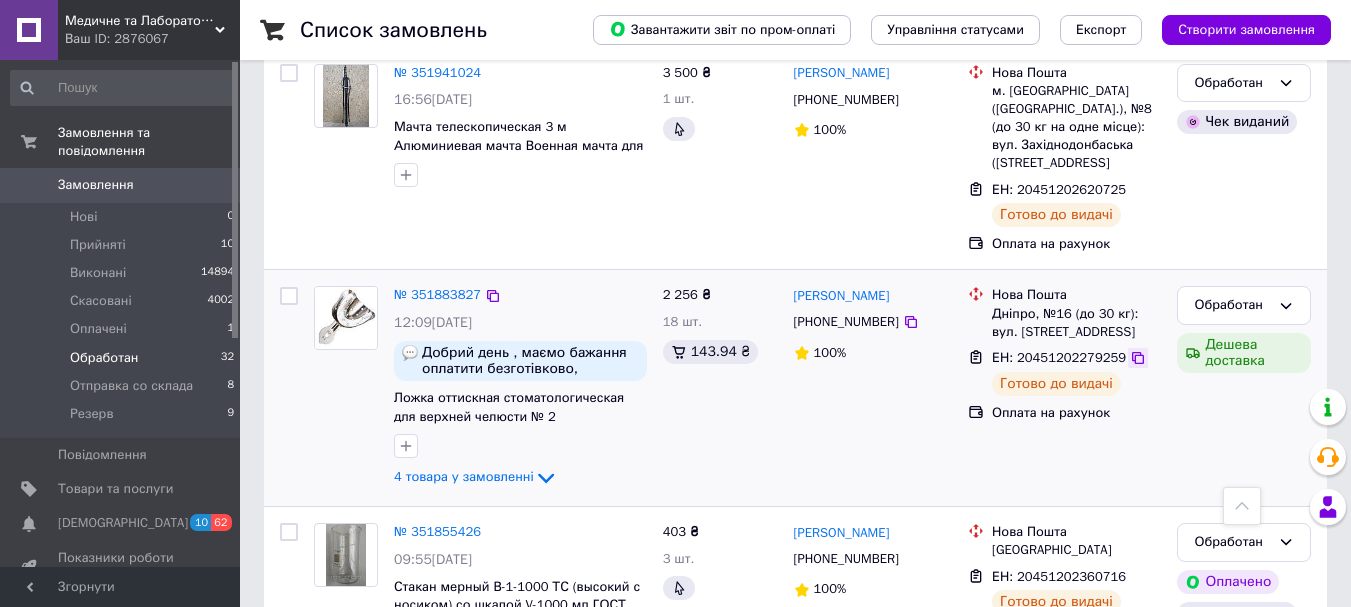 click 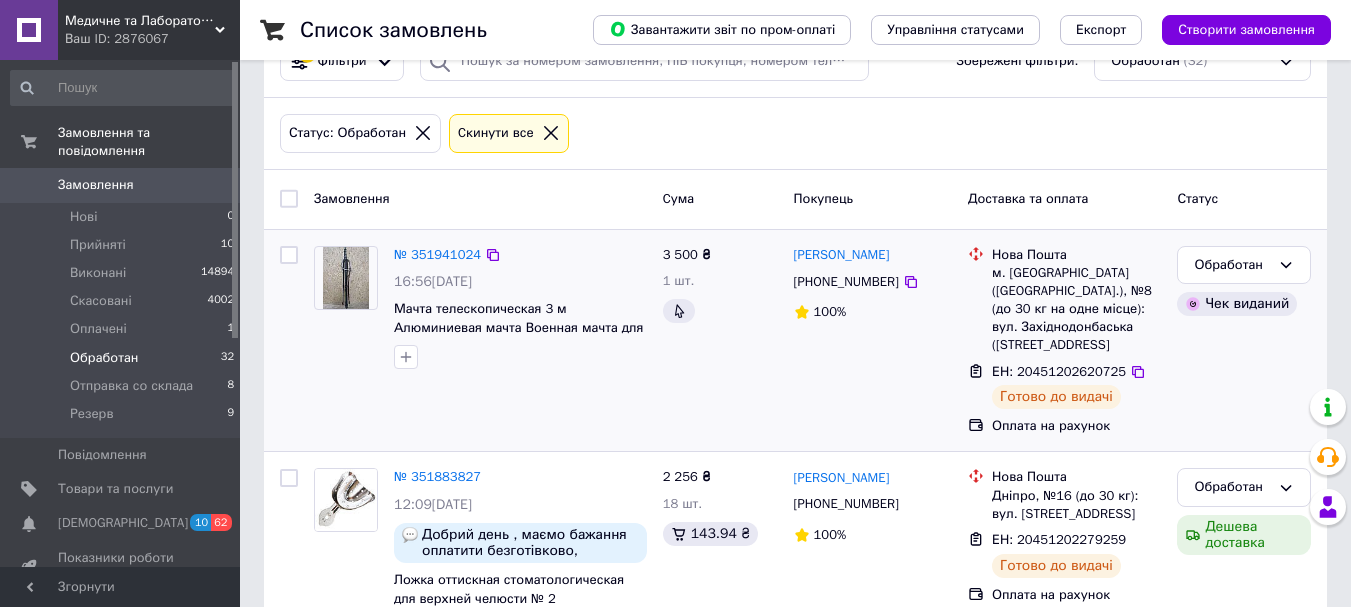 scroll, scrollTop: 200, scrollLeft: 0, axis: vertical 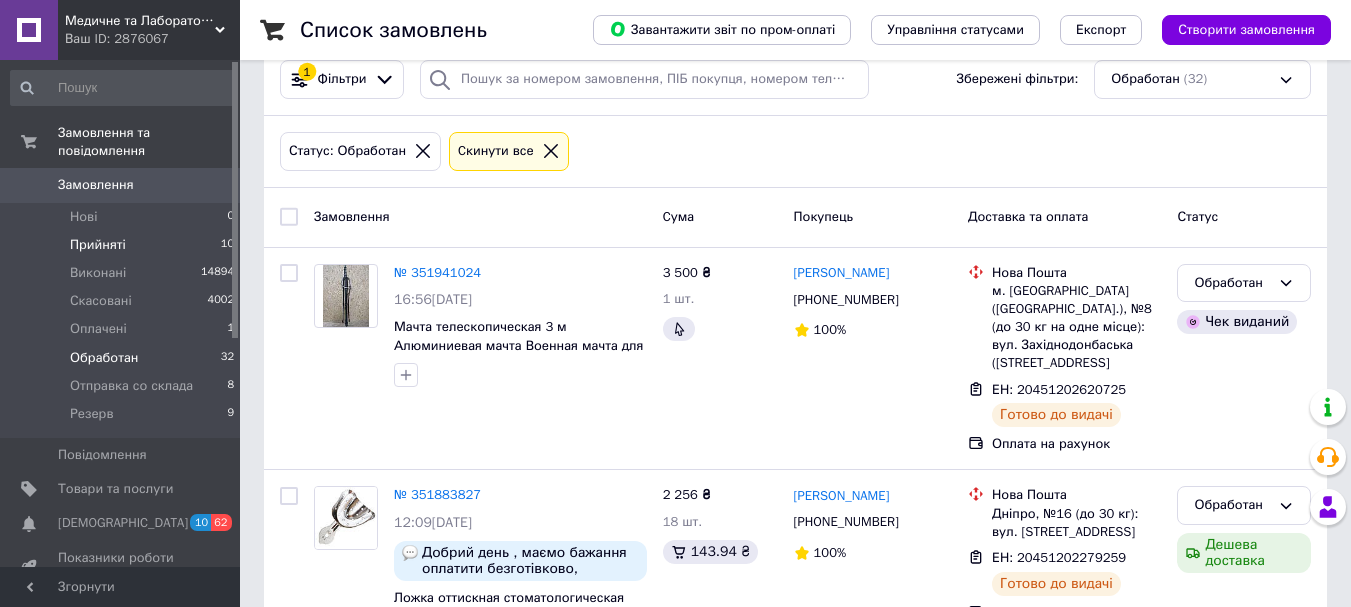 click on "Прийняті" at bounding box center (98, 245) 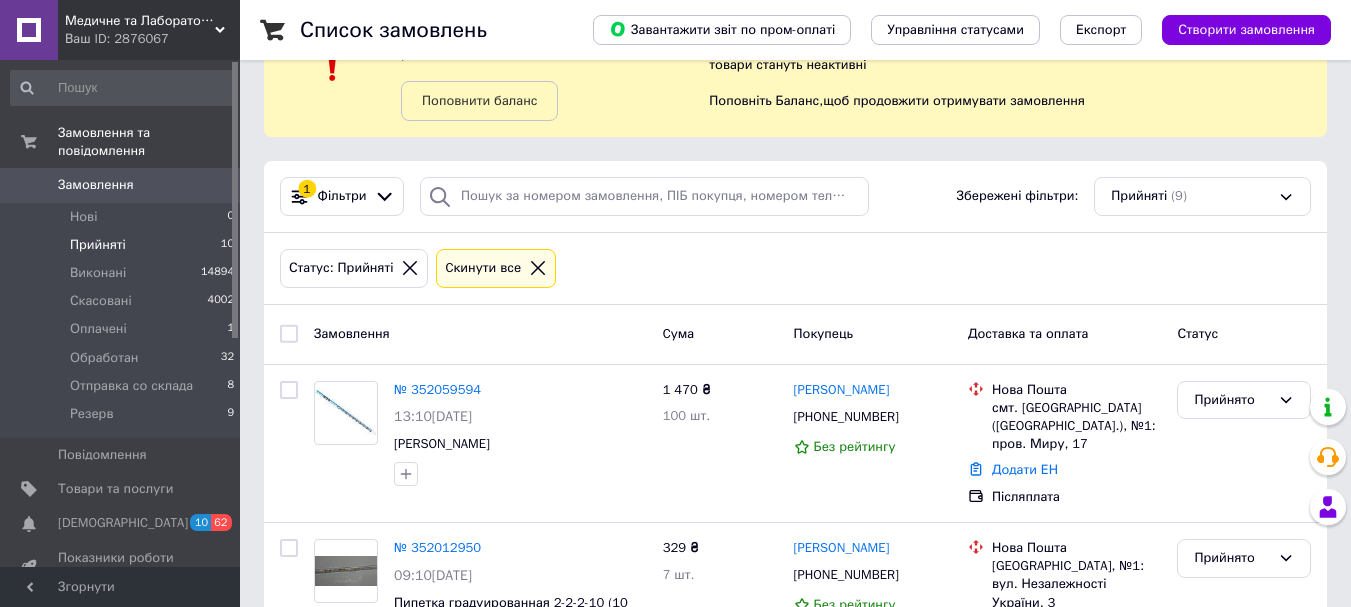 scroll, scrollTop: 0, scrollLeft: 0, axis: both 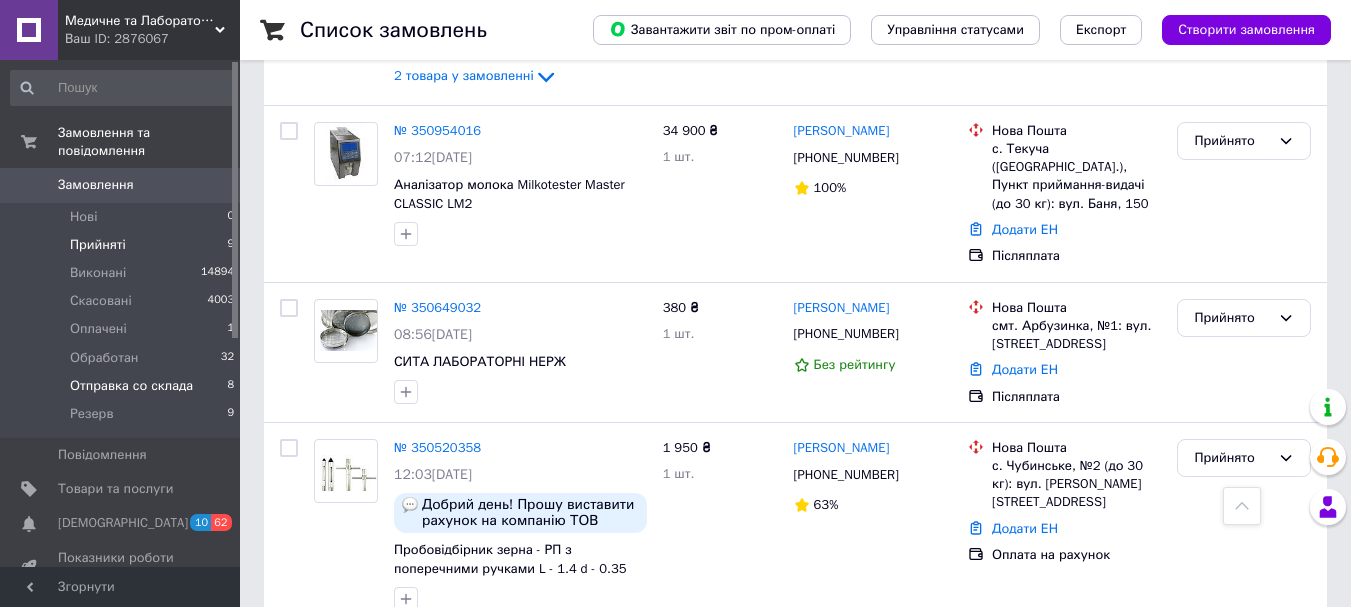 click on "Отправка со склада" at bounding box center (131, 386) 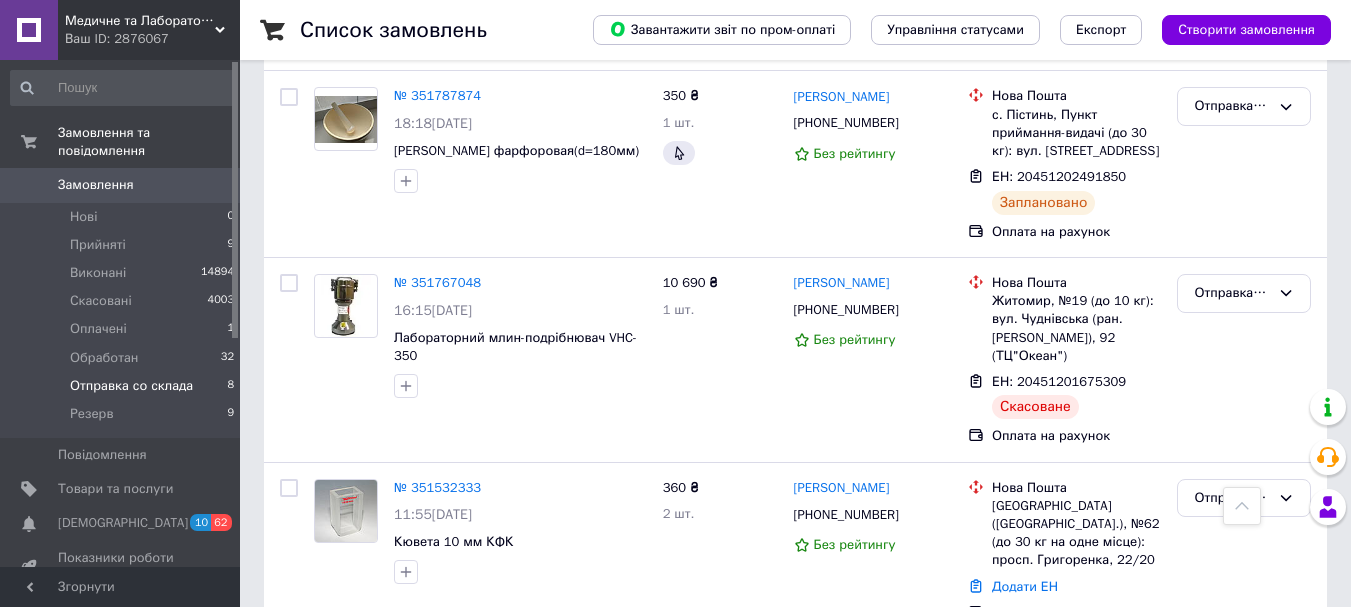 scroll, scrollTop: 1601, scrollLeft: 0, axis: vertical 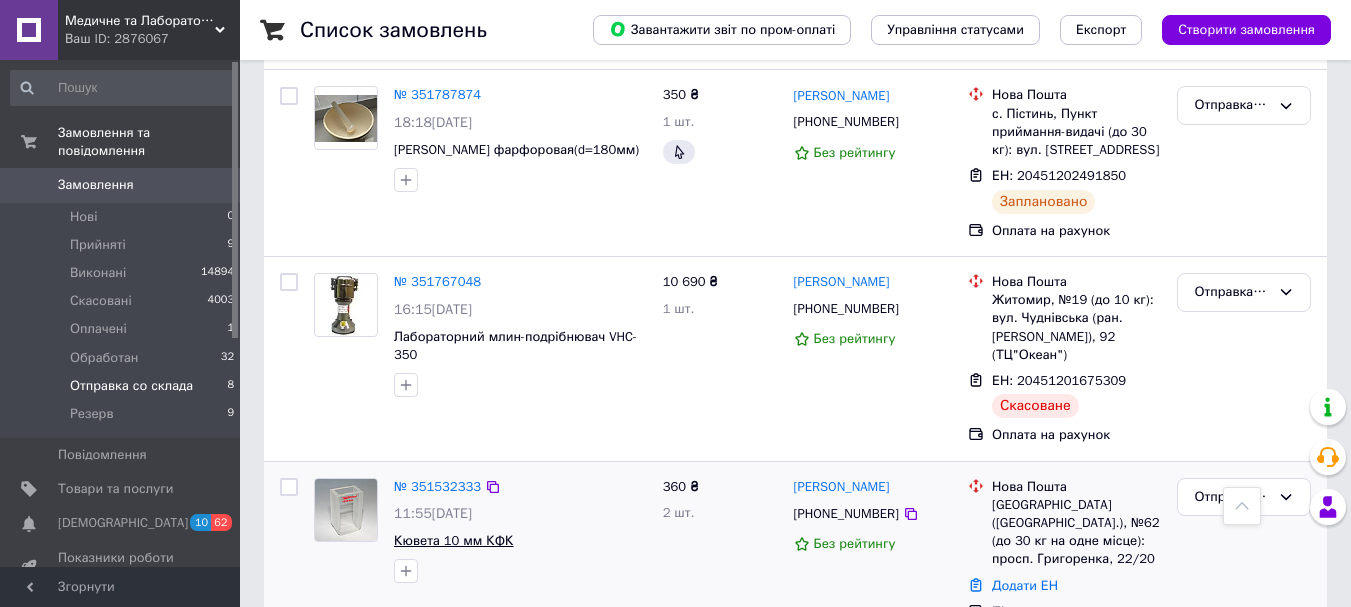 click on "Кювета 10 мм КФК" at bounding box center (454, 540) 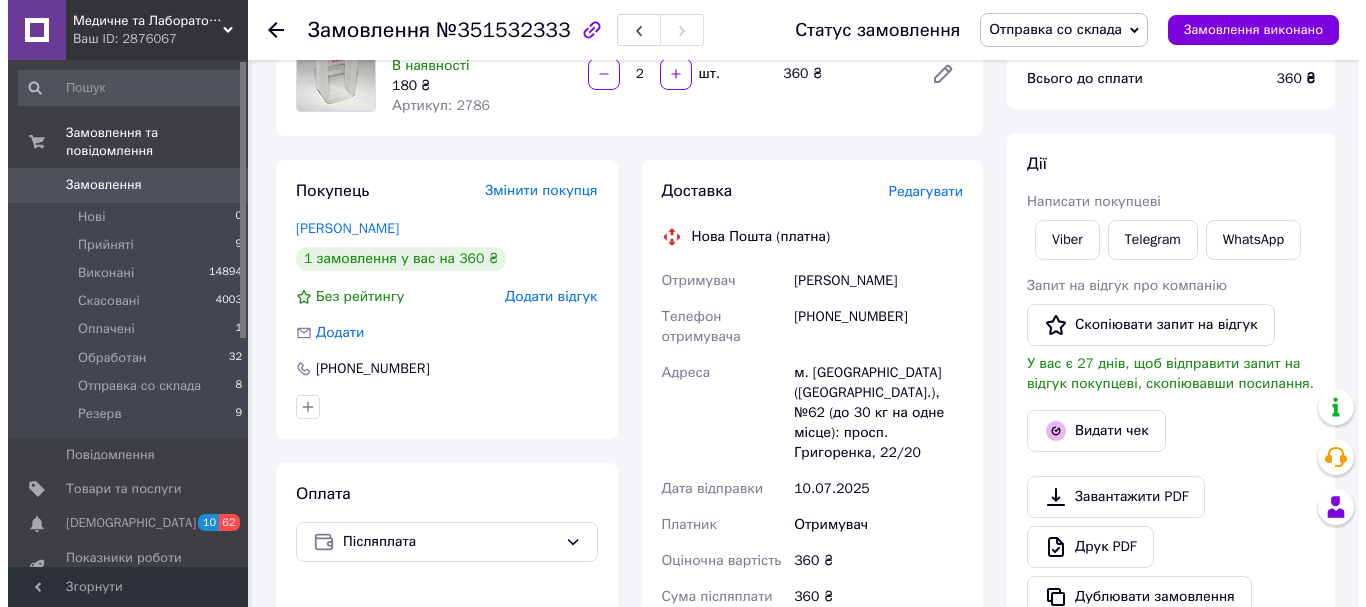 scroll, scrollTop: 200, scrollLeft: 0, axis: vertical 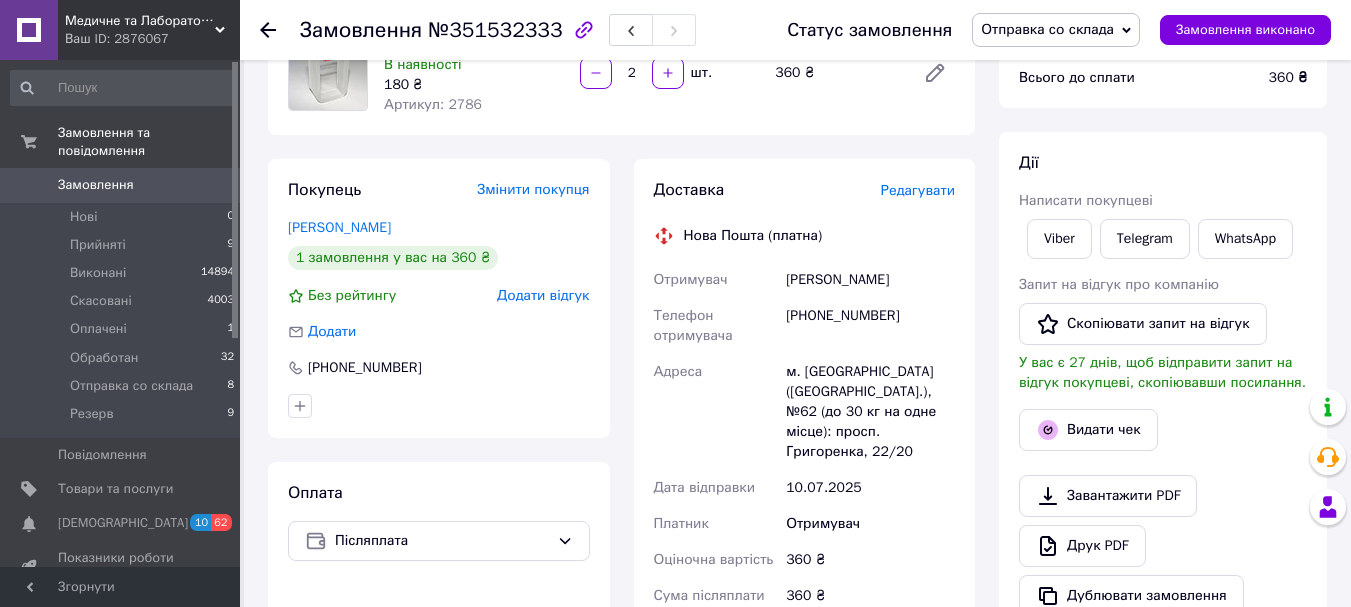 click on "Редагувати" at bounding box center (918, 190) 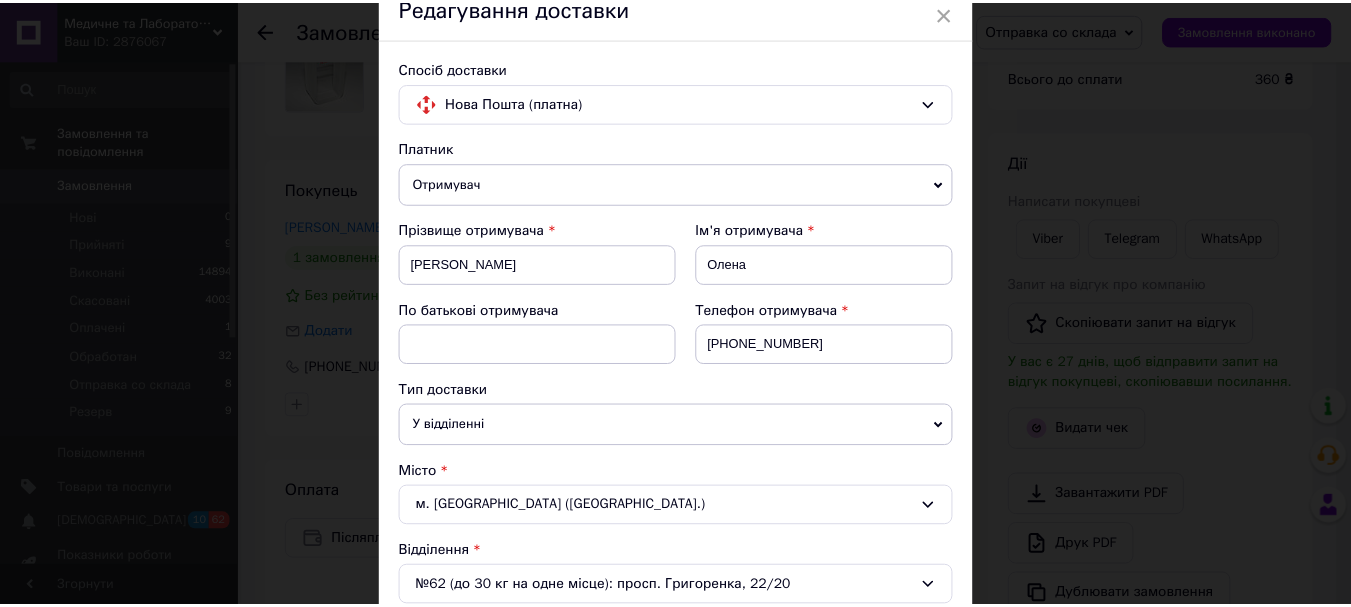 scroll, scrollTop: 0, scrollLeft: 0, axis: both 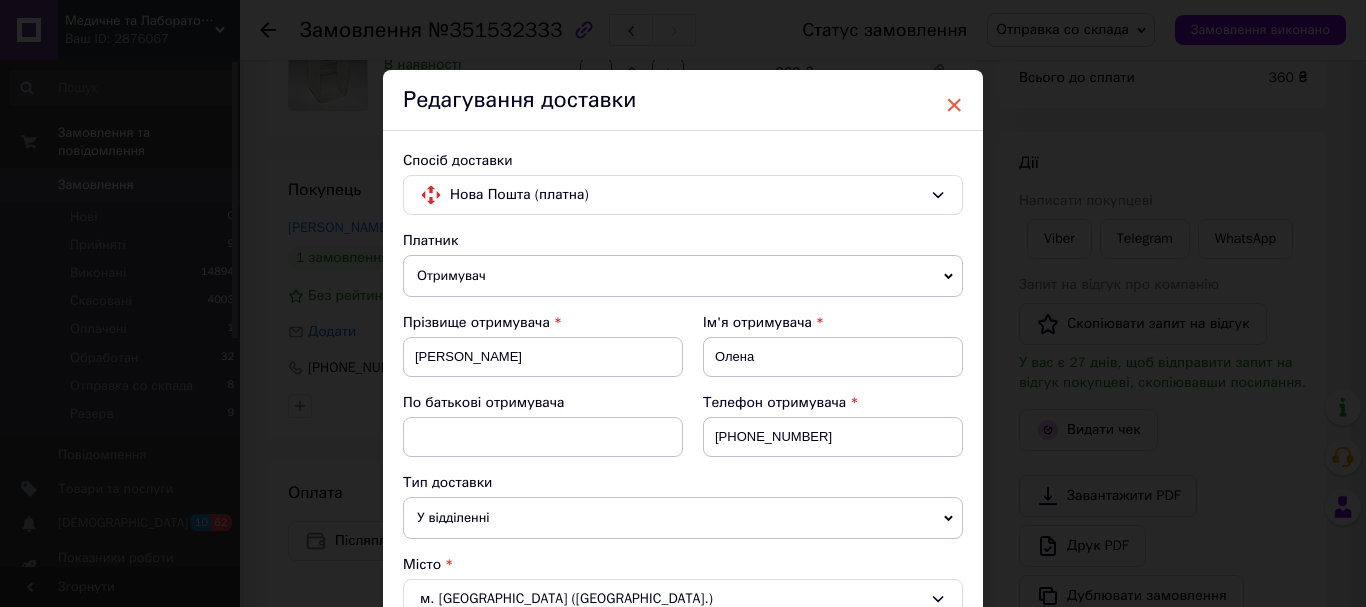click on "×" at bounding box center (954, 105) 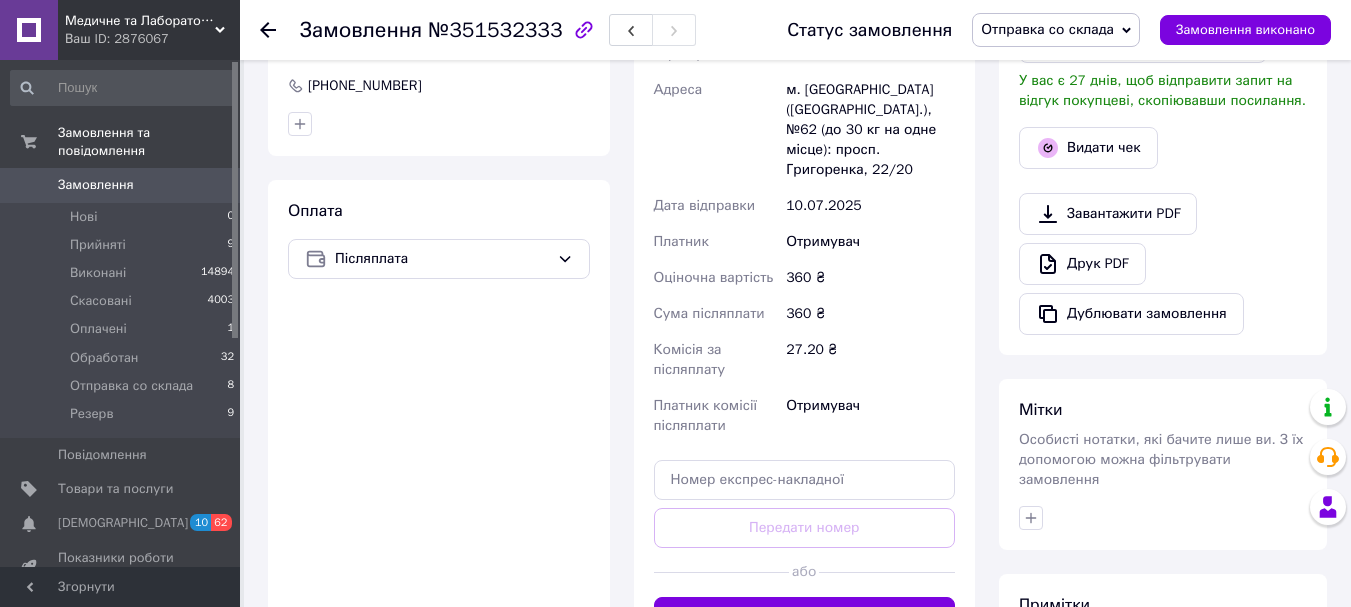scroll, scrollTop: 500, scrollLeft: 0, axis: vertical 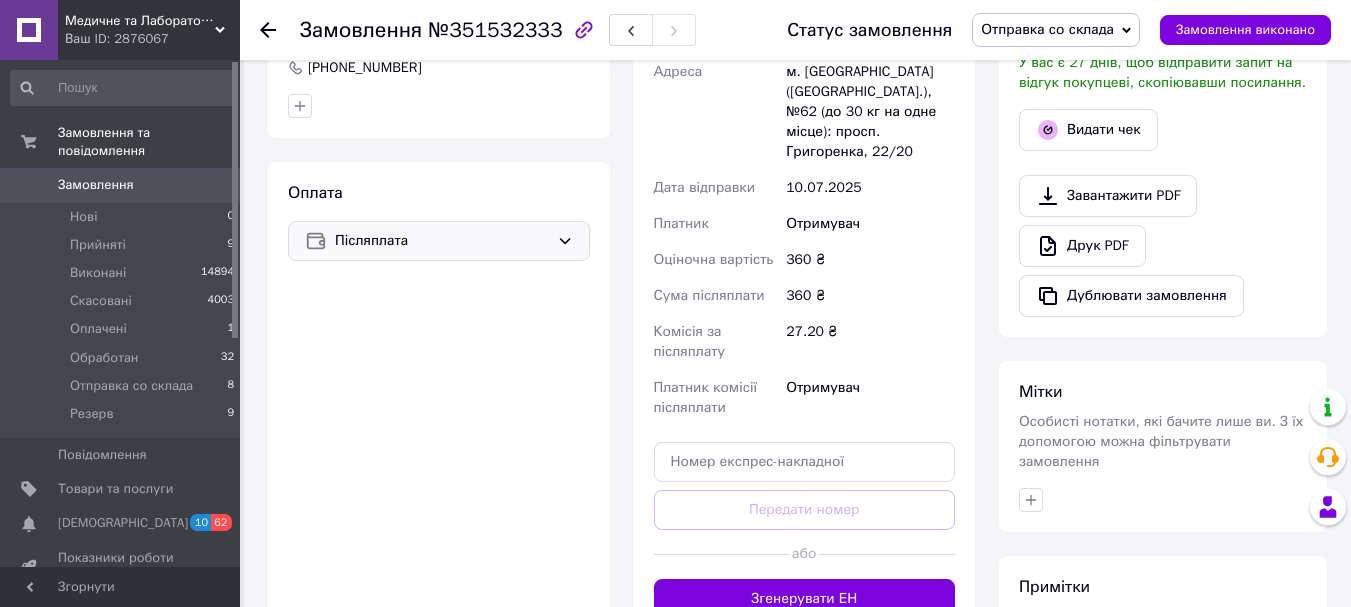 click on "Післяплата" at bounding box center (439, 241) 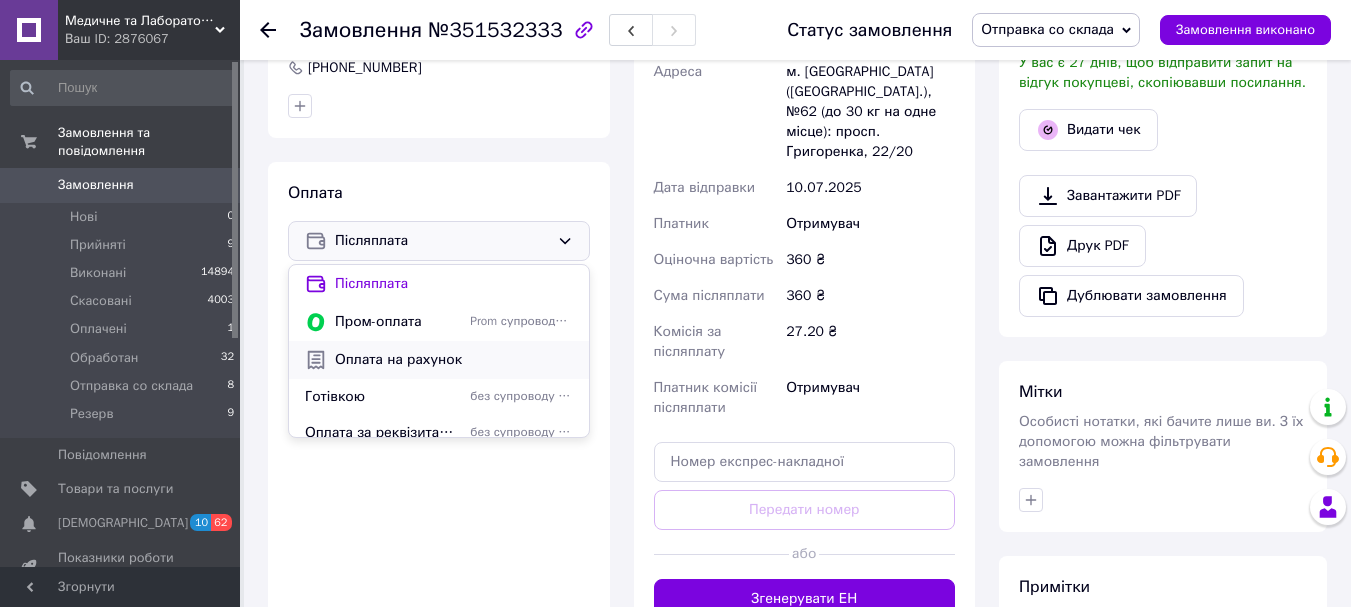 click on "Оплата на рахунок" at bounding box center (454, 360) 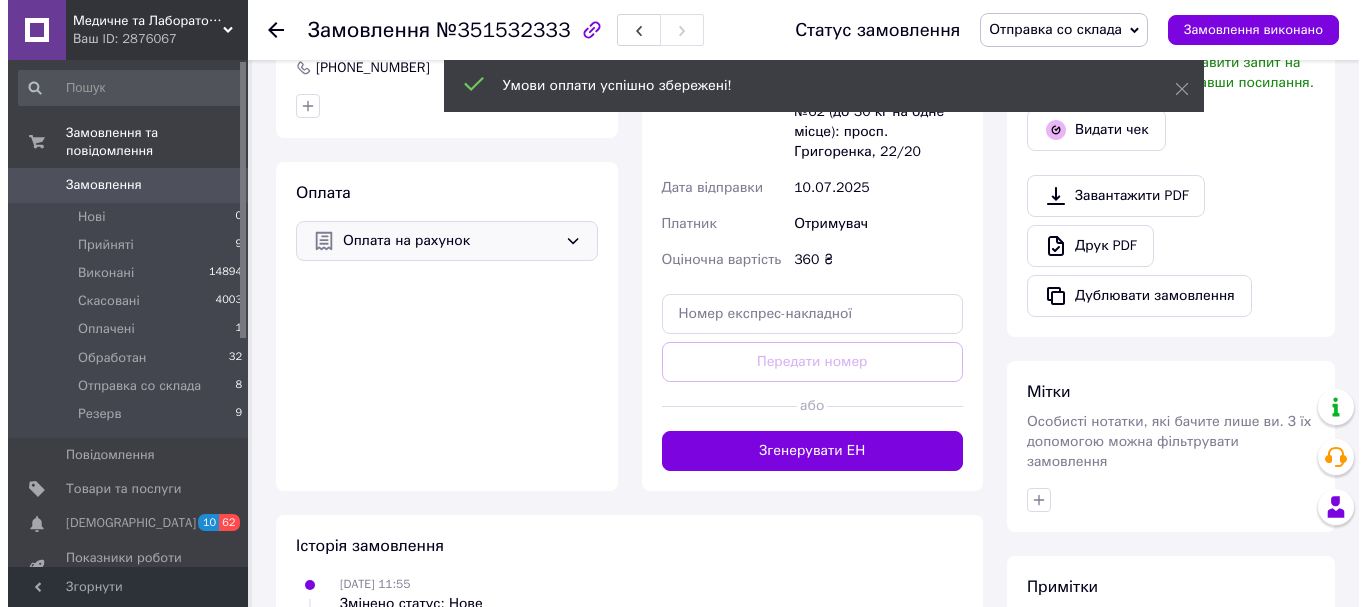 scroll, scrollTop: 200, scrollLeft: 0, axis: vertical 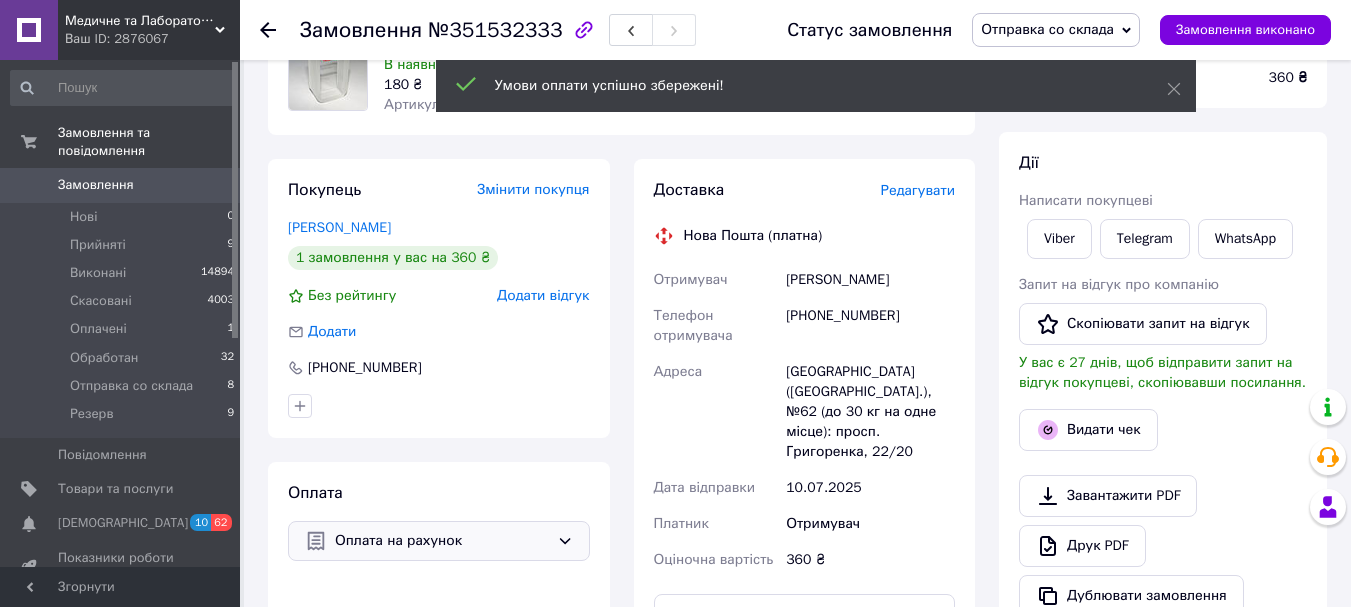 click on "Редагувати" at bounding box center [918, 190] 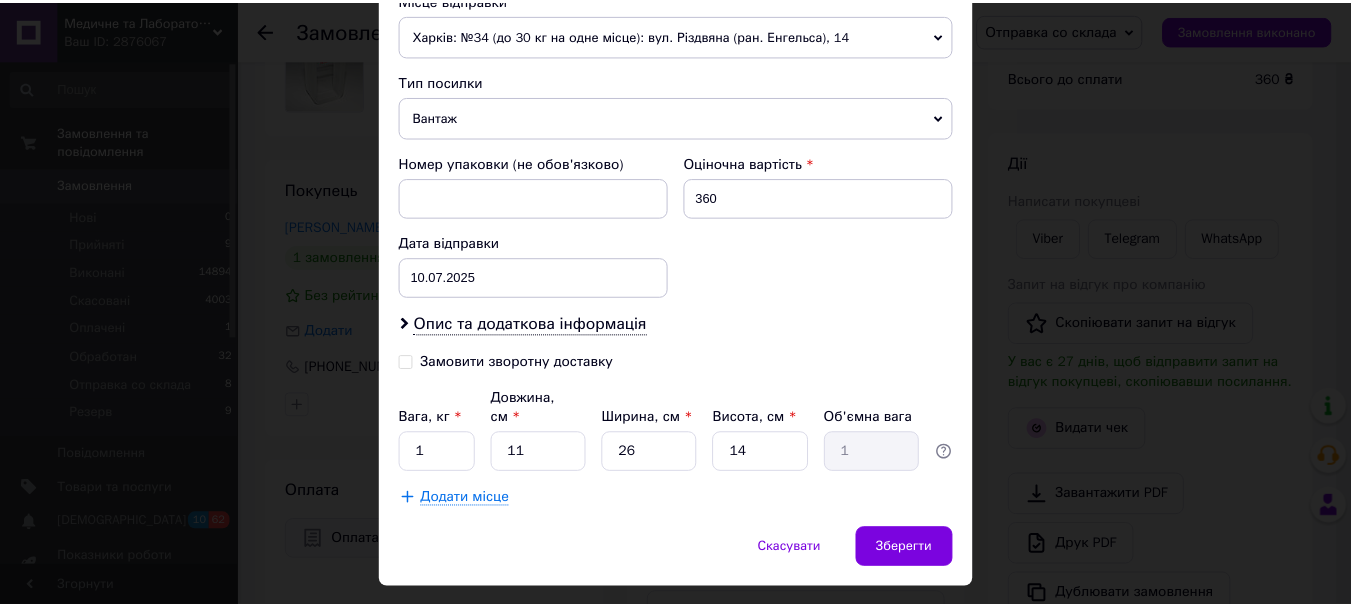 scroll, scrollTop: 757, scrollLeft: 0, axis: vertical 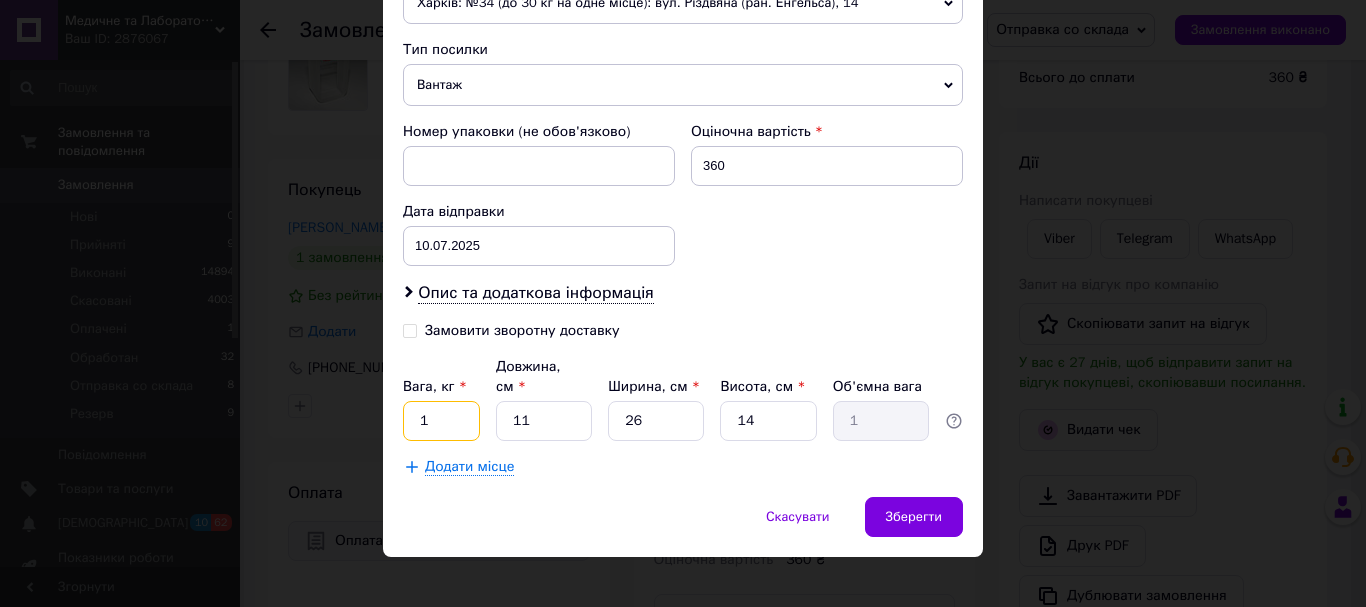 click on "1" at bounding box center [441, 421] 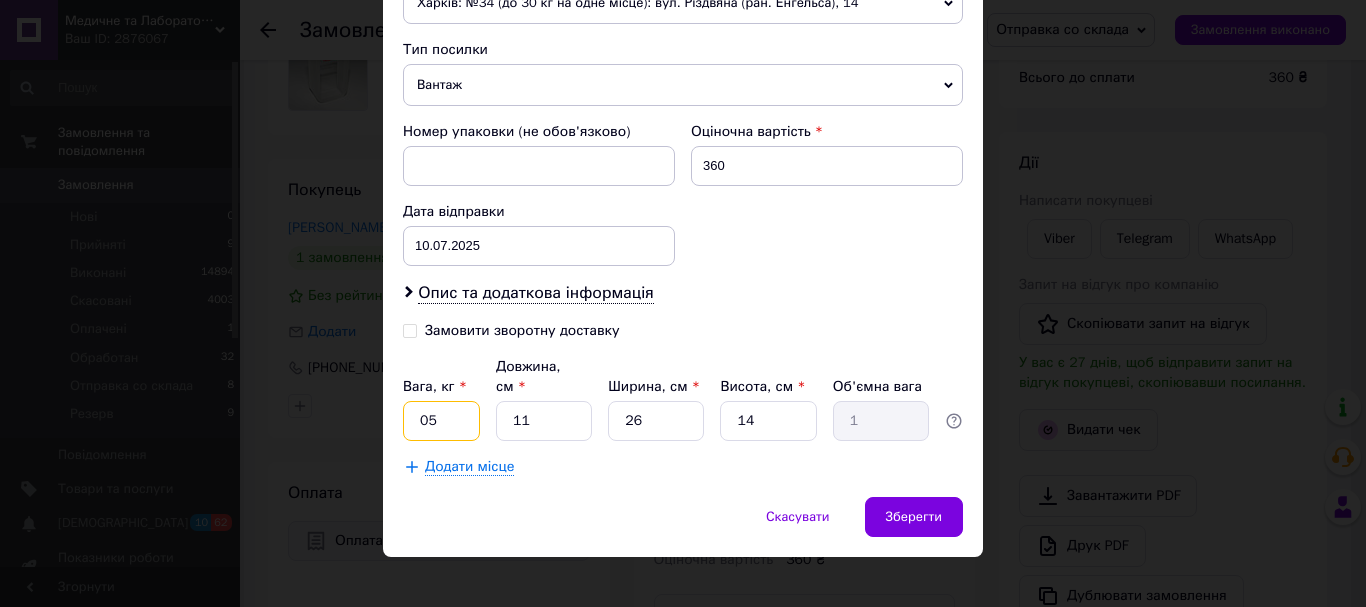 type on "05" 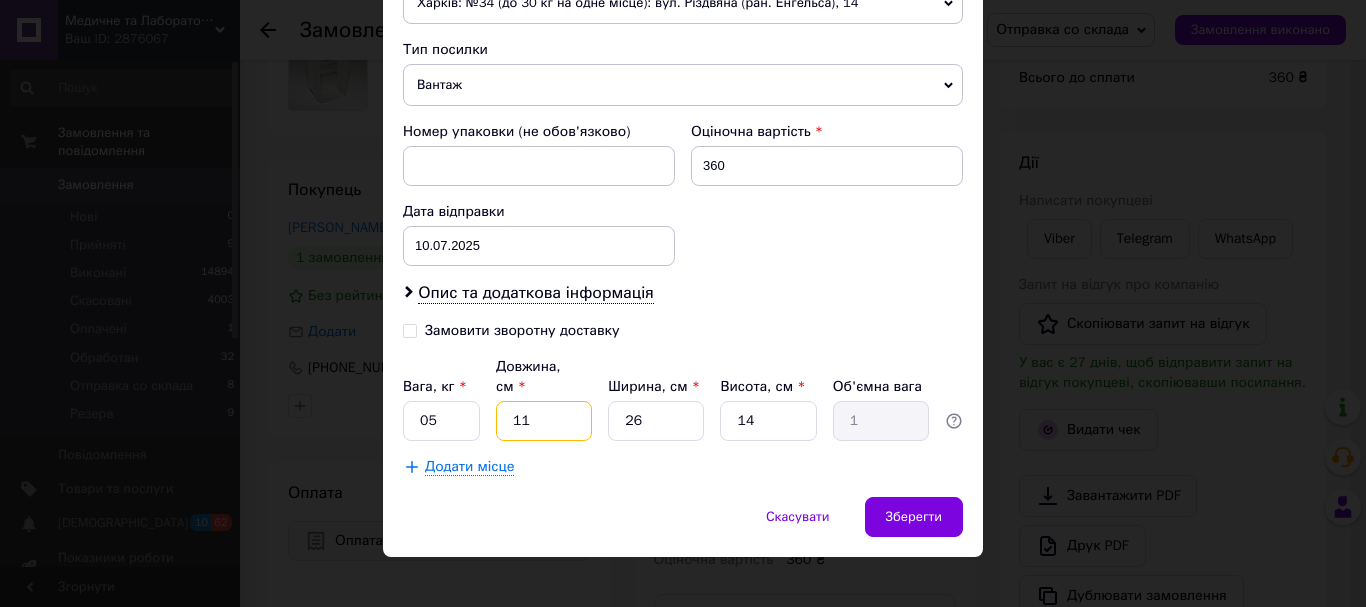 click on "11" at bounding box center (544, 421) 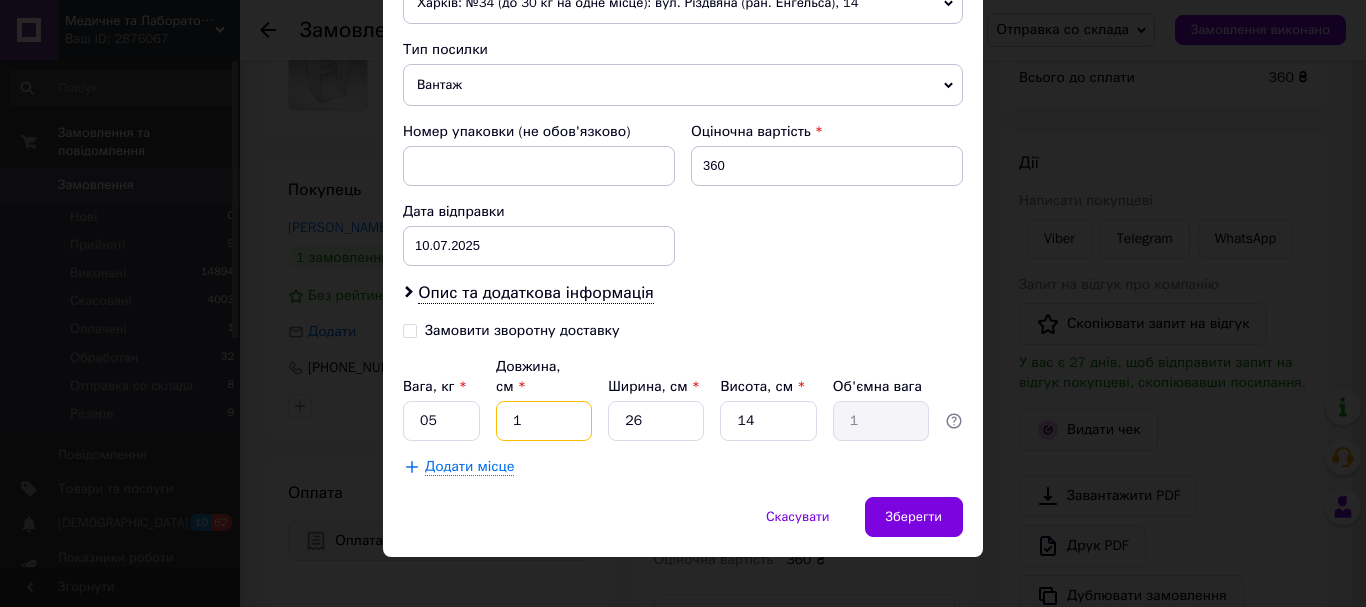 type on "0.1" 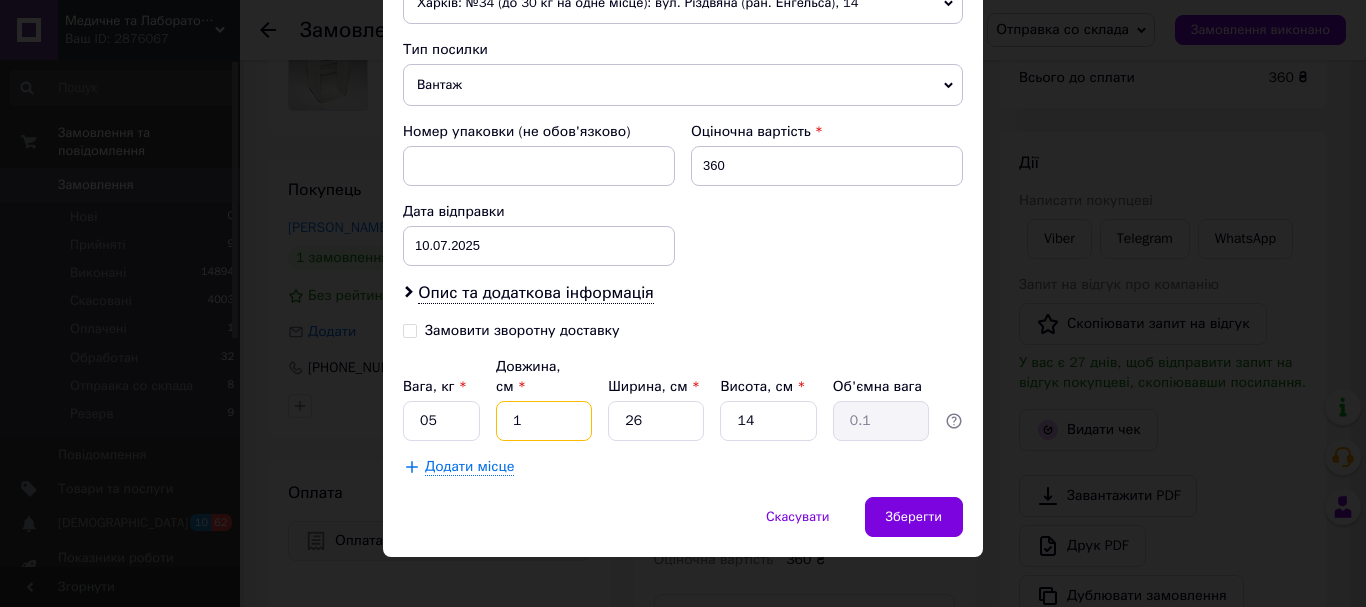 type on "10" 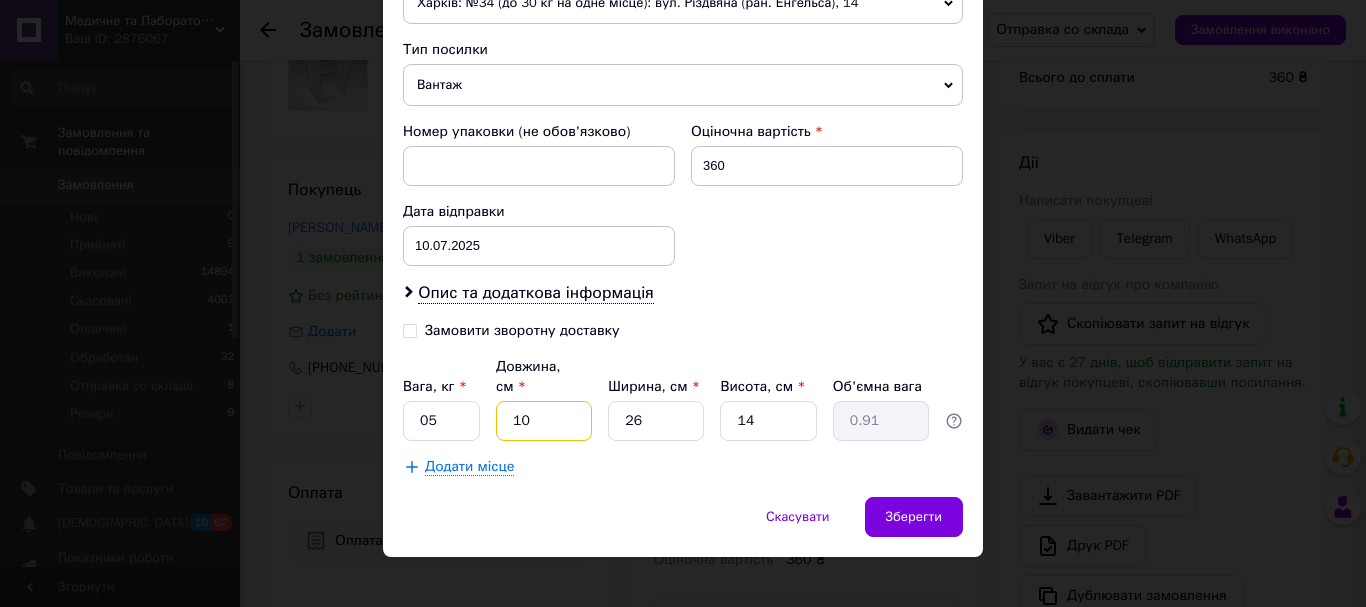 type on "10" 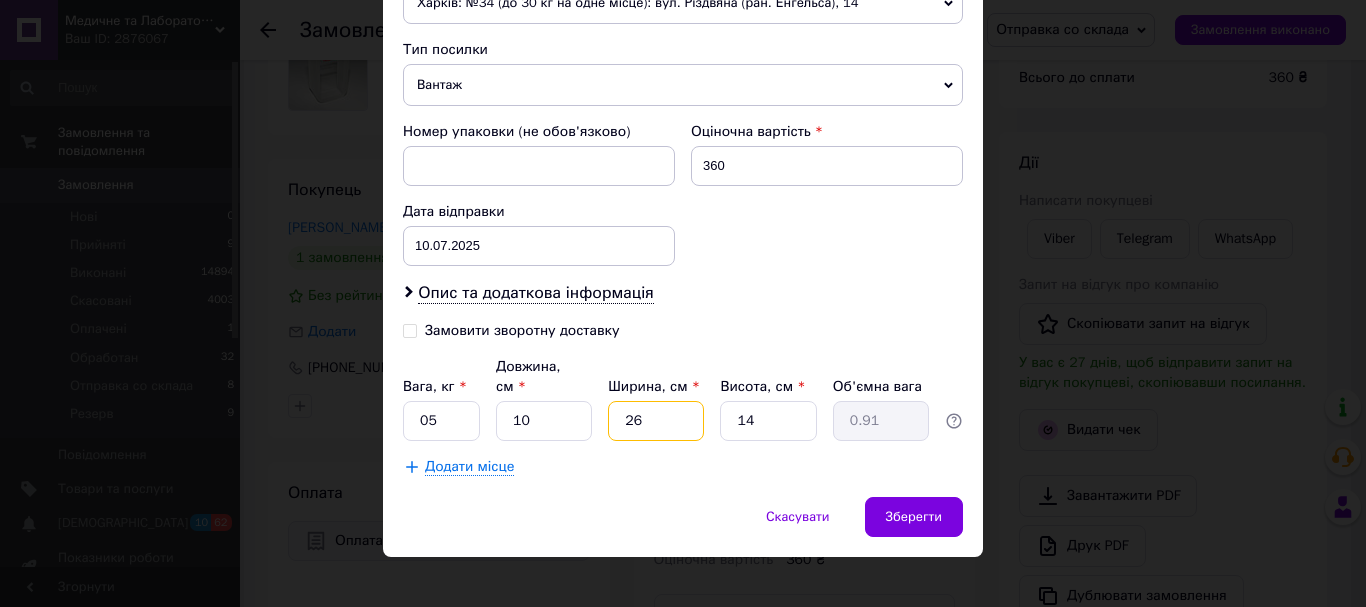 click on "26" at bounding box center (656, 421) 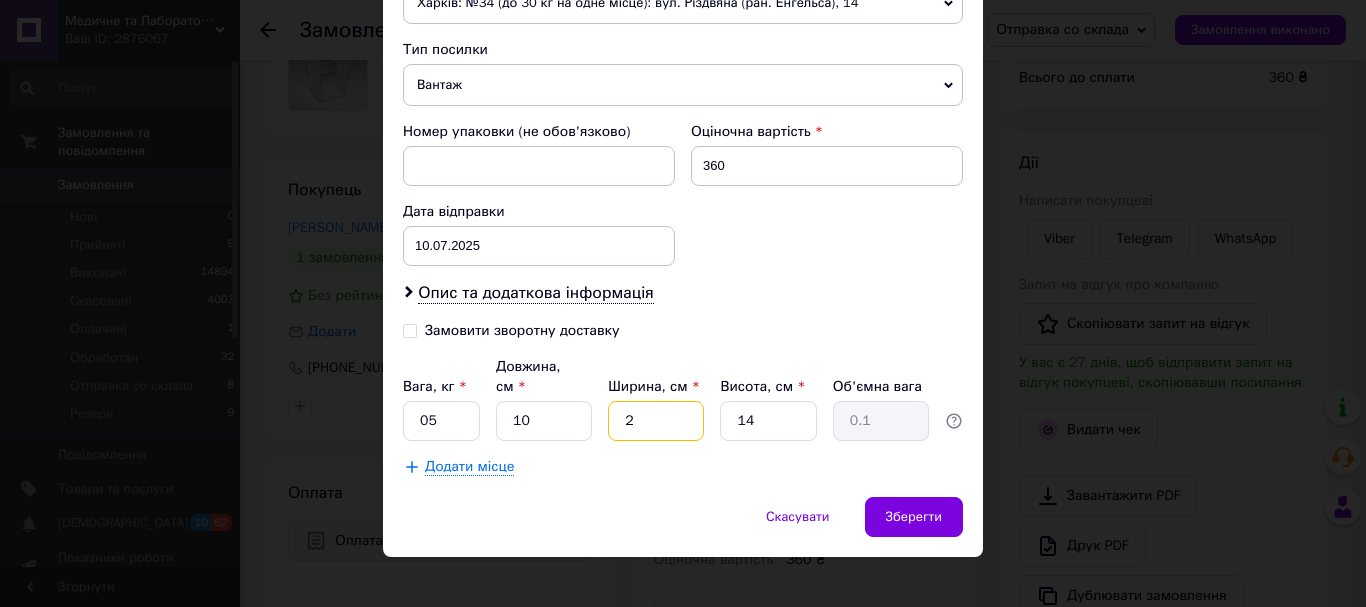 type 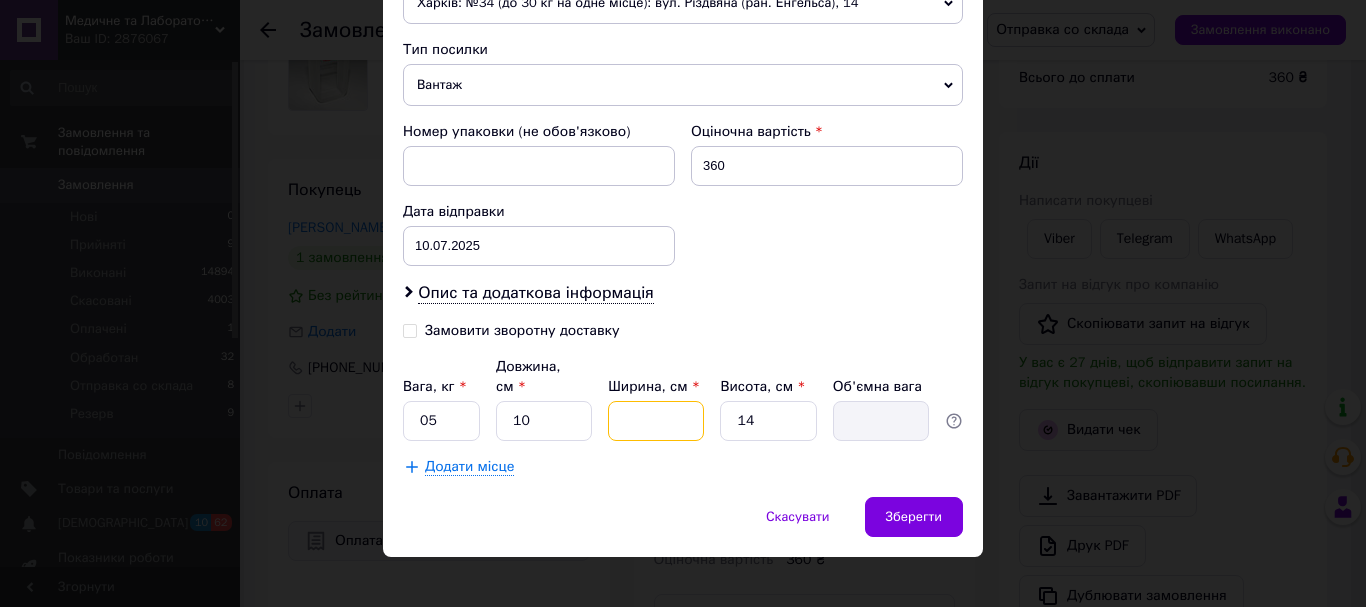 type on "7" 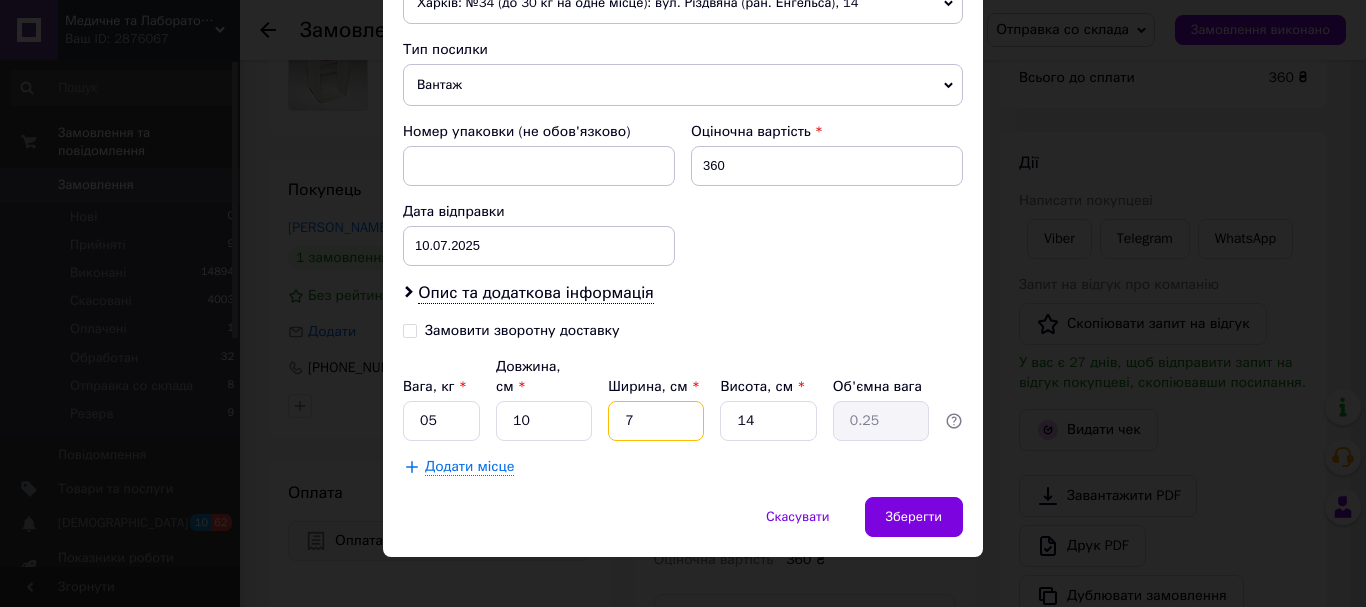 type on "7" 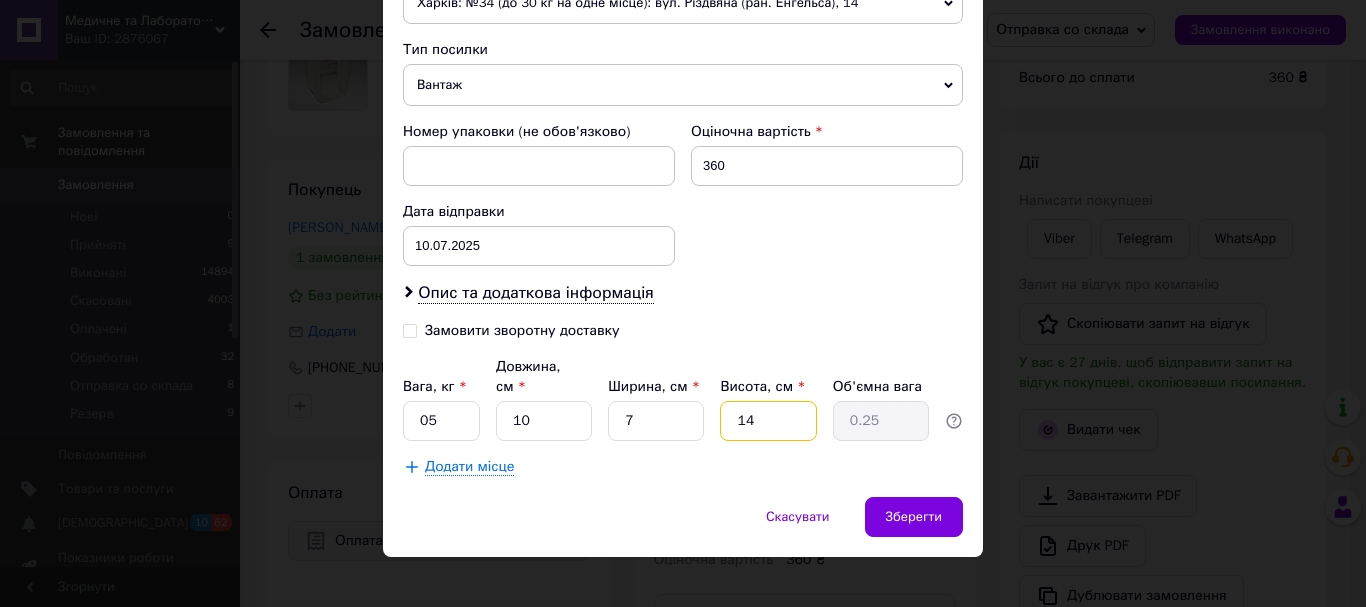 click on "14" at bounding box center (768, 421) 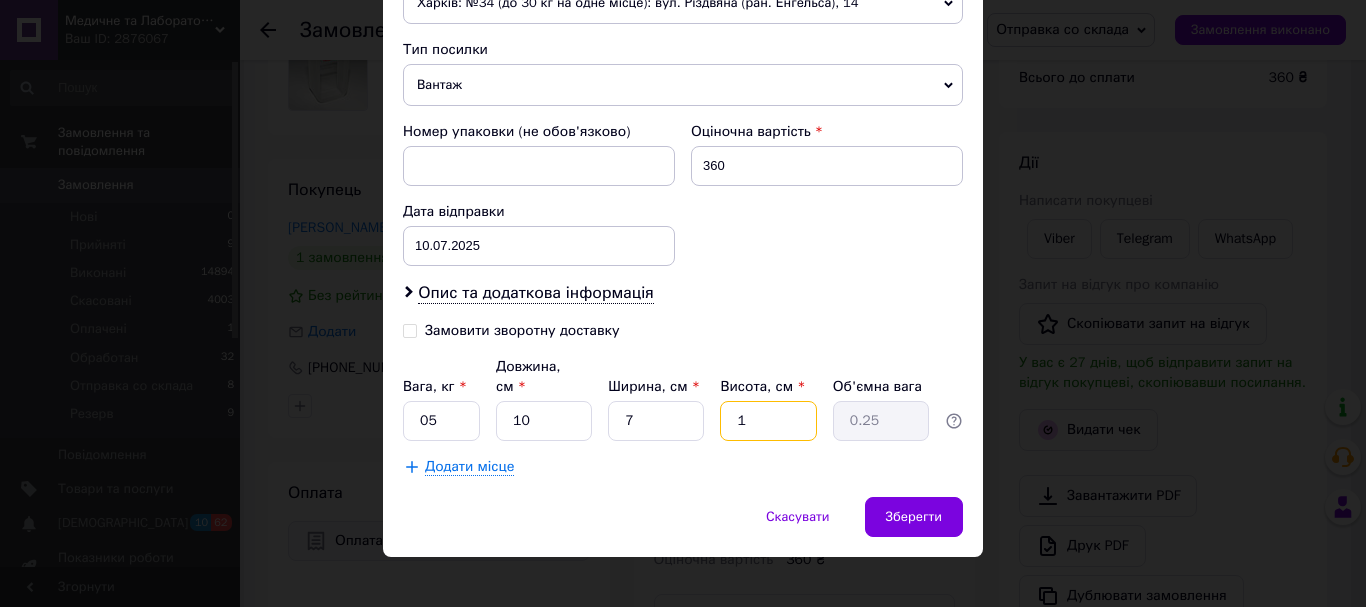 type on "0.1" 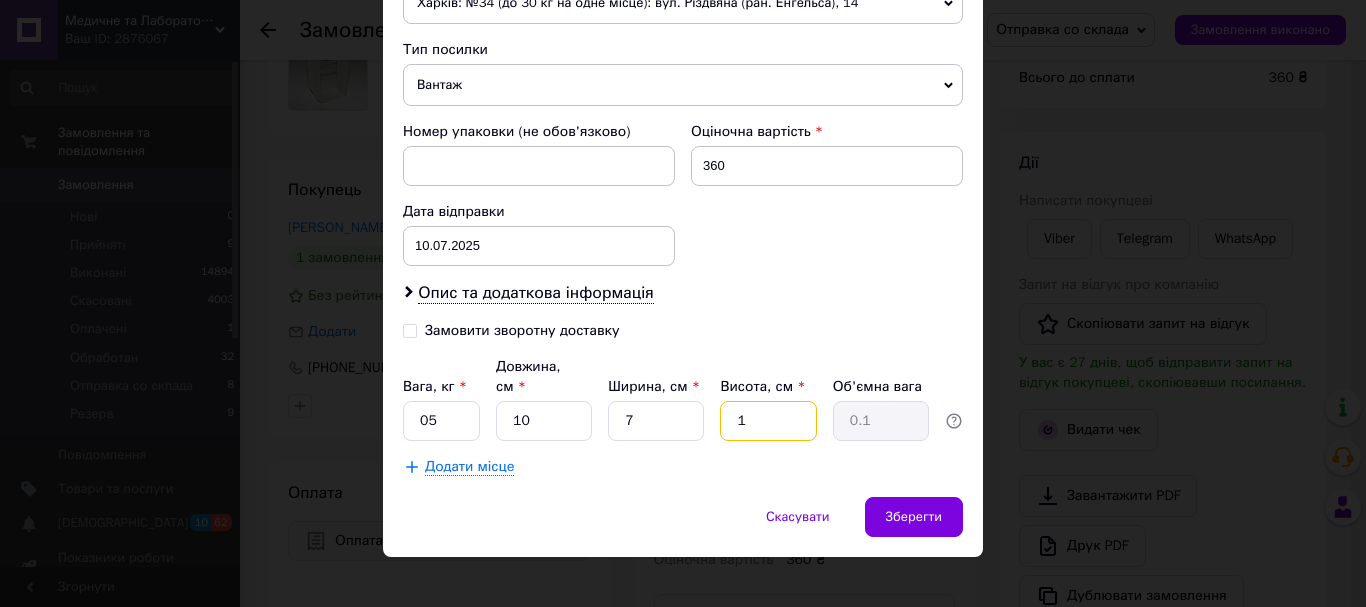 type 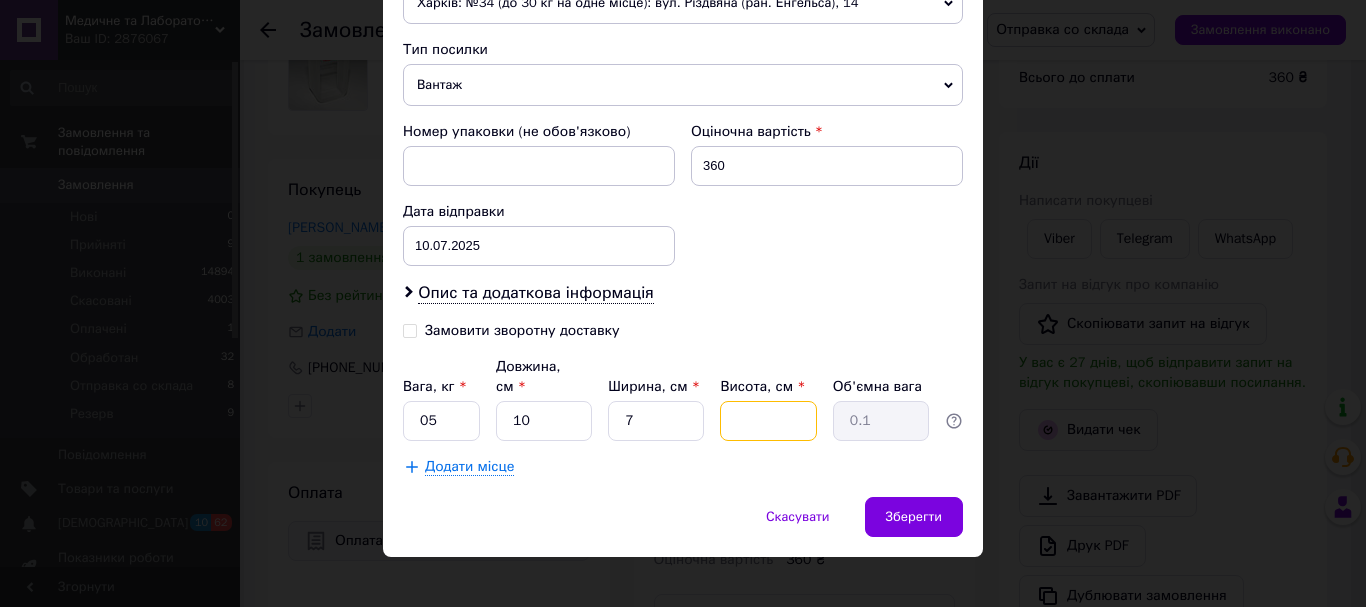 type 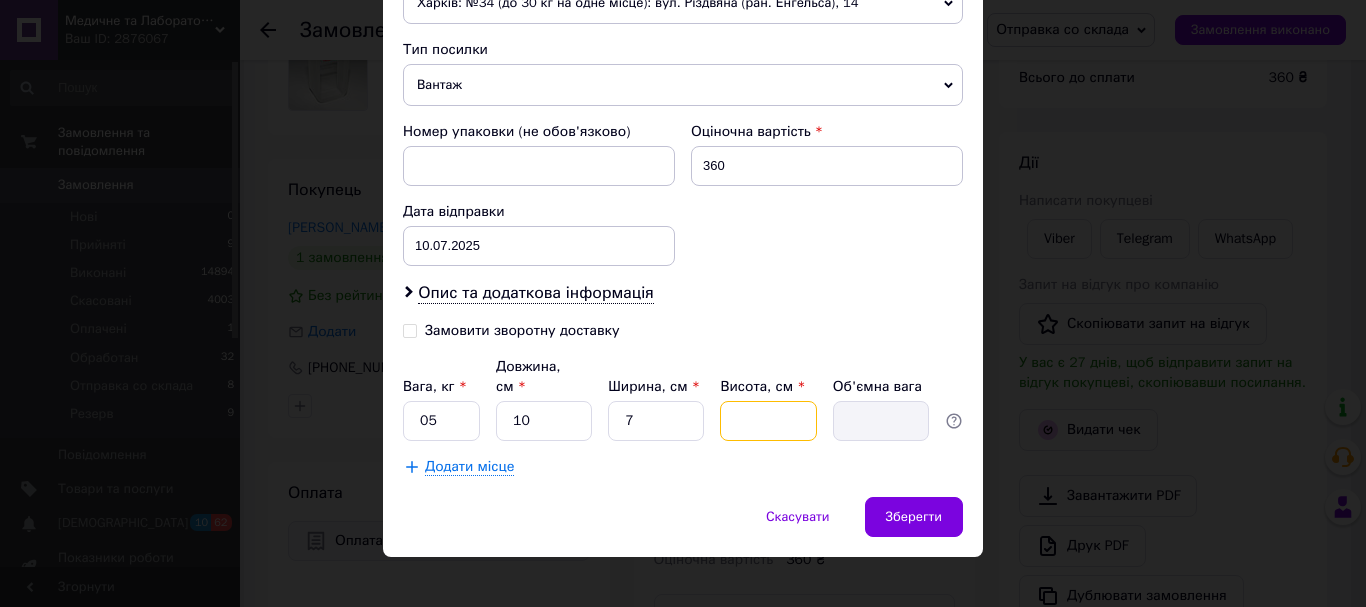 type on "5" 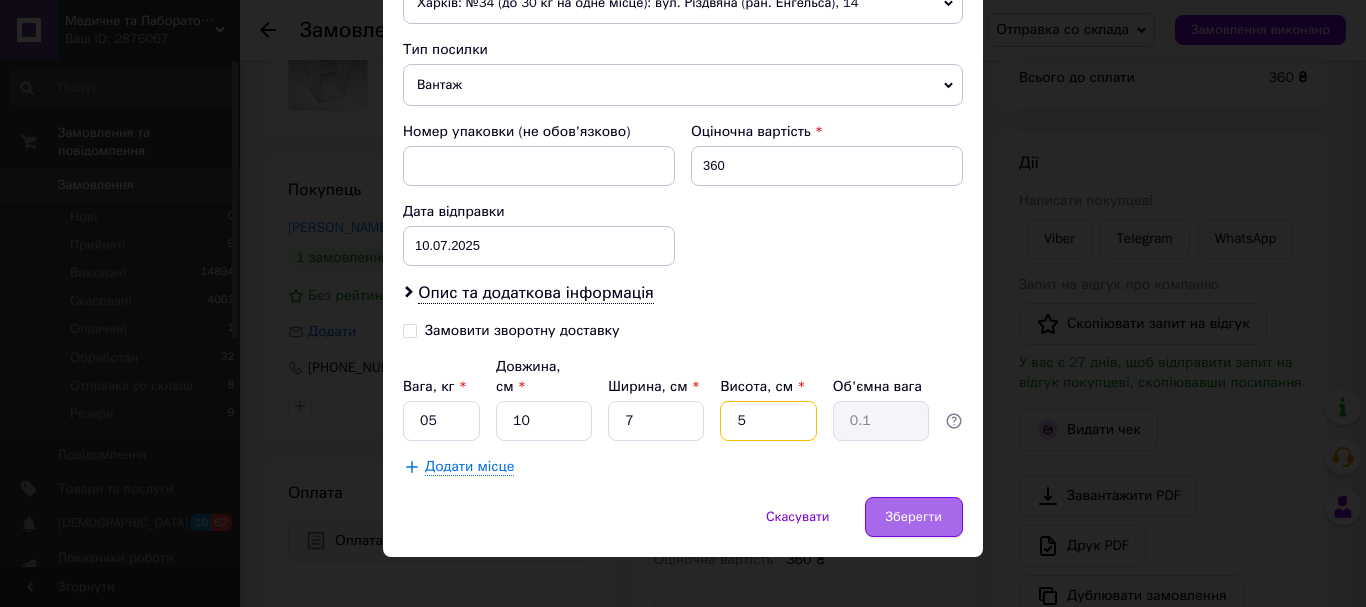 type on "5" 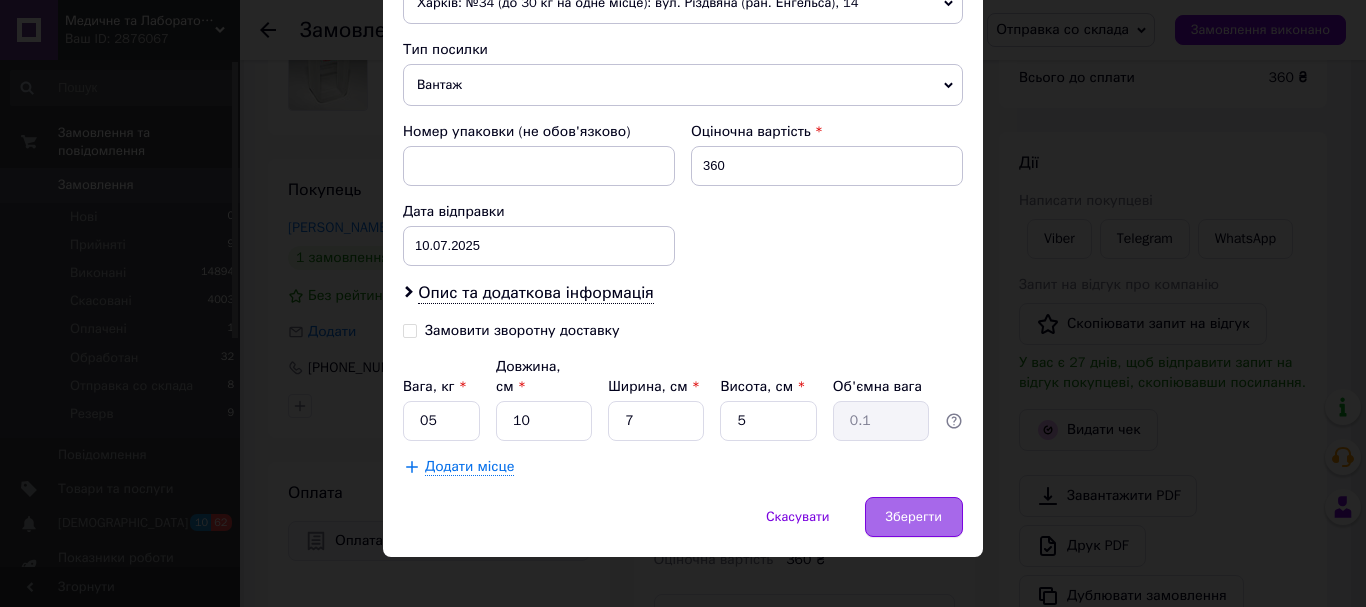 click on "Зберегти" at bounding box center (914, 517) 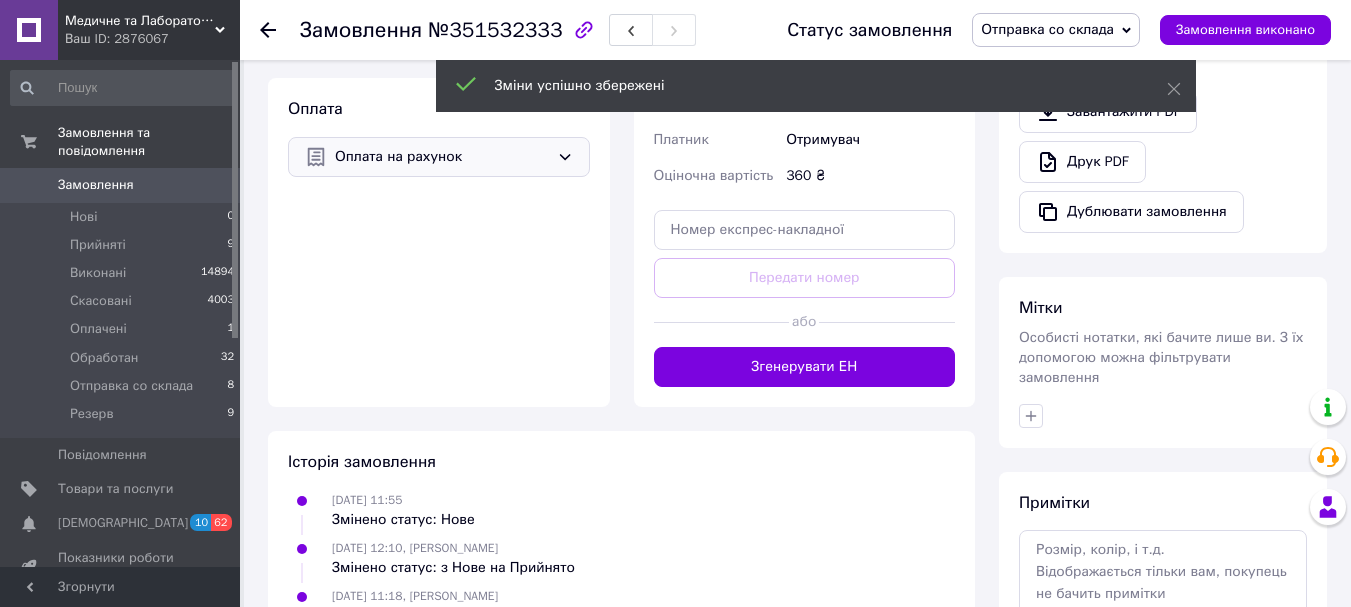scroll, scrollTop: 600, scrollLeft: 0, axis: vertical 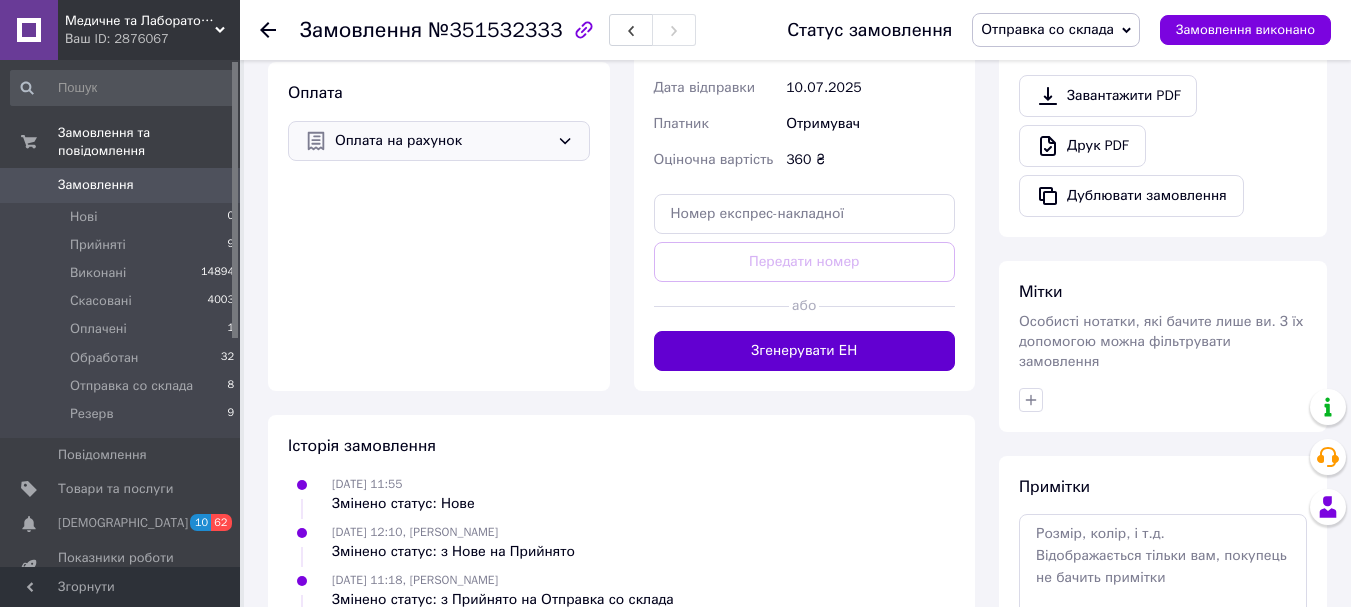 click on "Згенерувати ЕН" at bounding box center [805, 351] 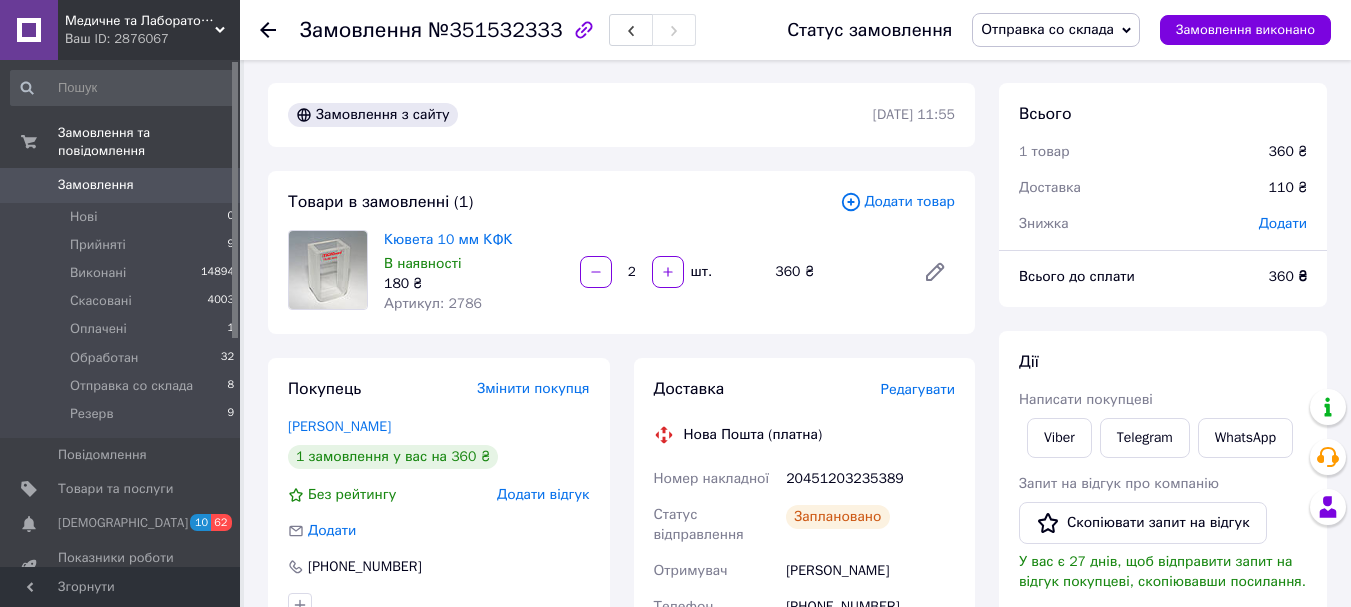 scroll, scrollTop: 0, scrollLeft: 0, axis: both 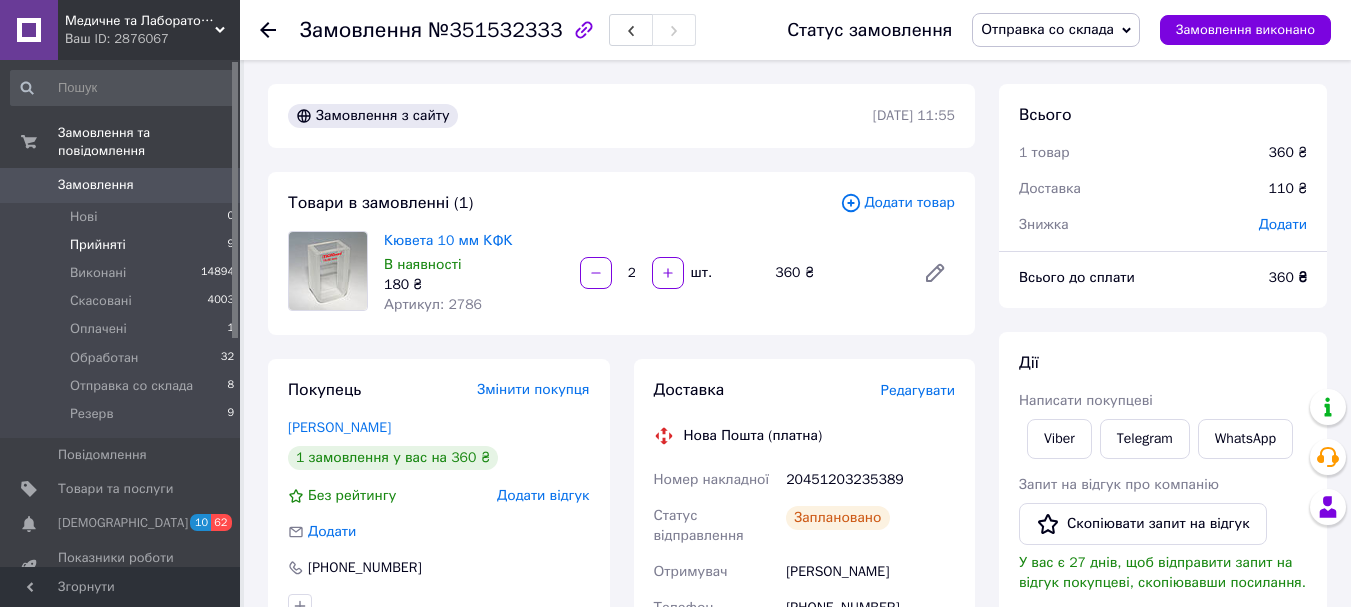click on "Прийняті" at bounding box center (98, 245) 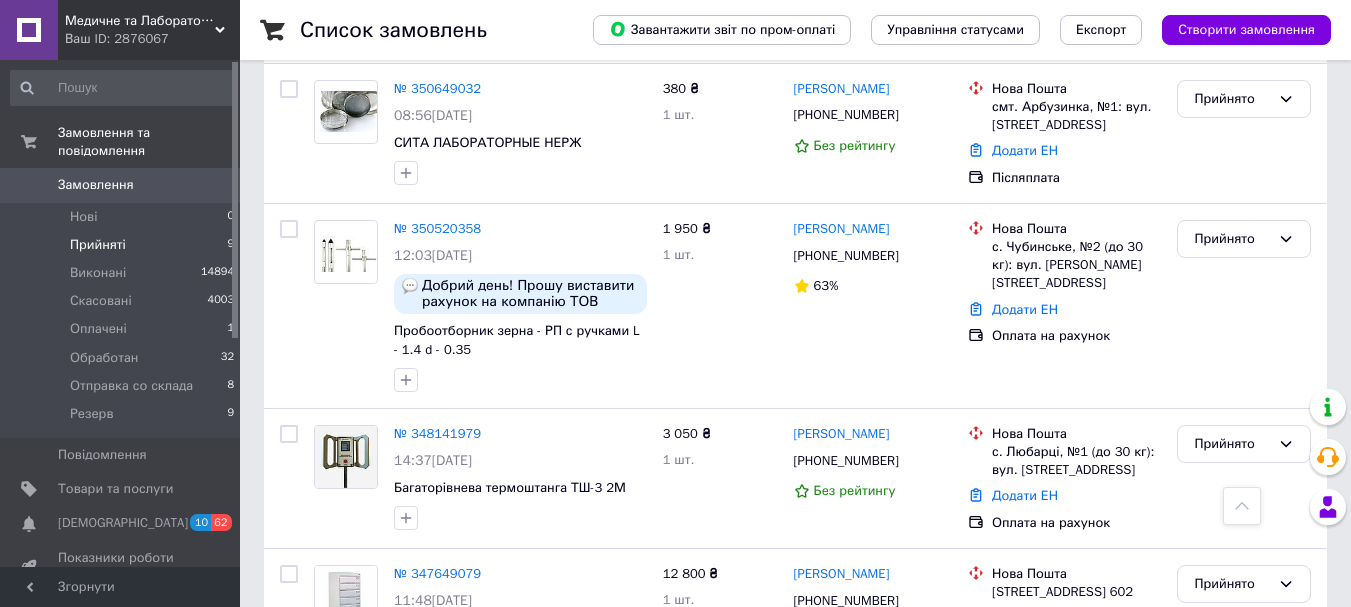 scroll, scrollTop: 1106, scrollLeft: 0, axis: vertical 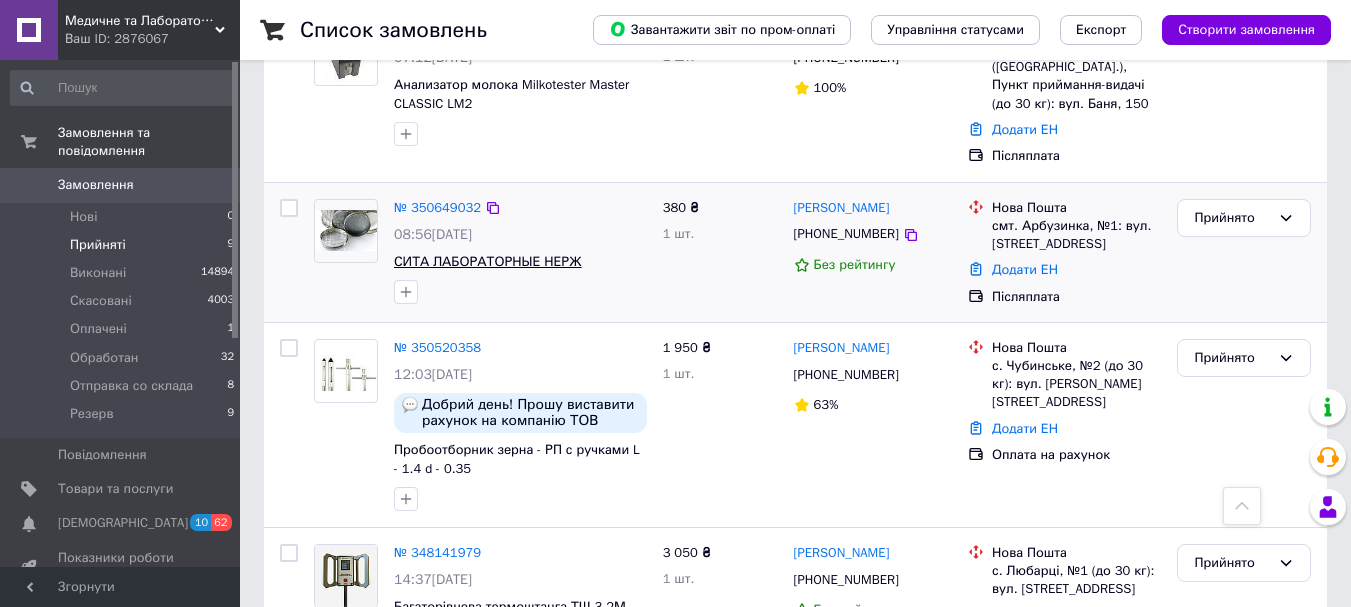click on "СИТА ЛАБОРАТОРНЫЕ НЕРЖ" at bounding box center [488, 261] 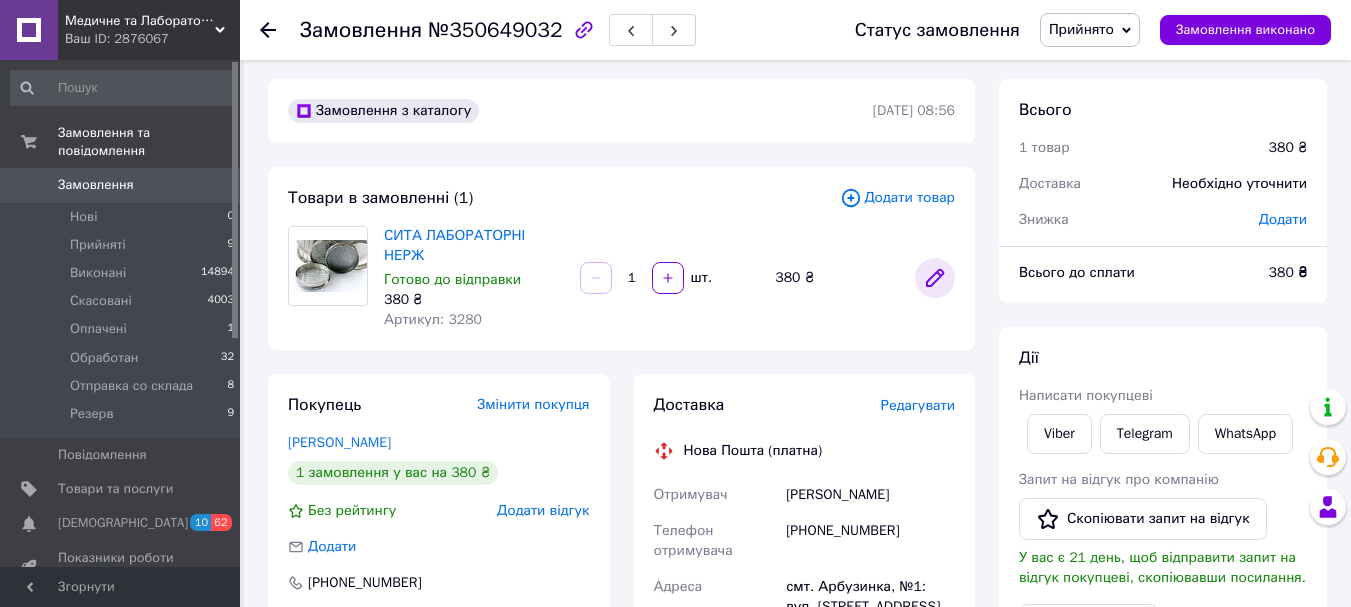 scroll, scrollTop: 0, scrollLeft: 0, axis: both 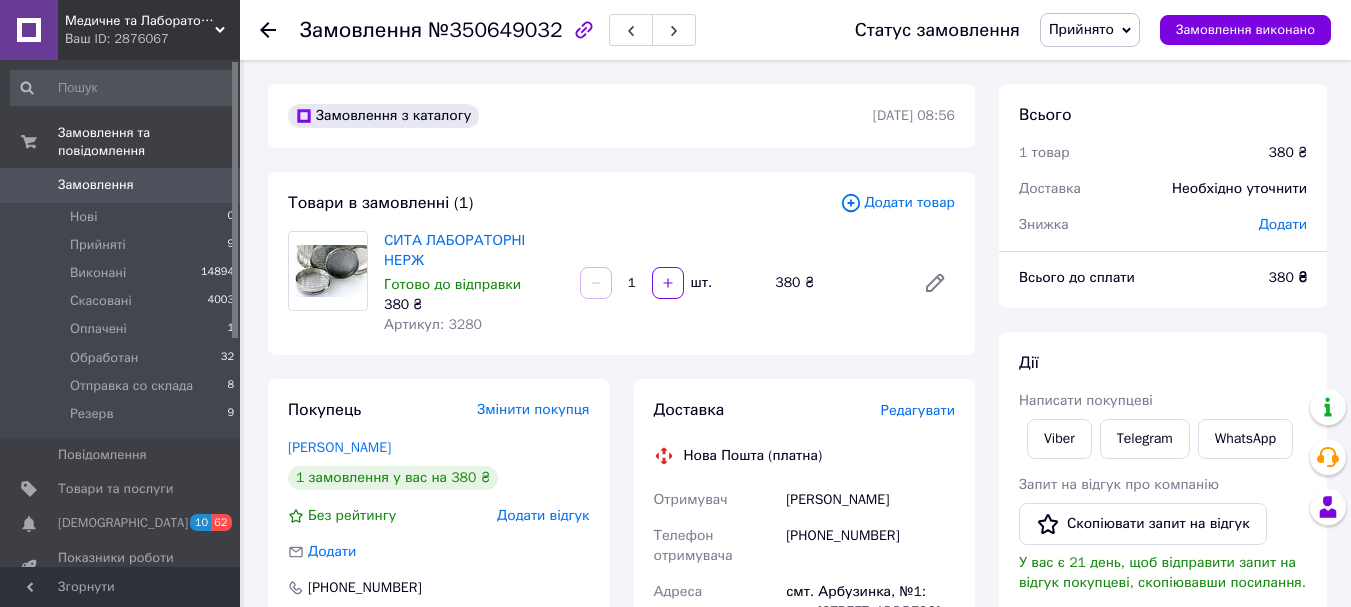 click on "Змінити покупця" at bounding box center [533, 409] 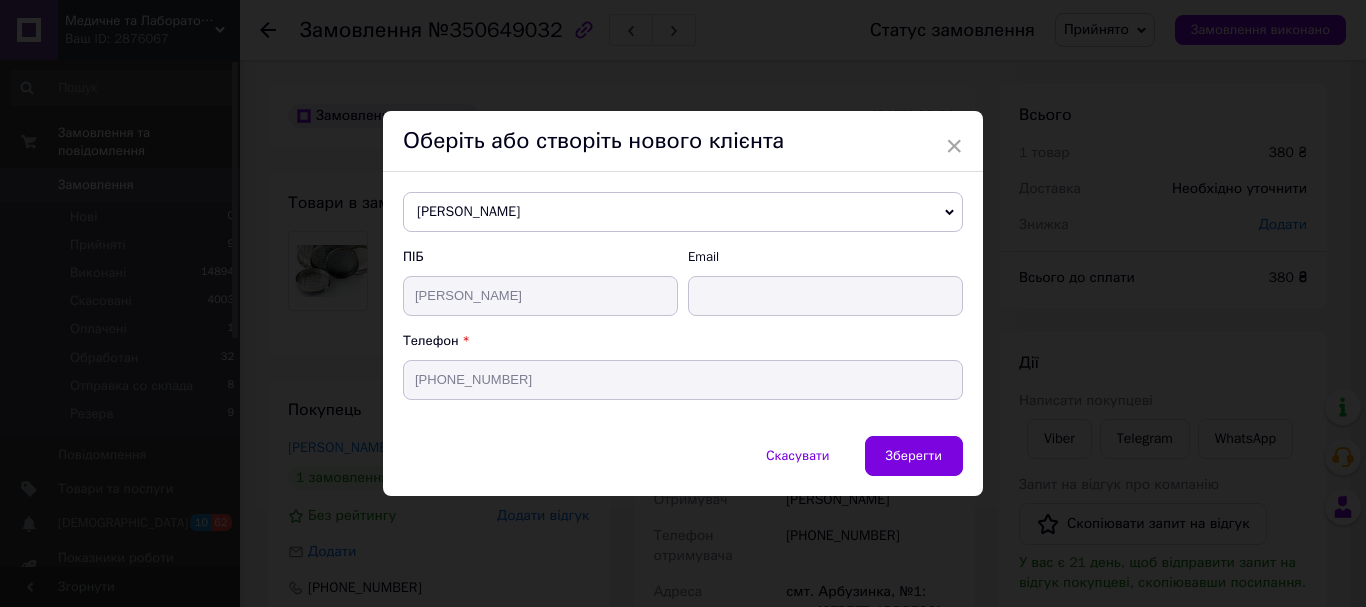 click on "[PERSON_NAME]" at bounding box center (683, 212) 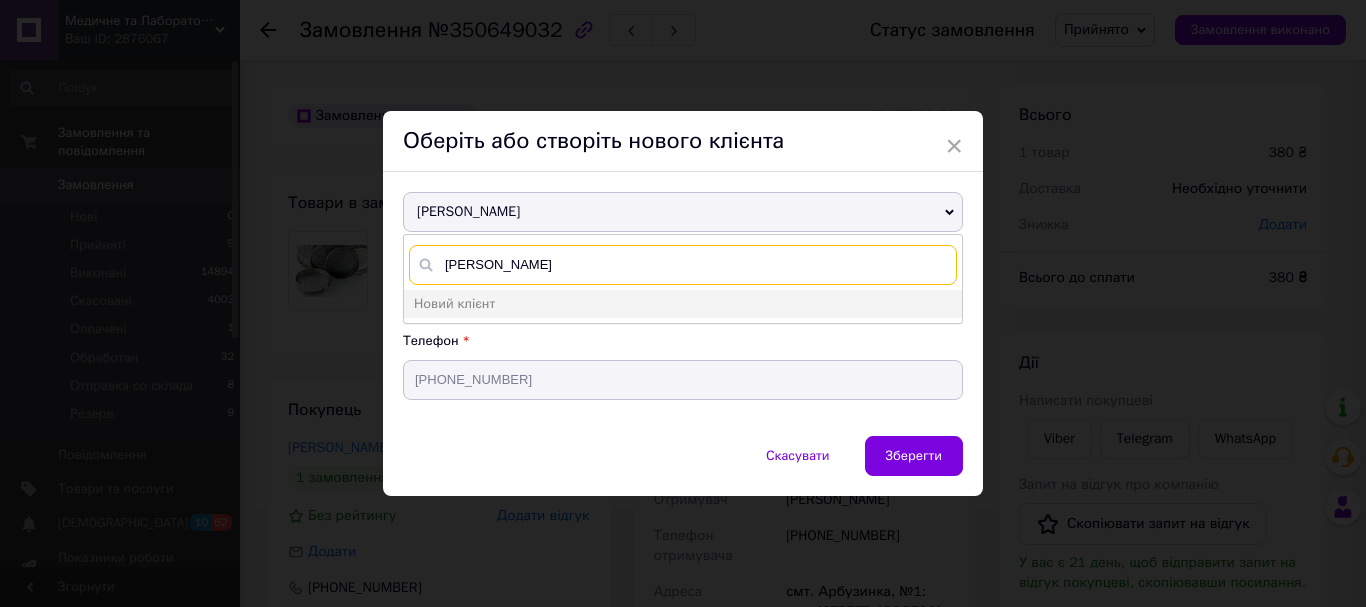 type on "[PERSON_NAME]" 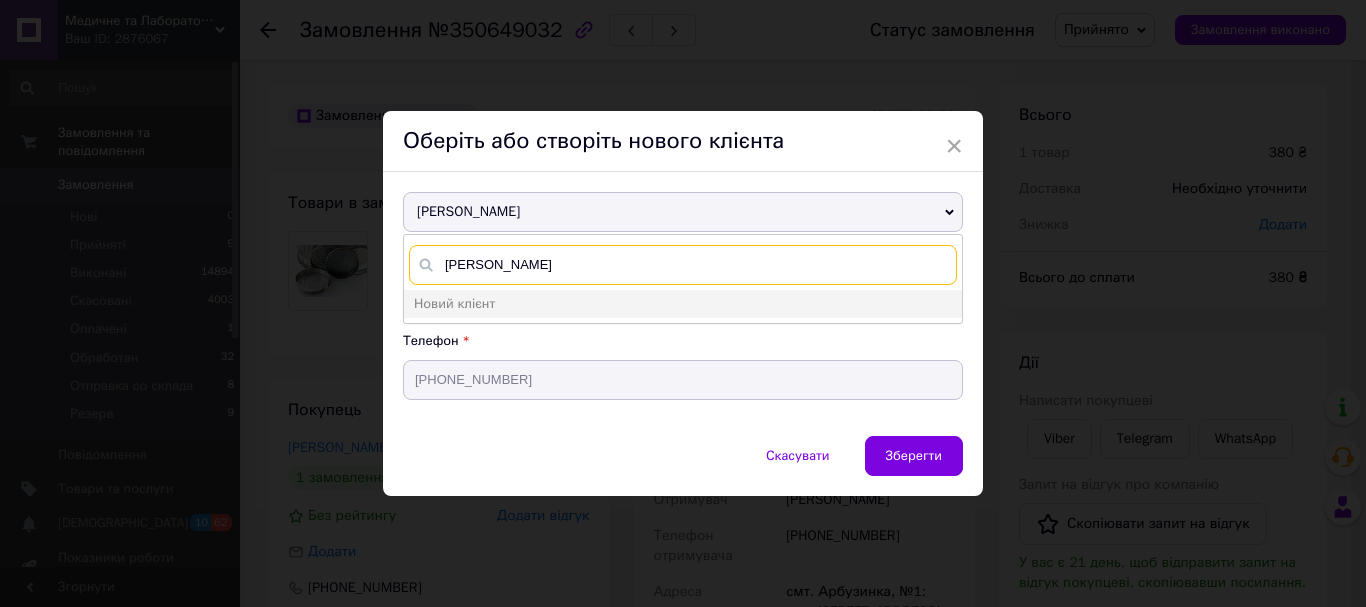 click on "Яловенко Юрій" at bounding box center (683, 265) 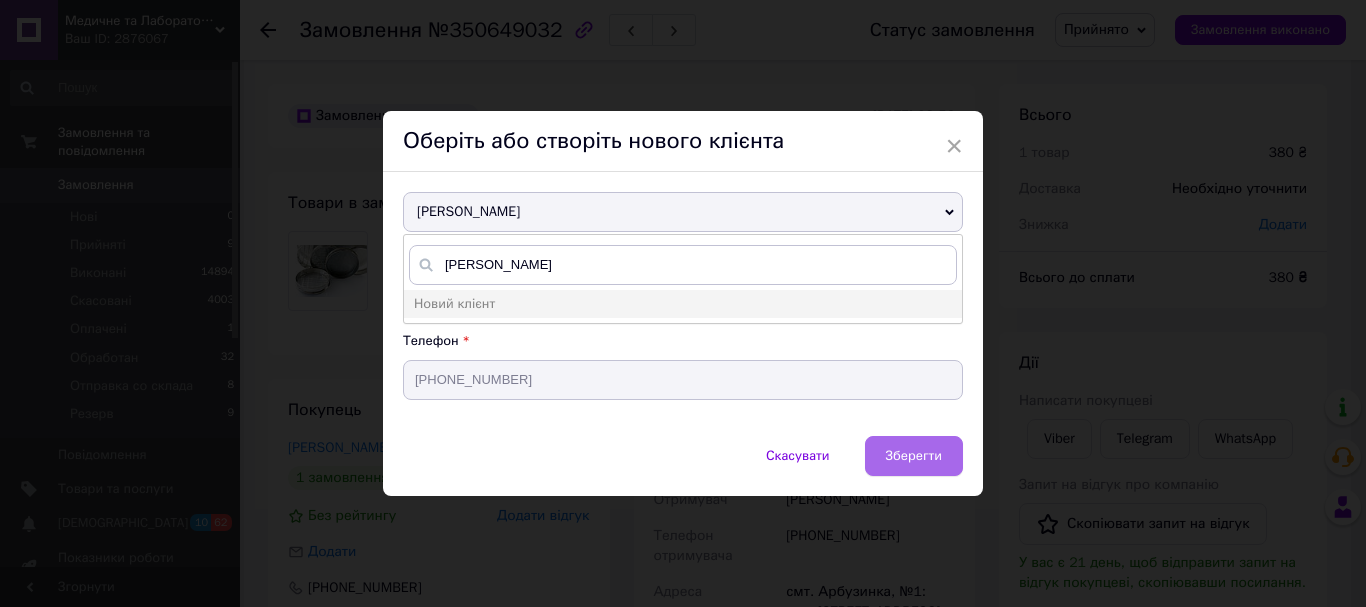 click on "Зберегти" at bounding box center [914, 455] 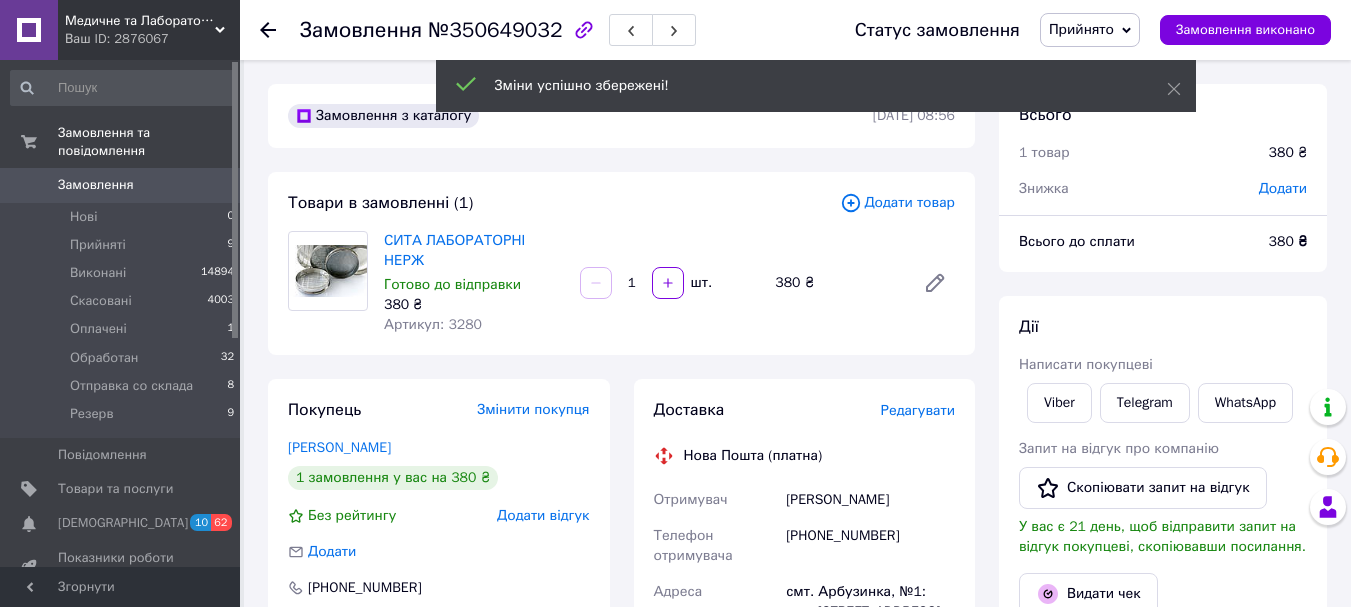 scroll, scrollTop: 100, scrollLeft: 0, axis: vertical 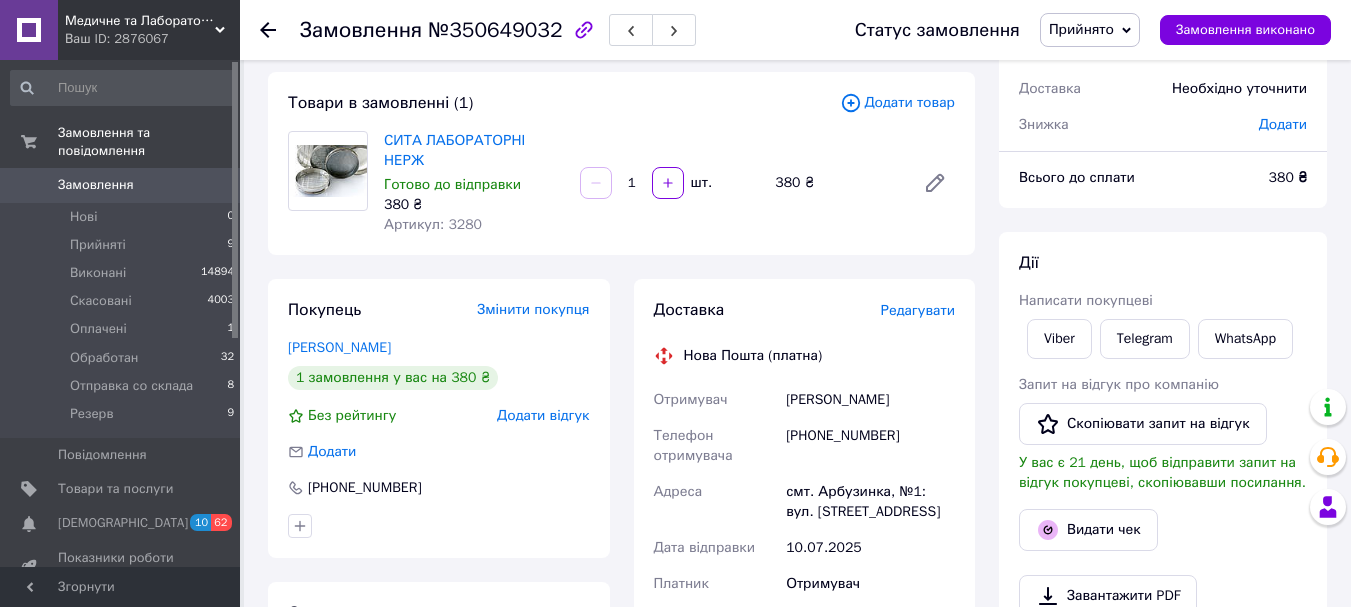 click on "Змінити покупця" at bounding box center [533, 309] 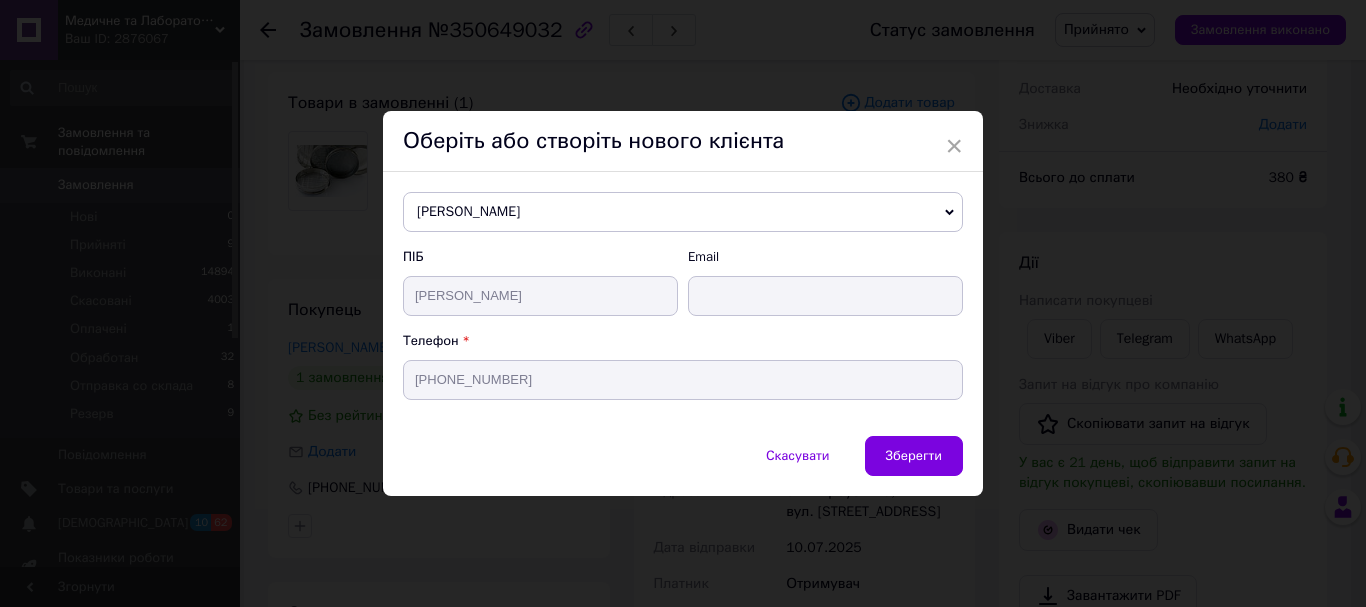 click on "Росоха Олександр" at bounding box center (683, 212) 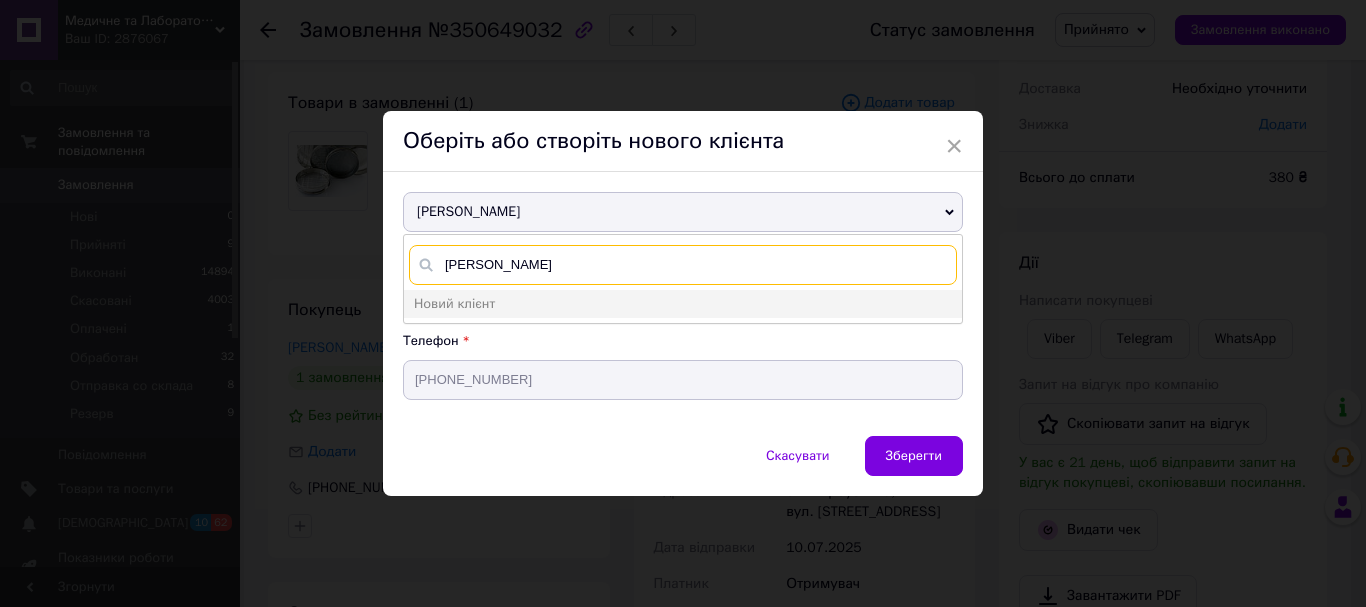 type on "Яловенко Юрій" 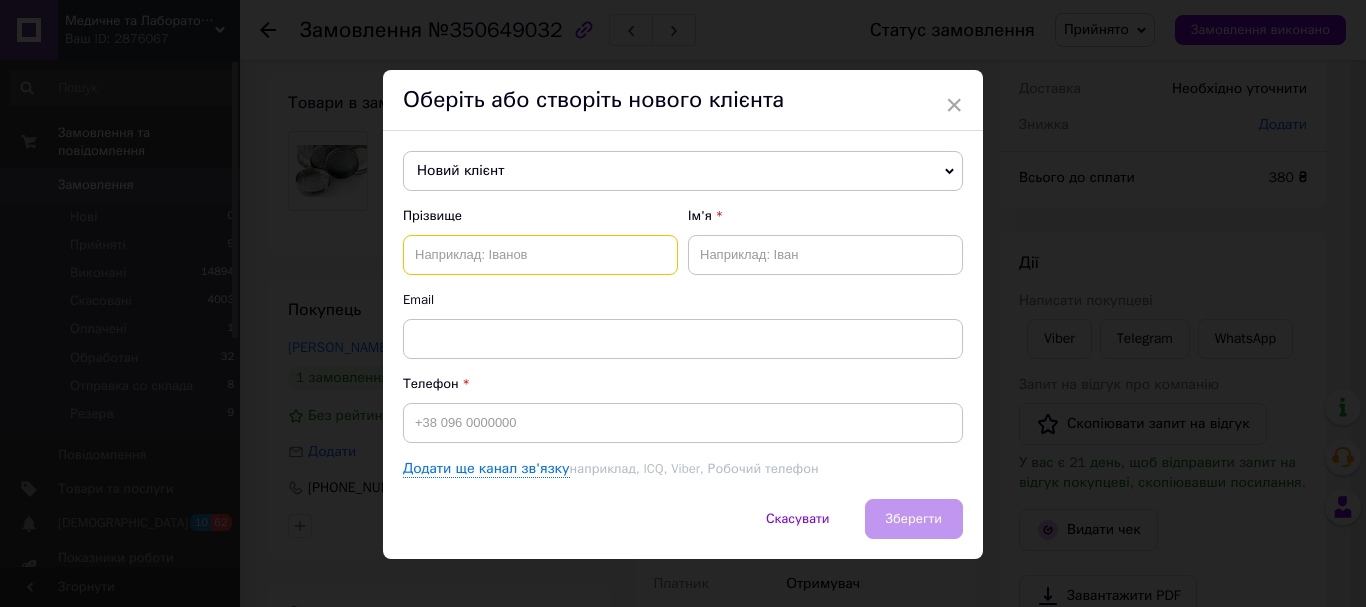click at bounding box center [540, 255] 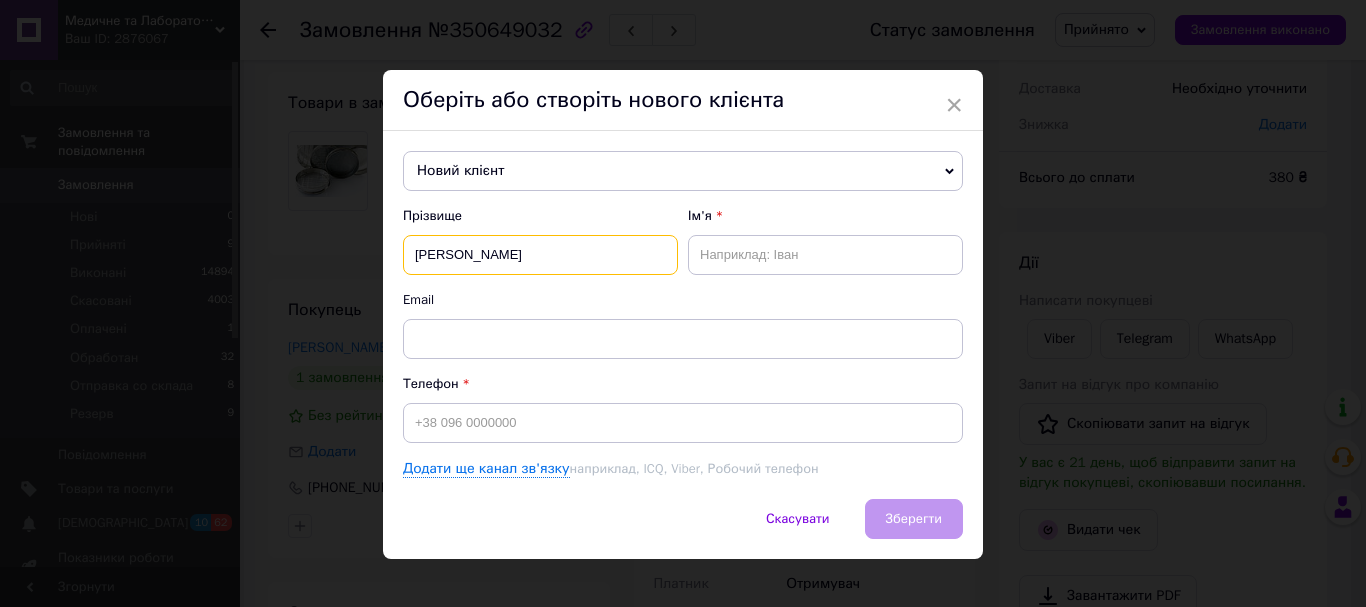 type on "Яловенко" 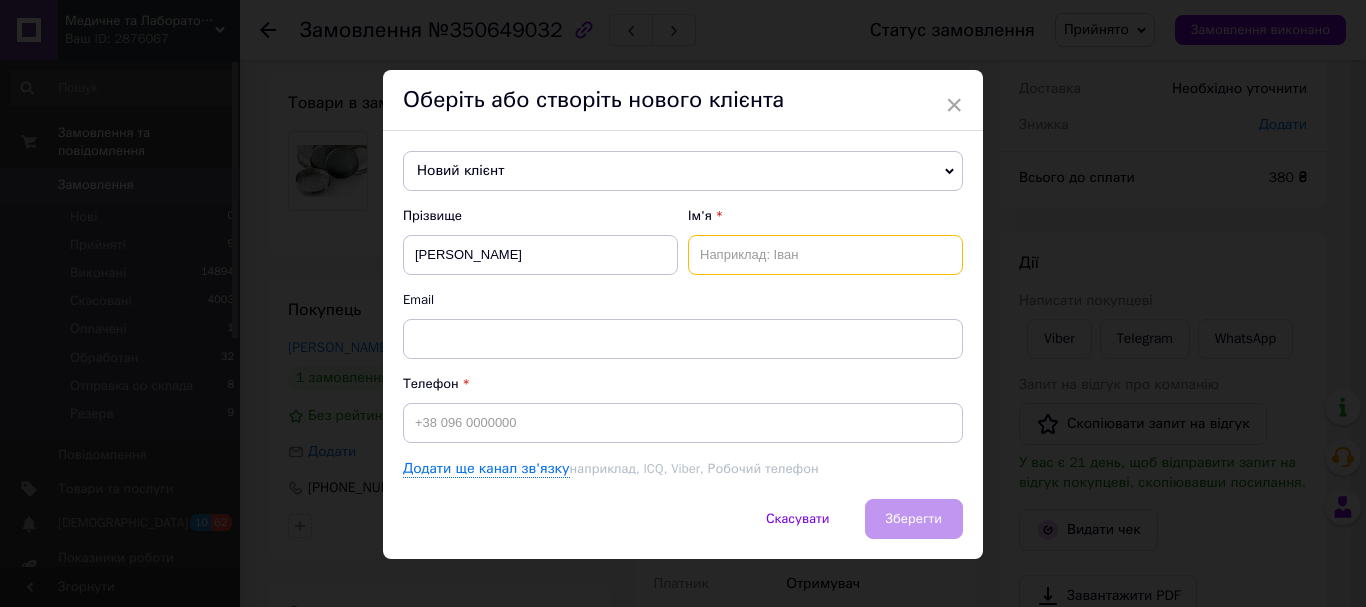 click at bounding box center [825, 255] 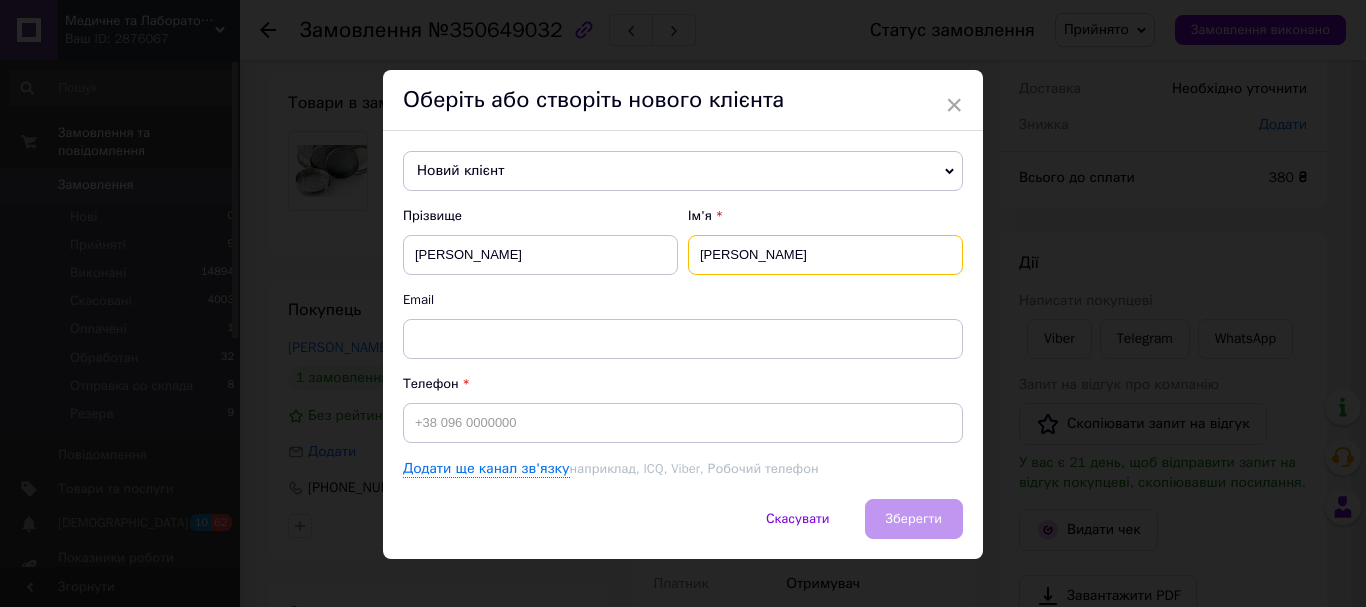 type on "Юрій" 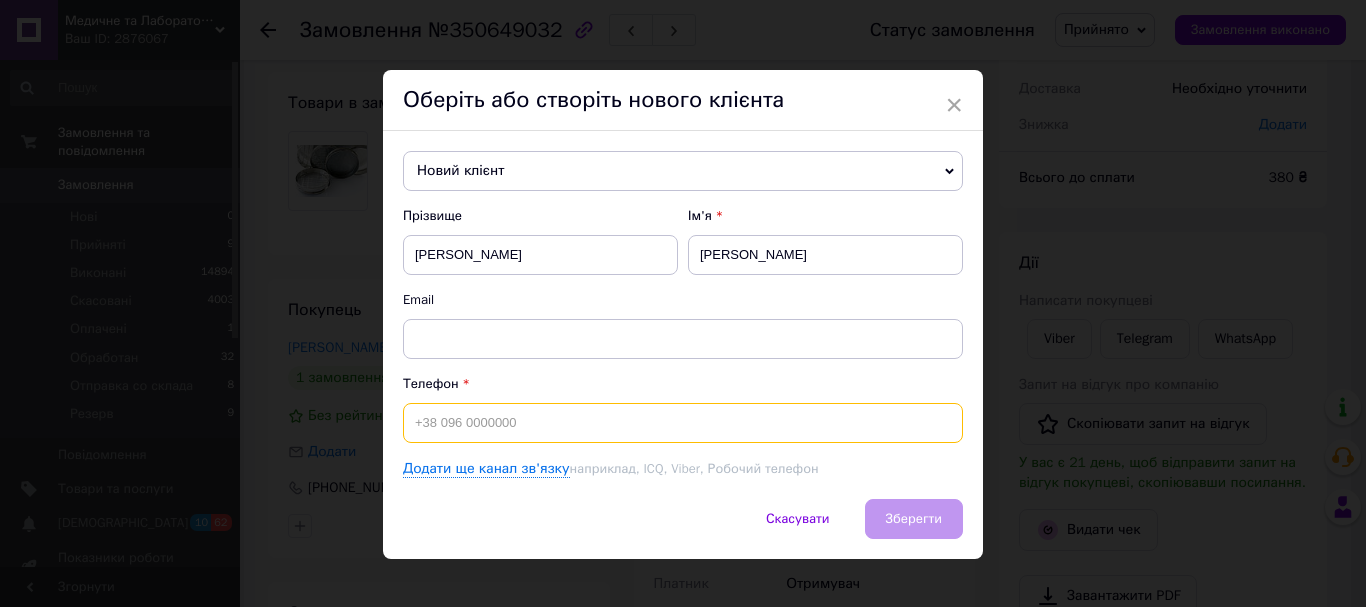 click at bounding box center [683, 423] 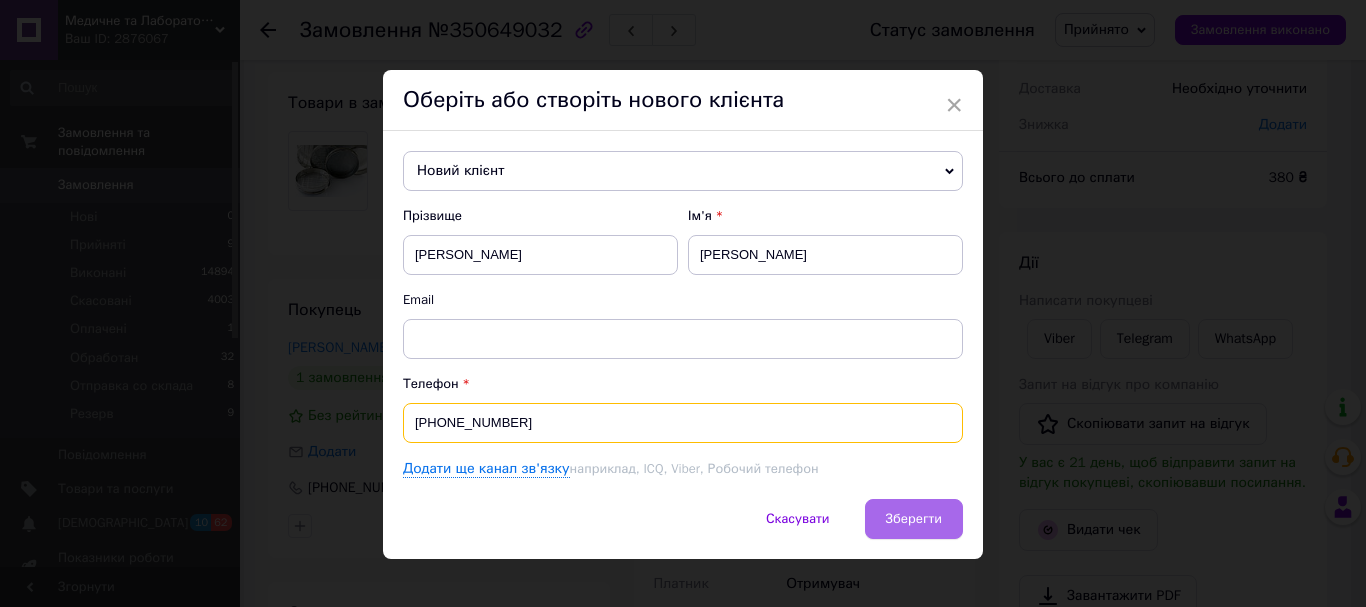 type on "[PHONE_NUMBER]" 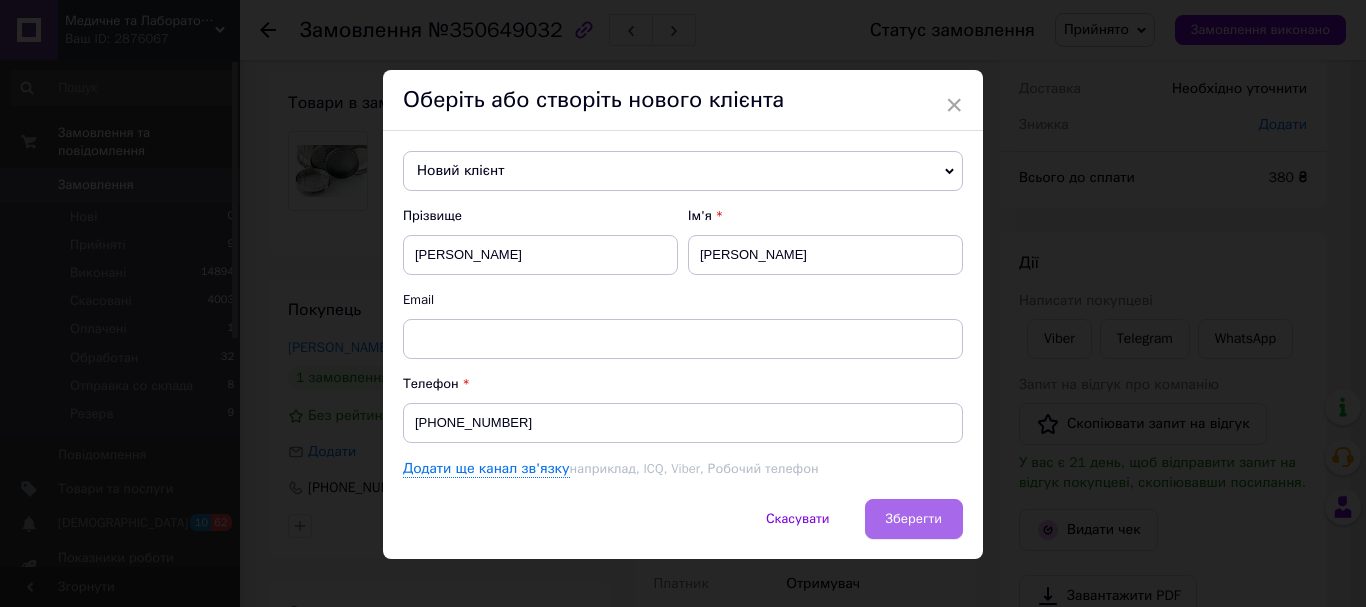 click on "Зберегти" at bounding box center [914, 518] 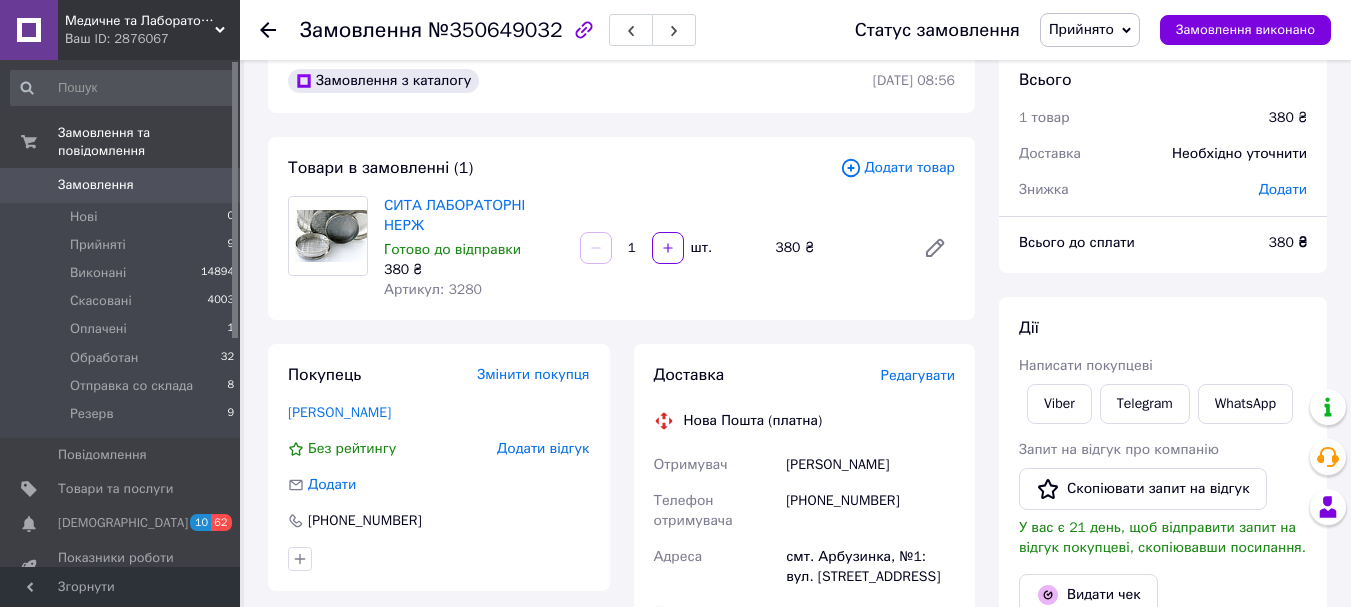 scroll, scrollTop: 0, scrollLeft: 0, axis: both 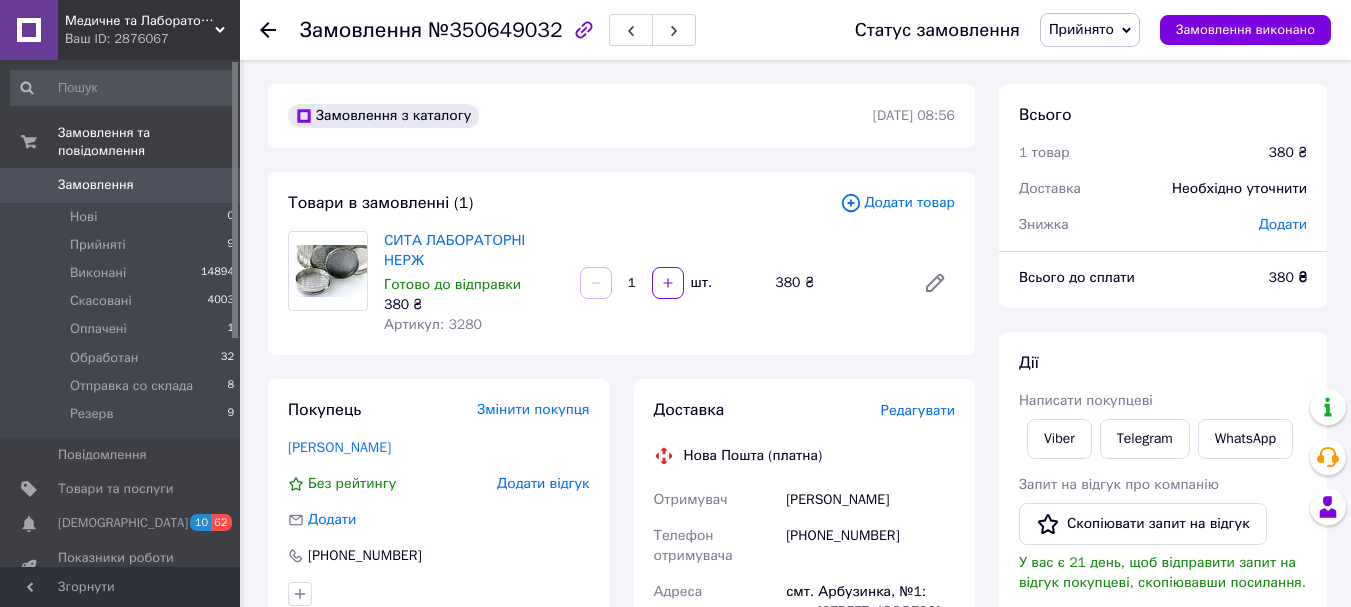 click on "Додати товар" at bounding box center [897, 203] 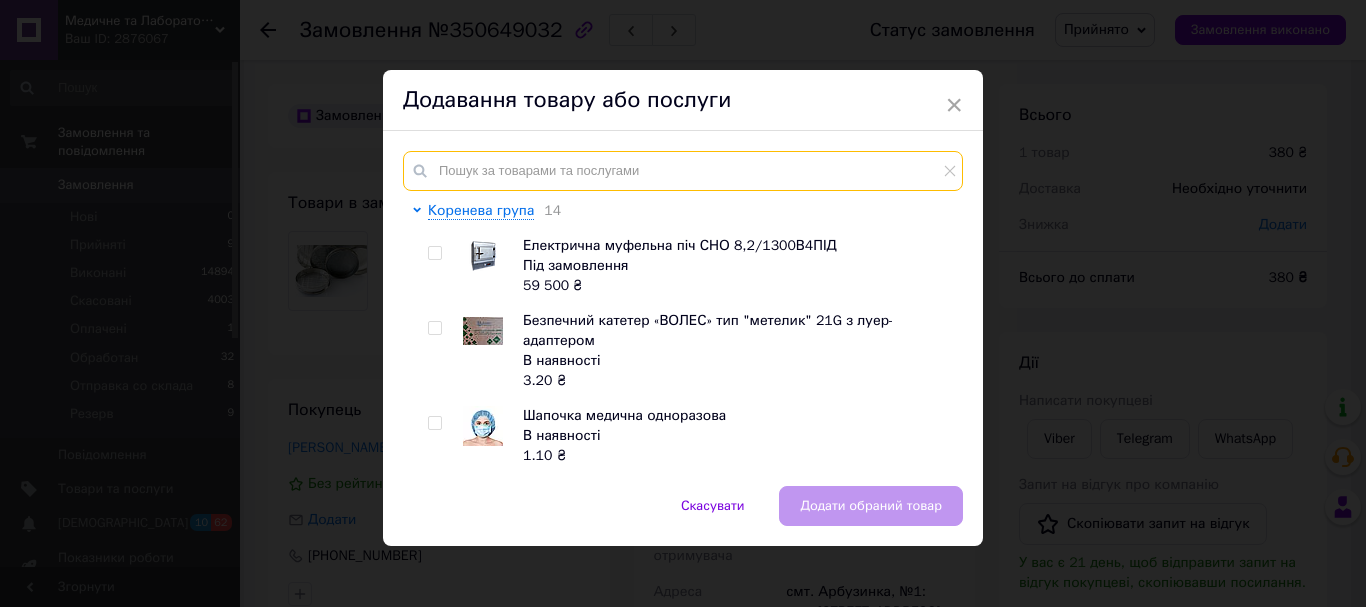 click at bounding box center (683, 171) 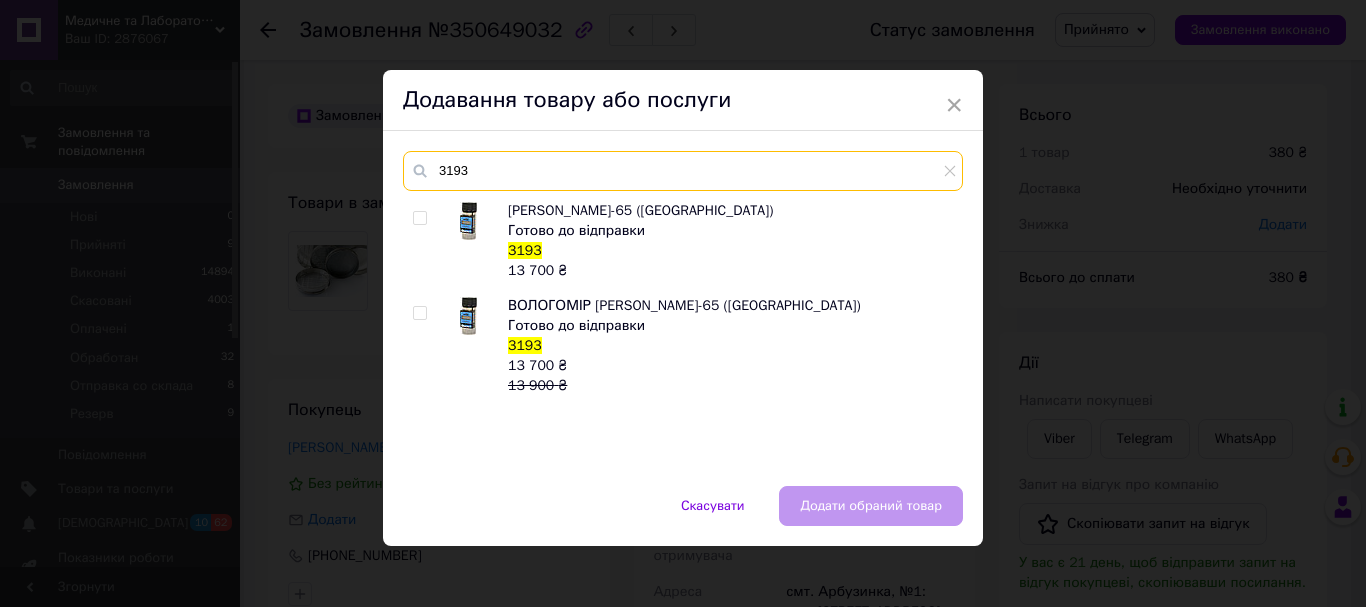 type on "3193" 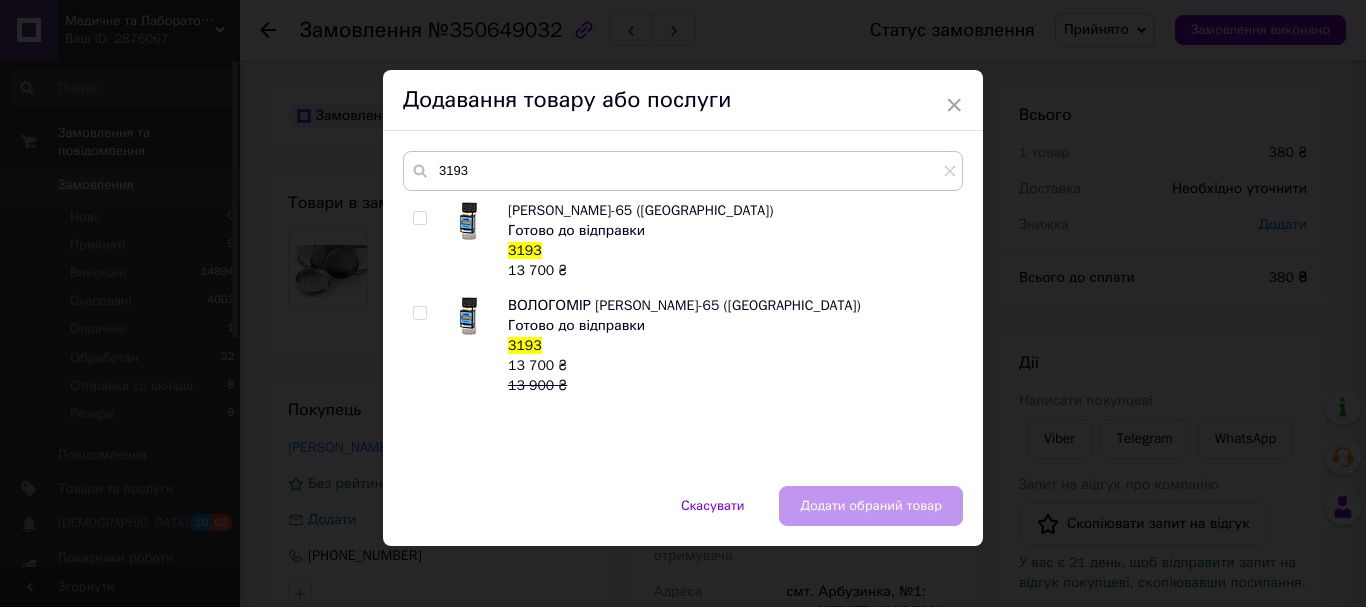 click at bounding box center (419, 218) 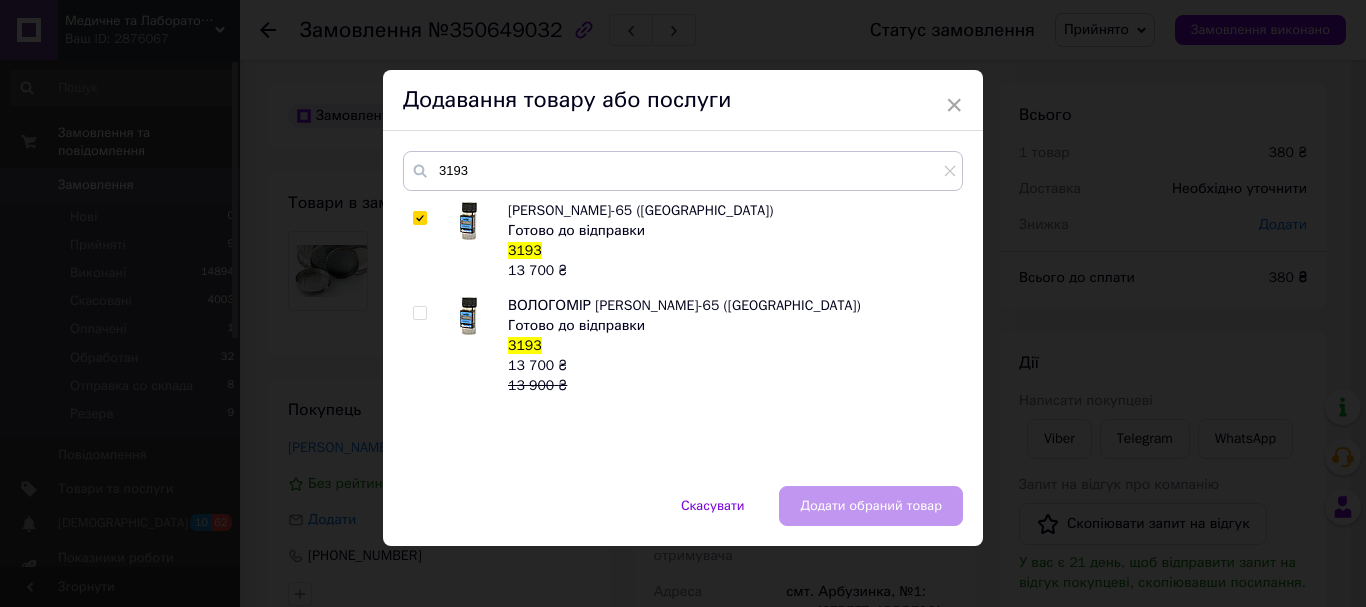 checkbox on "true" 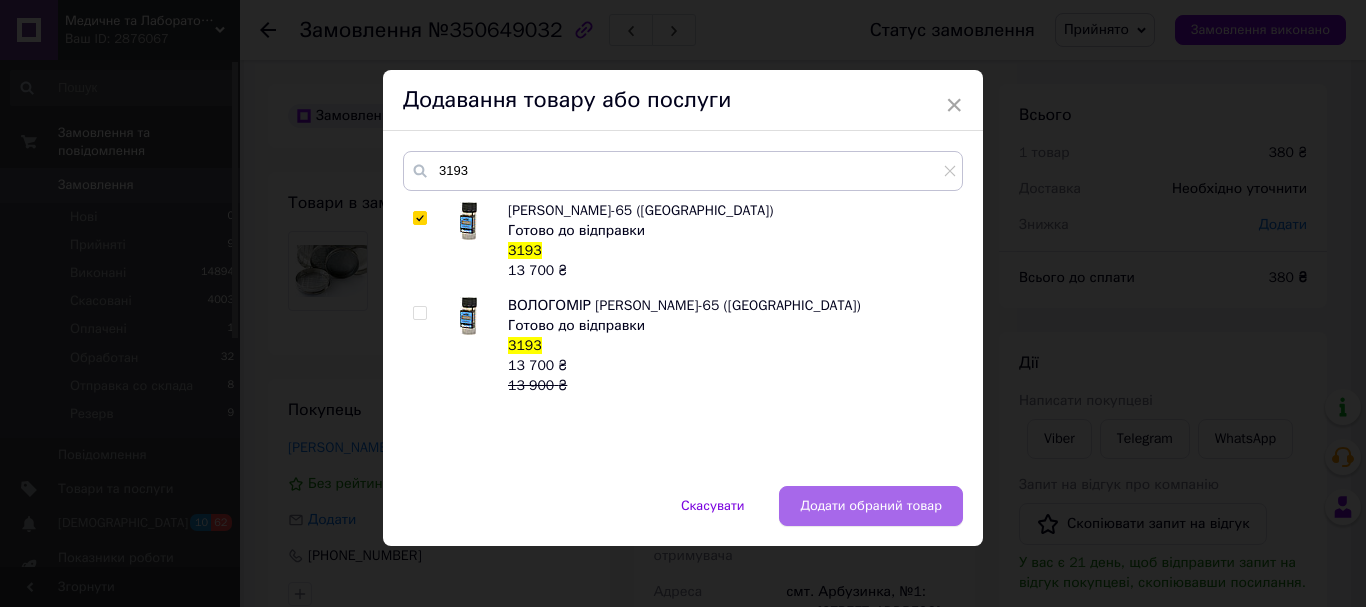 click on "Додати обраний товар" at bounding box center (871, 506) 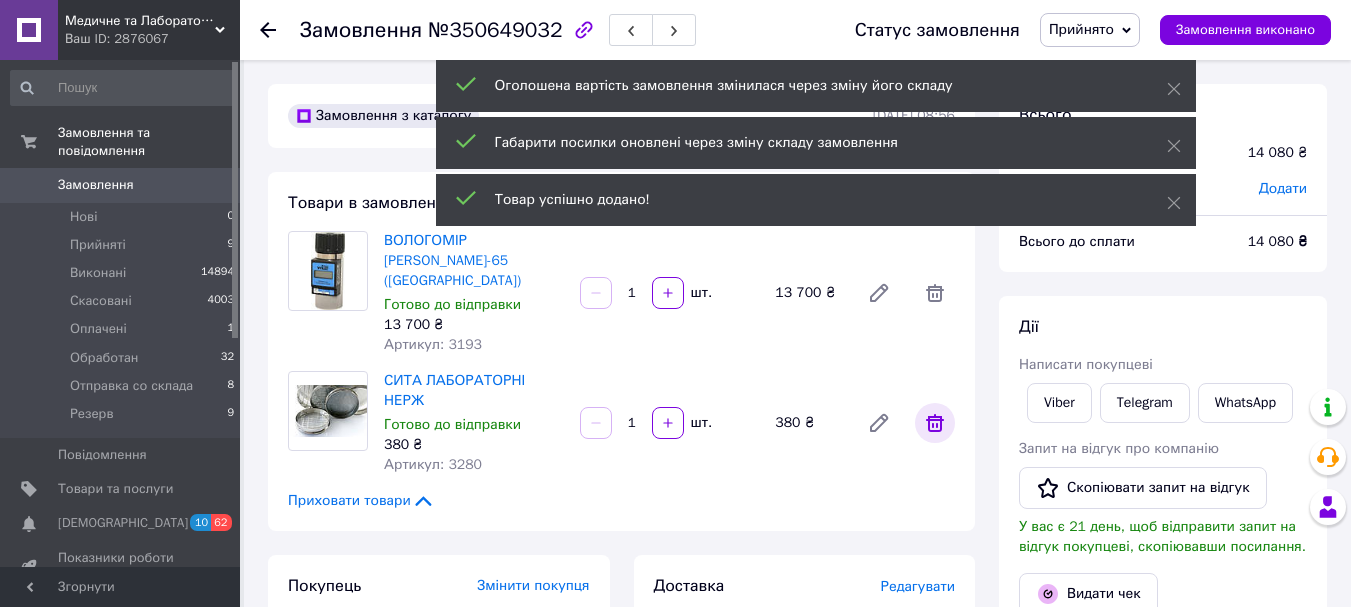 click 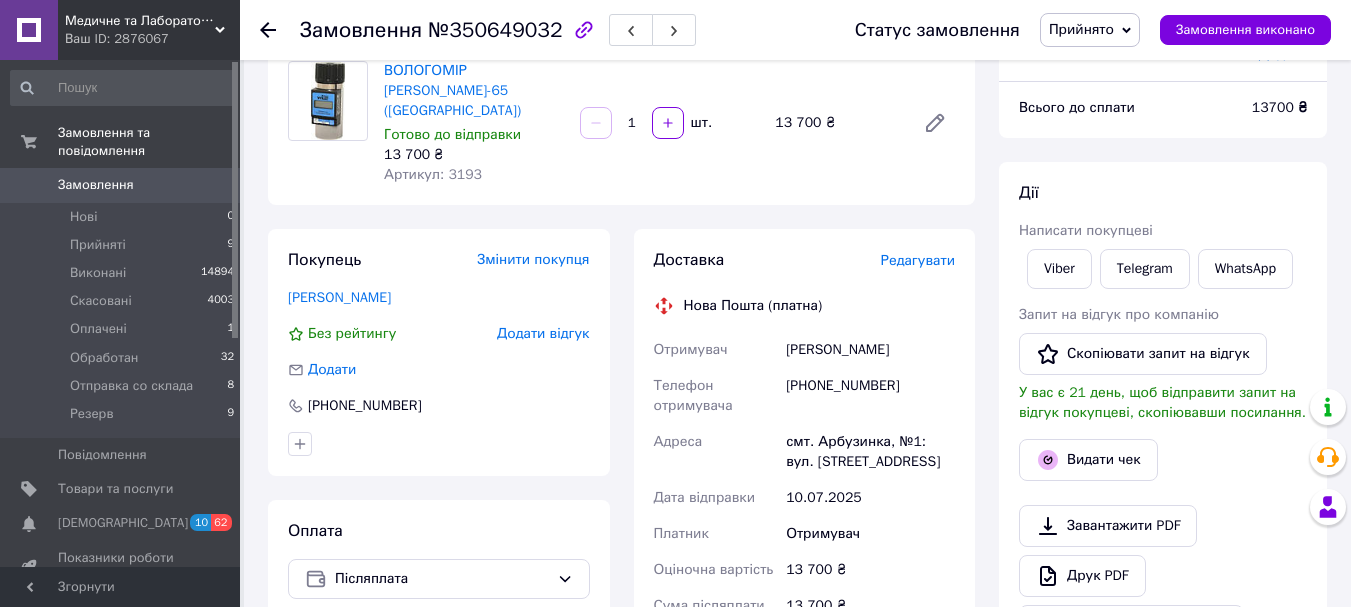 scroll, scrollTop: 200, scrollLeft: 0, axis: vertical 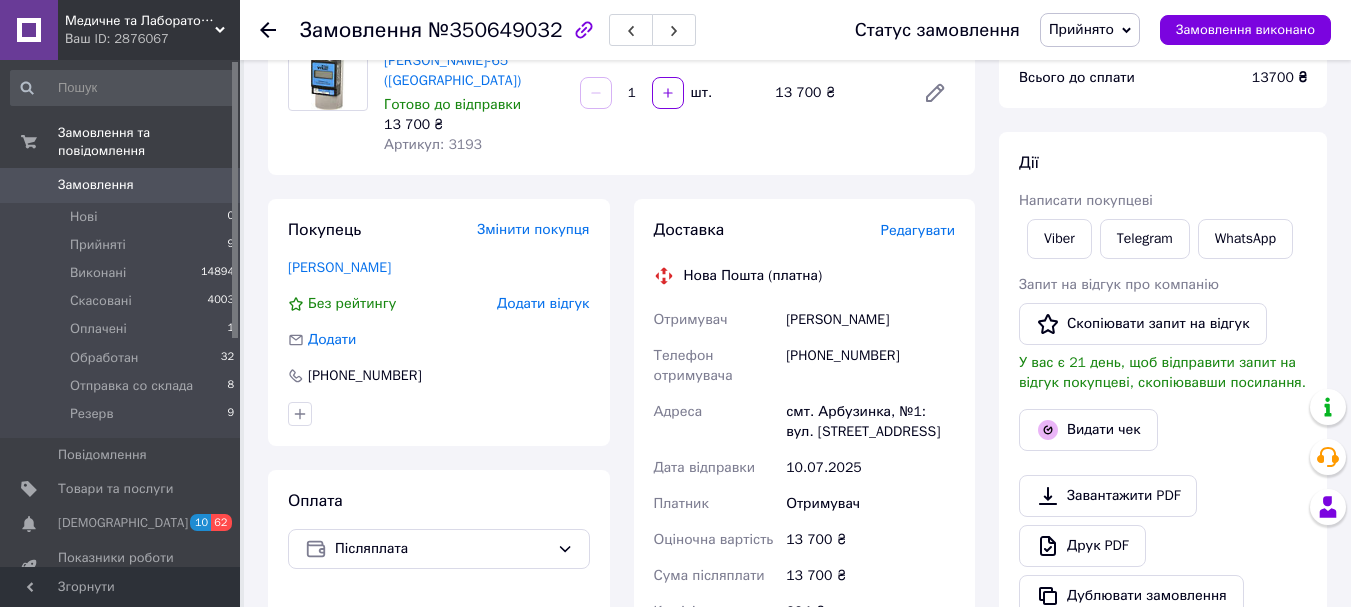 click on "Редагувати" at bounding box center [918, 230] 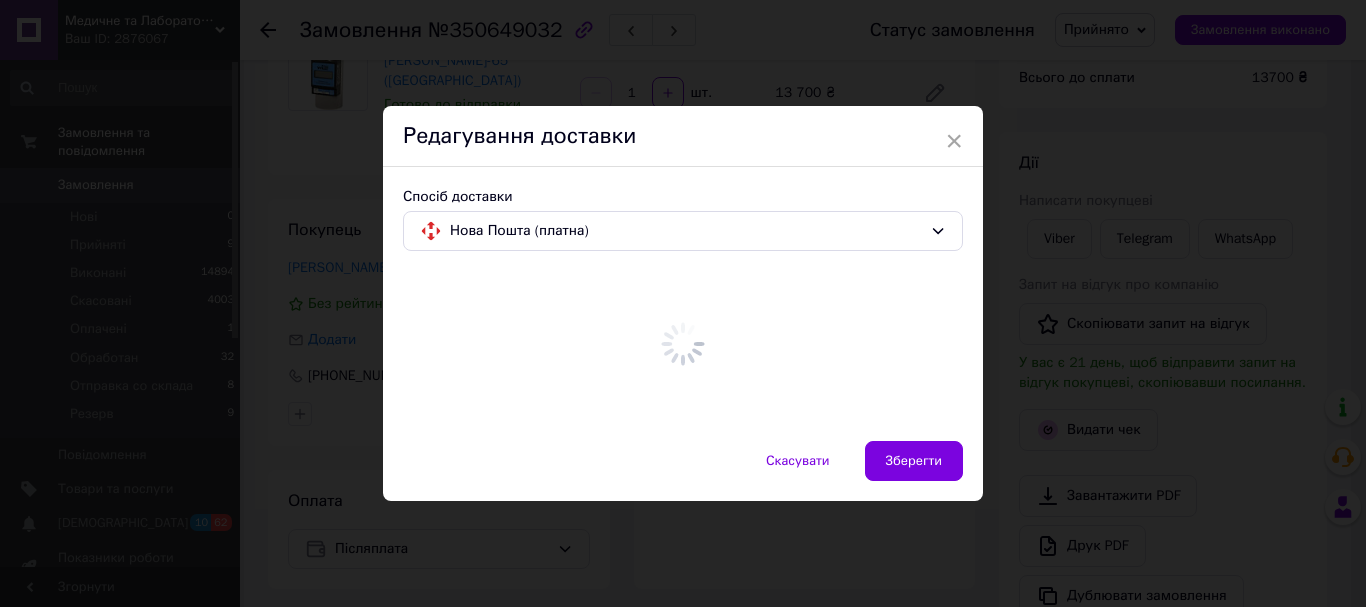 click on "× Редагування доставки Спосіб доставки Нова Пошта (платна) Скасувати   Зберегти" at bounding box center [683, 303] 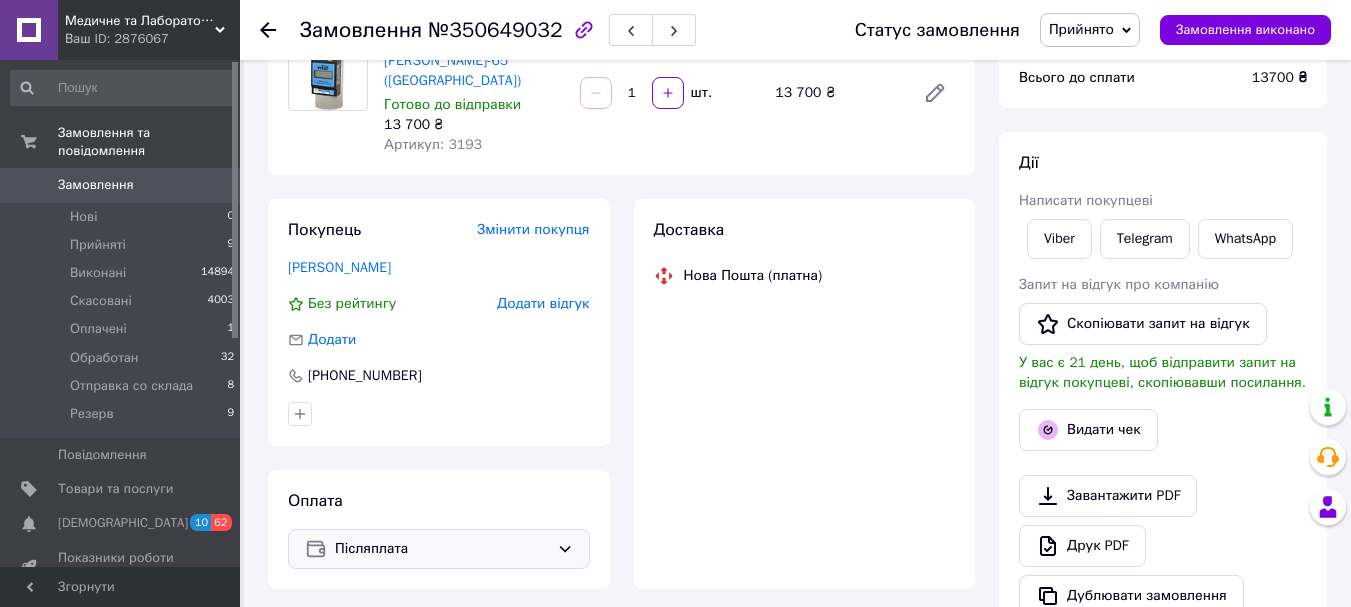click 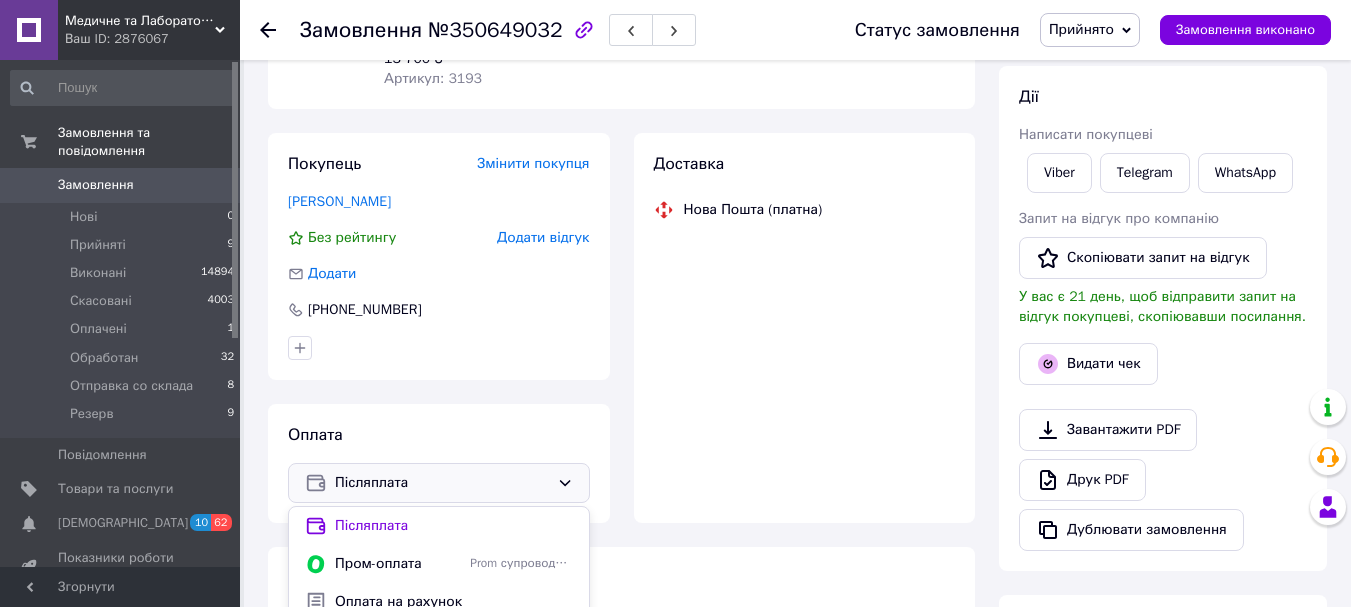scroll, scrollTop: 300, scrollLeft: 0, axis: vertical 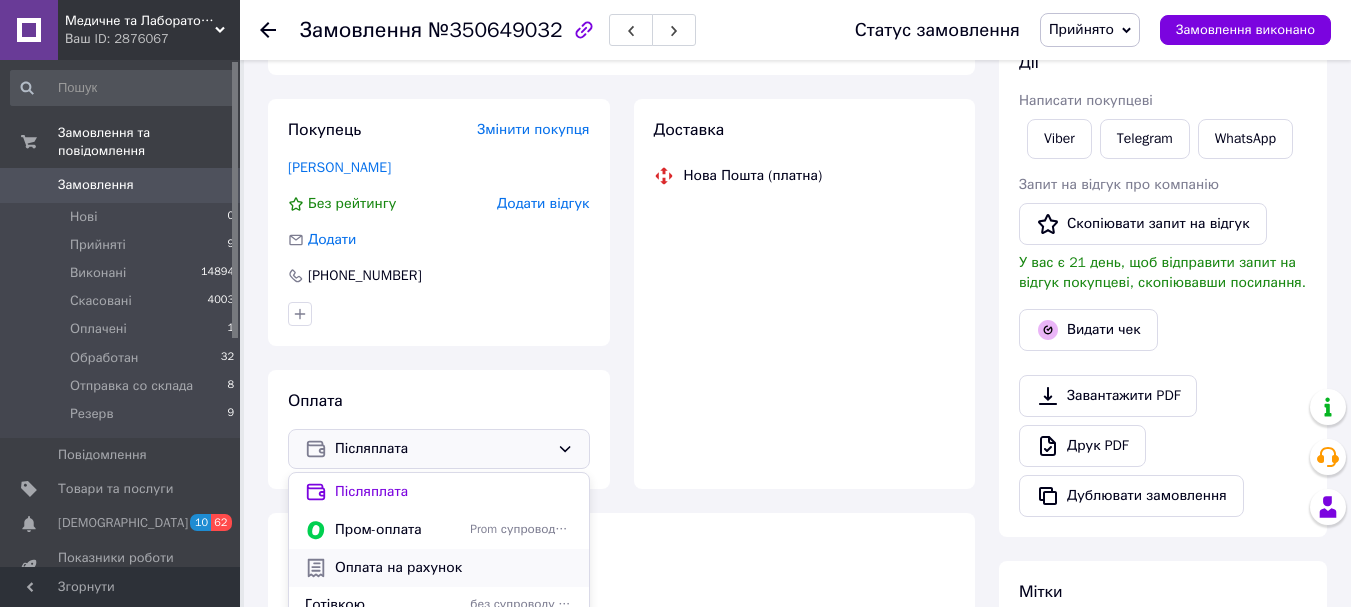 click on "Оплата на рахунок" at bounding box center [454, 568] 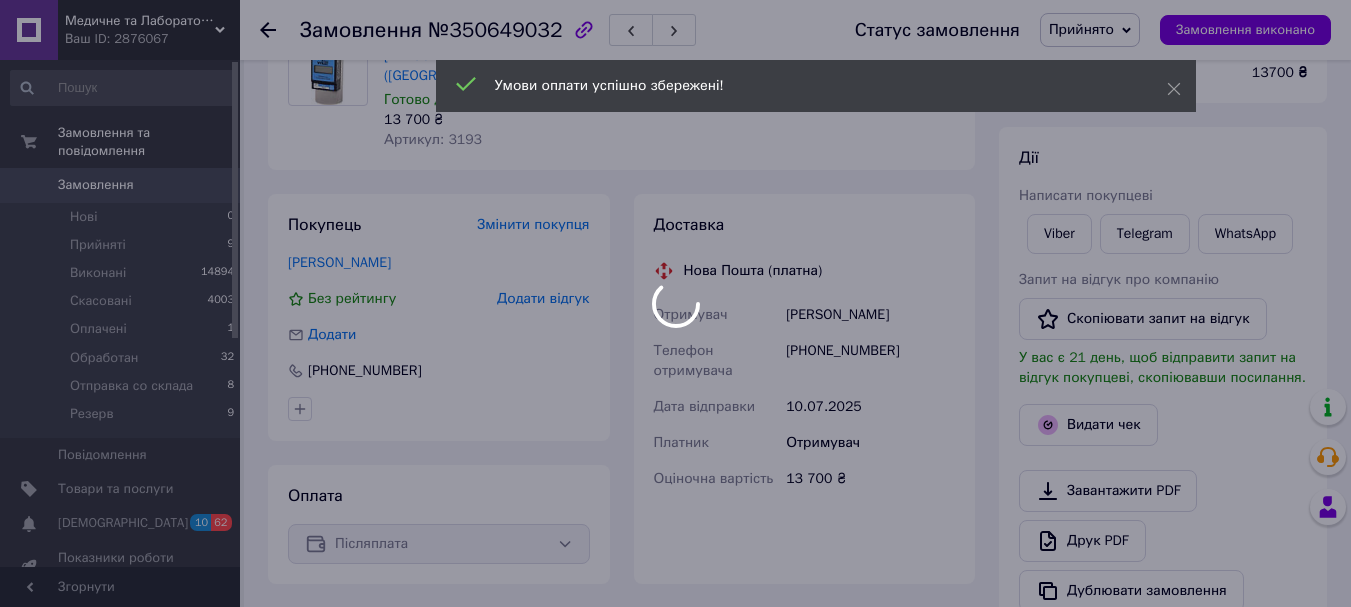 scroll, scrollTop: 200, scrollLeft: 0, axis: vertical 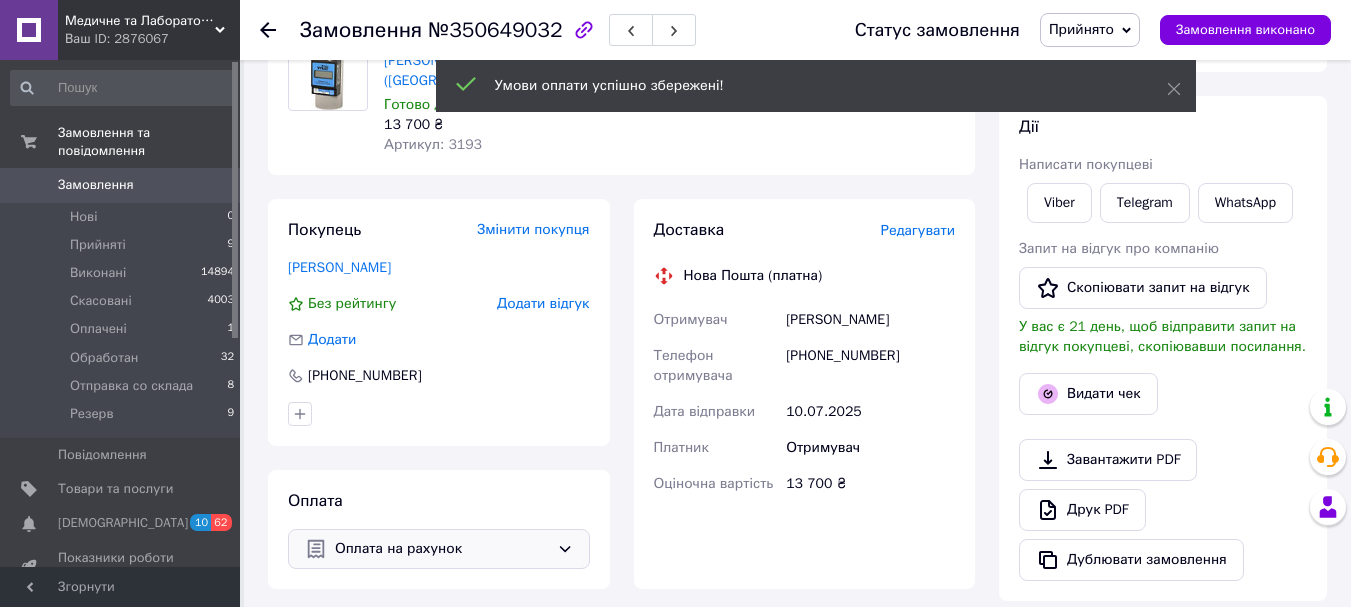 click on "Редагувати" at bounding box center [918, 230] 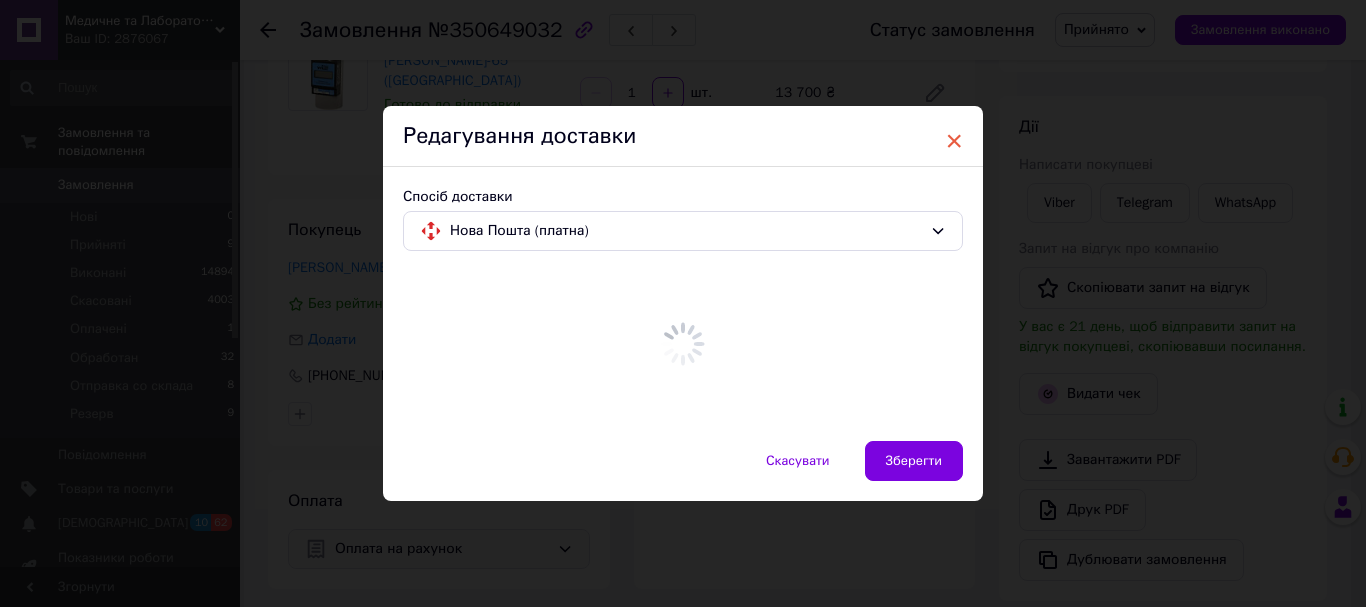 click on "×" at bounding box center (954, 141) 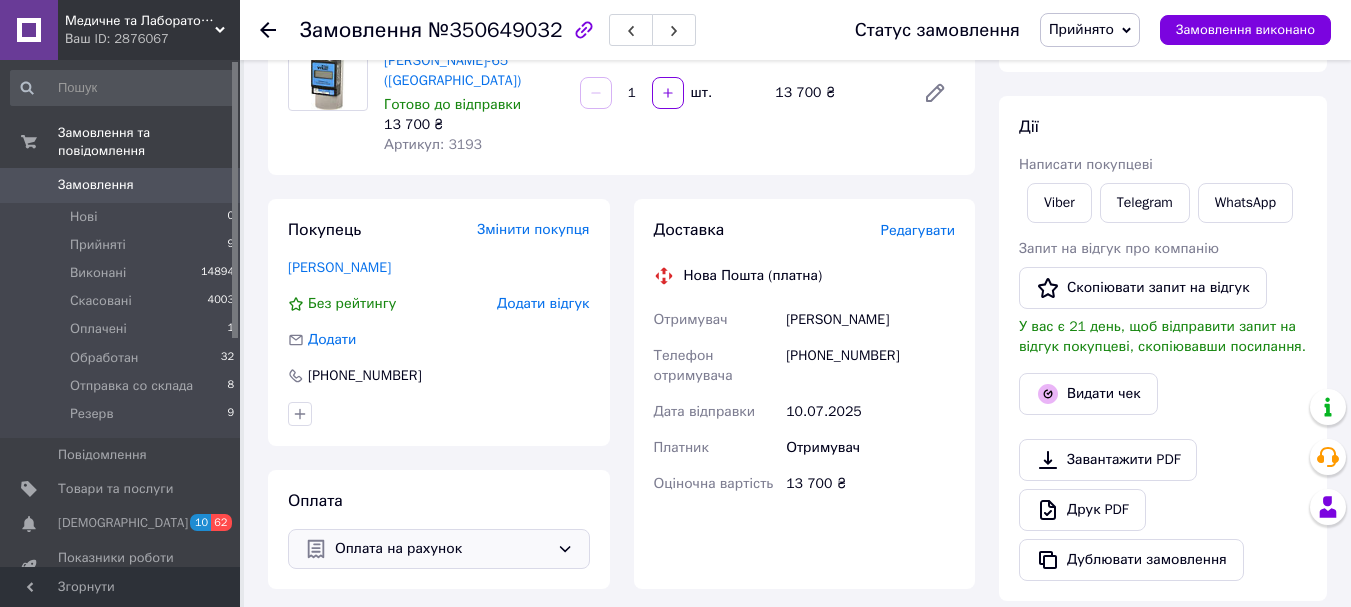 click on "Редагувати" at bounding box center (918, 230) 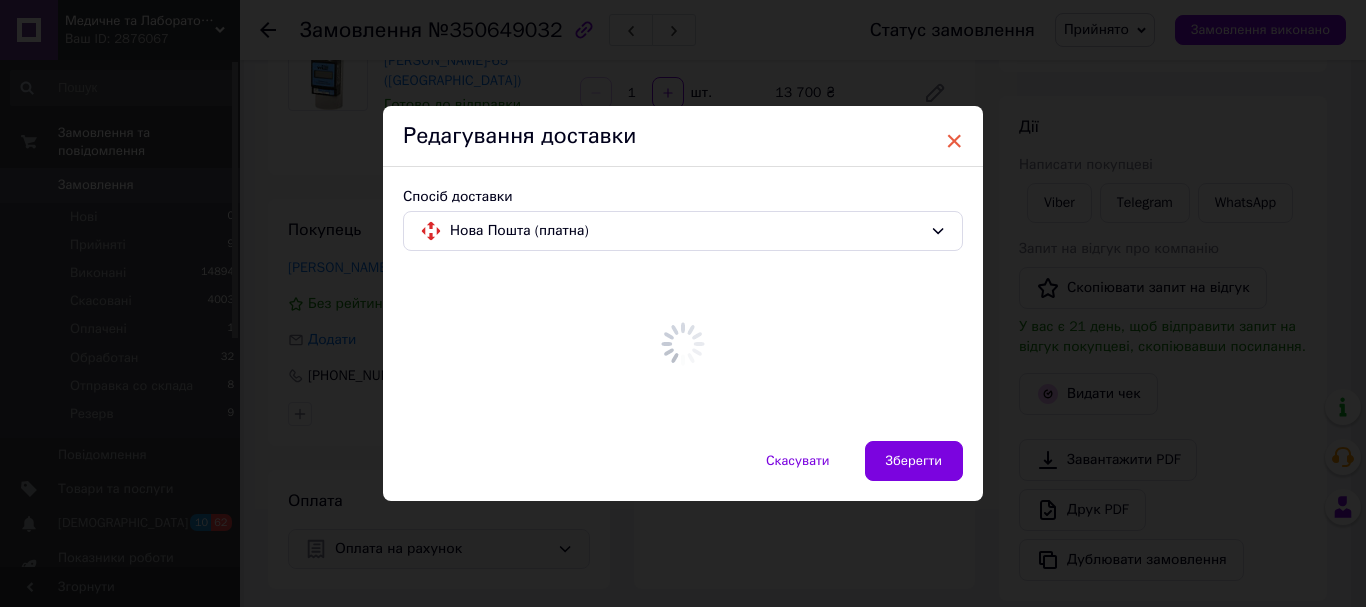 click on "×" at bounding box center [954, 141] 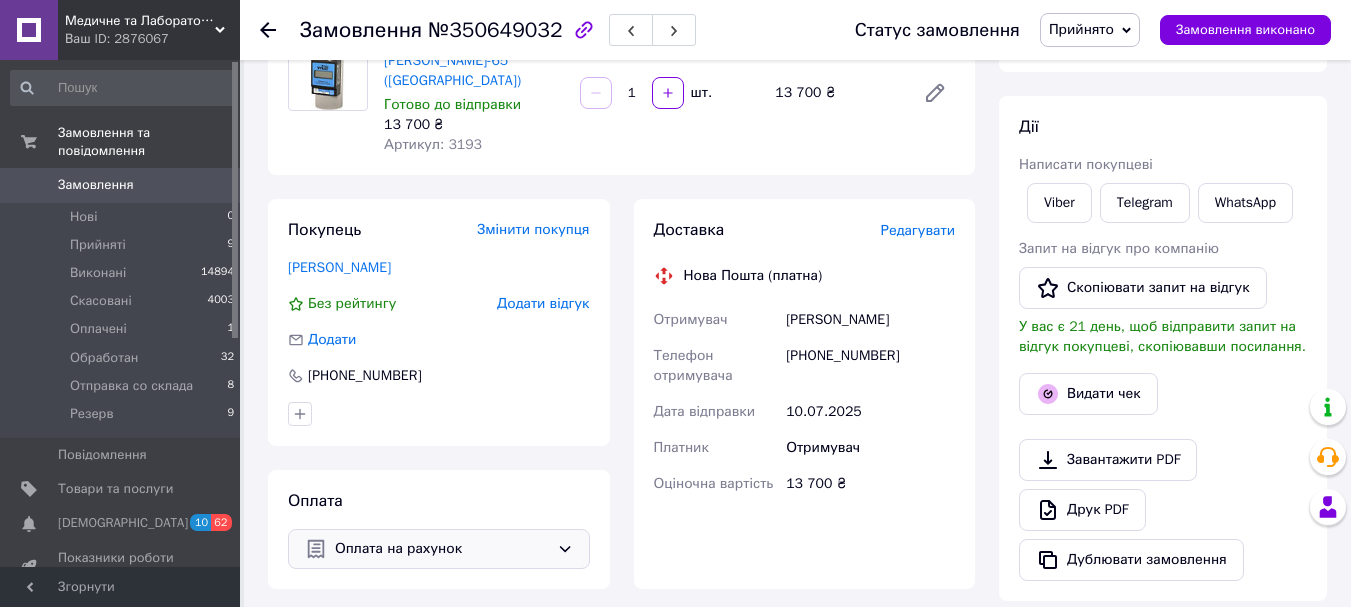 scroll, scrollTop: 0, scrollLeft: 0, axis: both 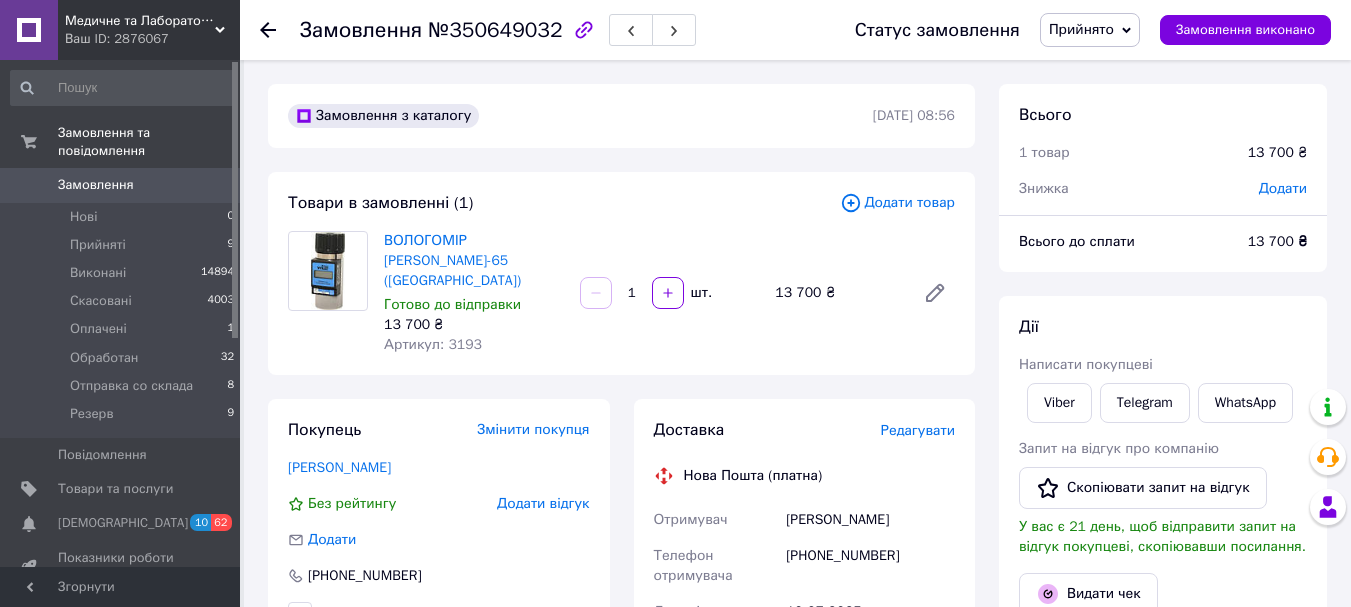 click 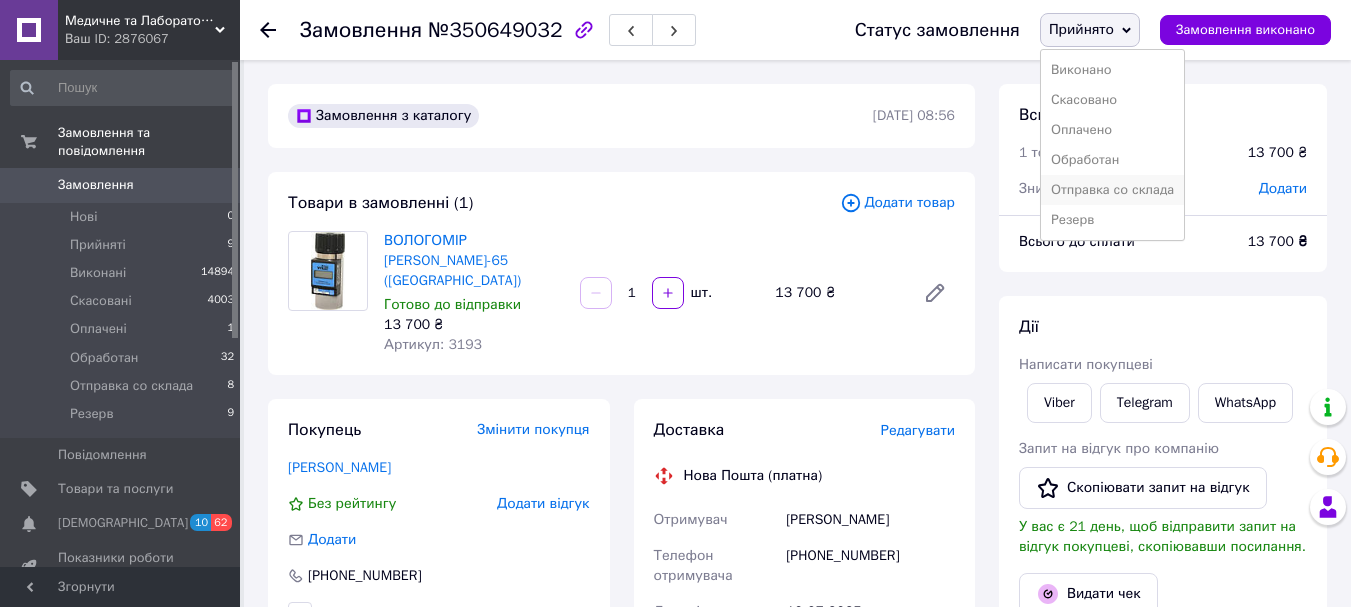 click on "Отправка со склада" at bounding box center [1112, 190] 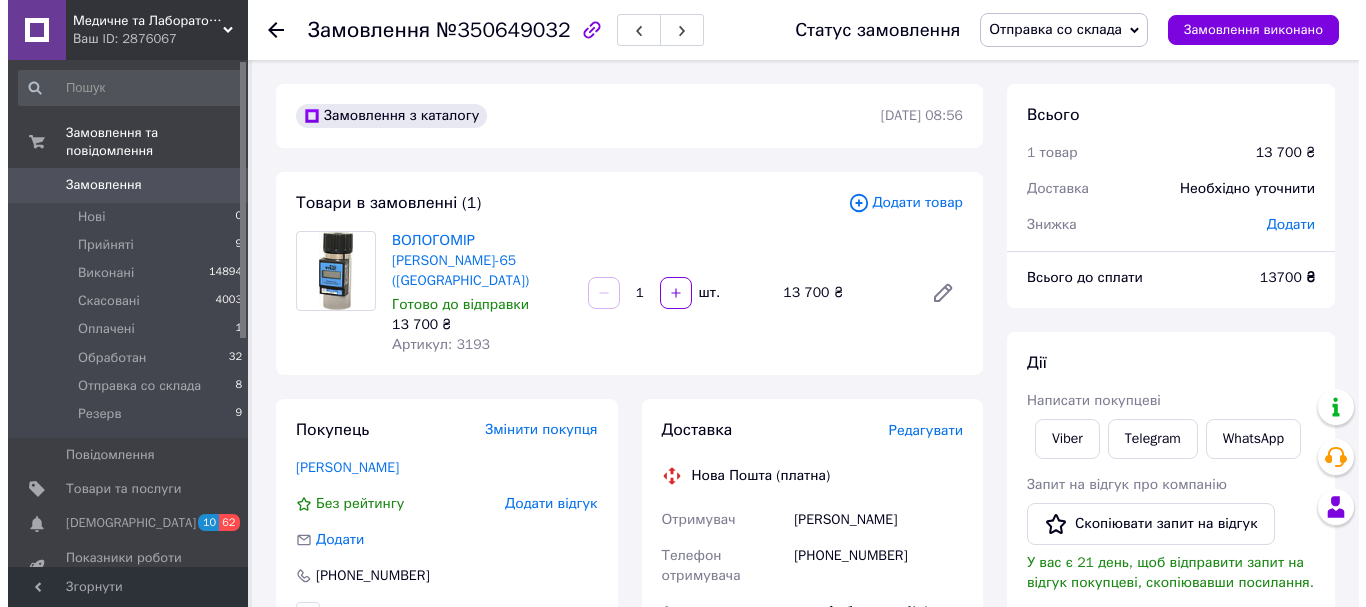 scroll, scrollTop: 200, scrollLeft: 0, axis: vertical 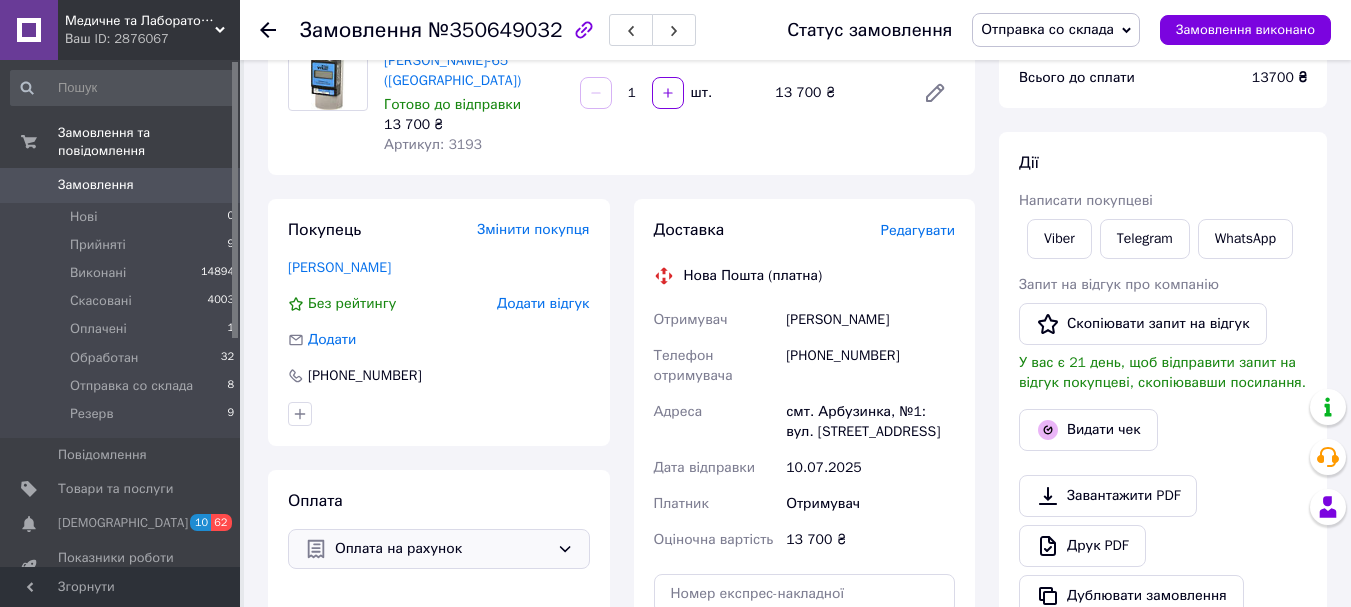 click on "Редагувати" at bounding box center [918, 230] 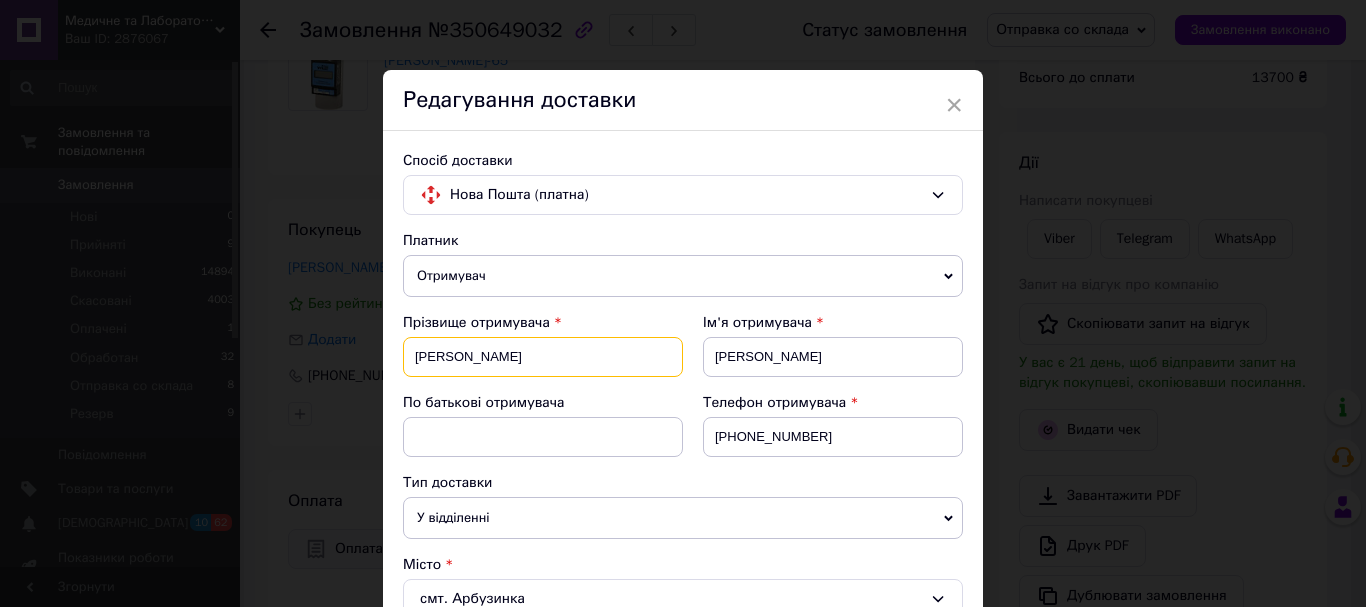 click on "Росоха" at bounding box center (543, 357) 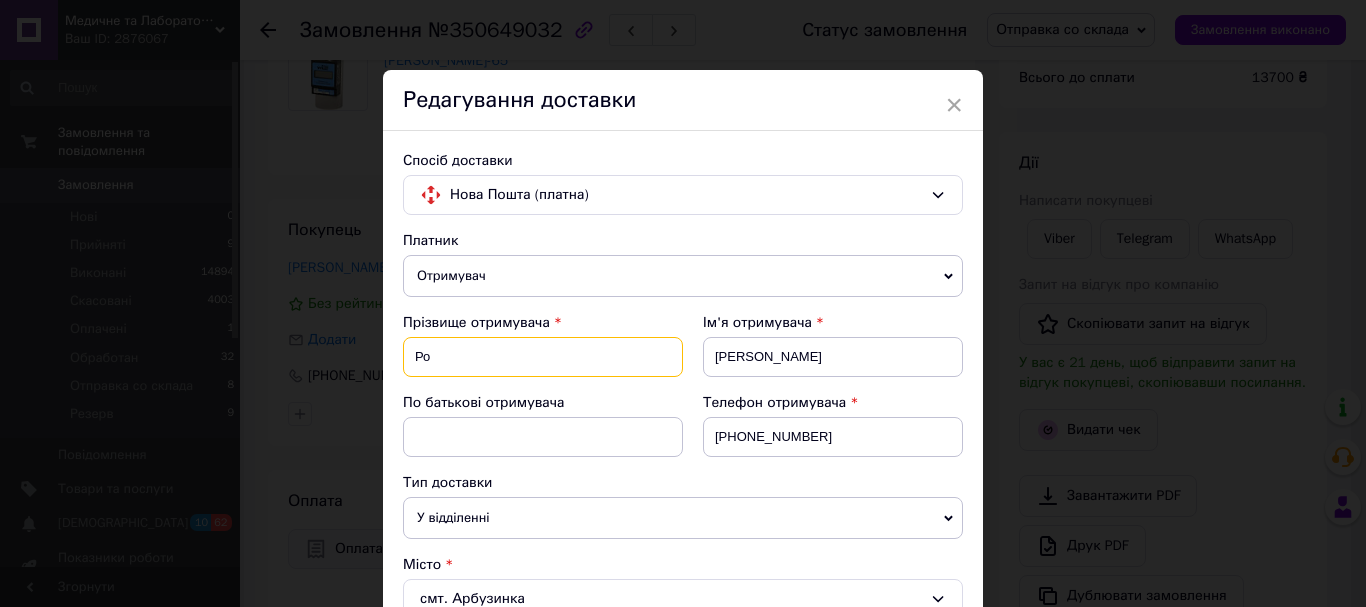 type on "Р" 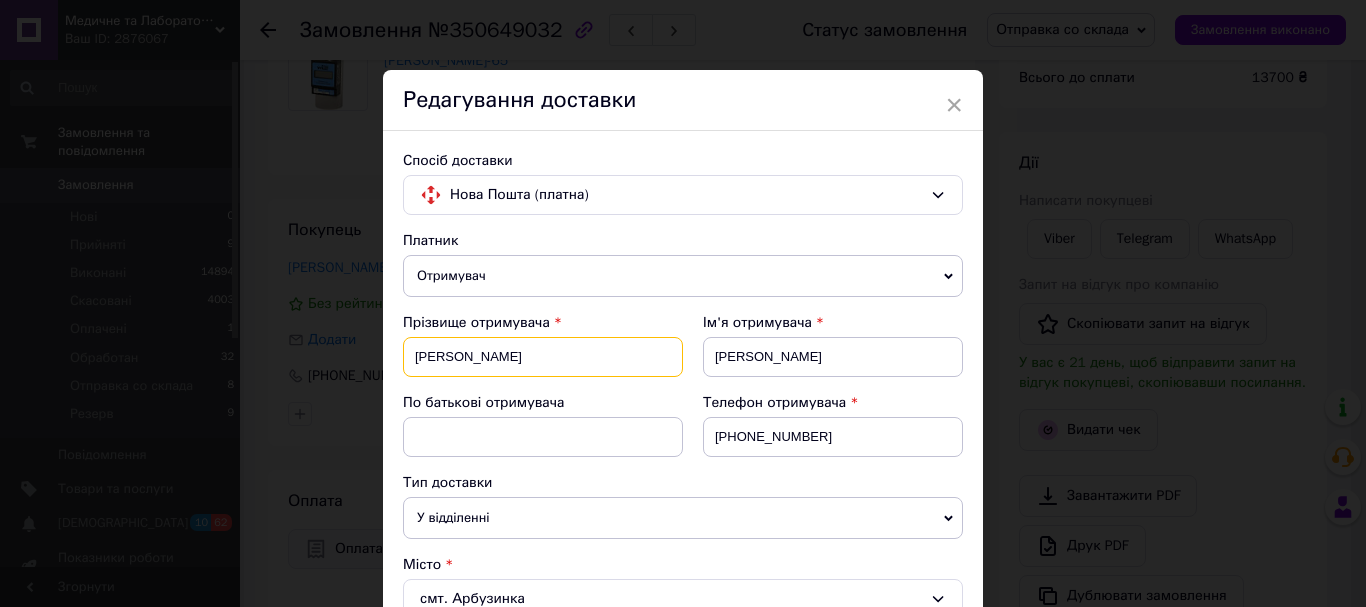 type on "Яловенко" 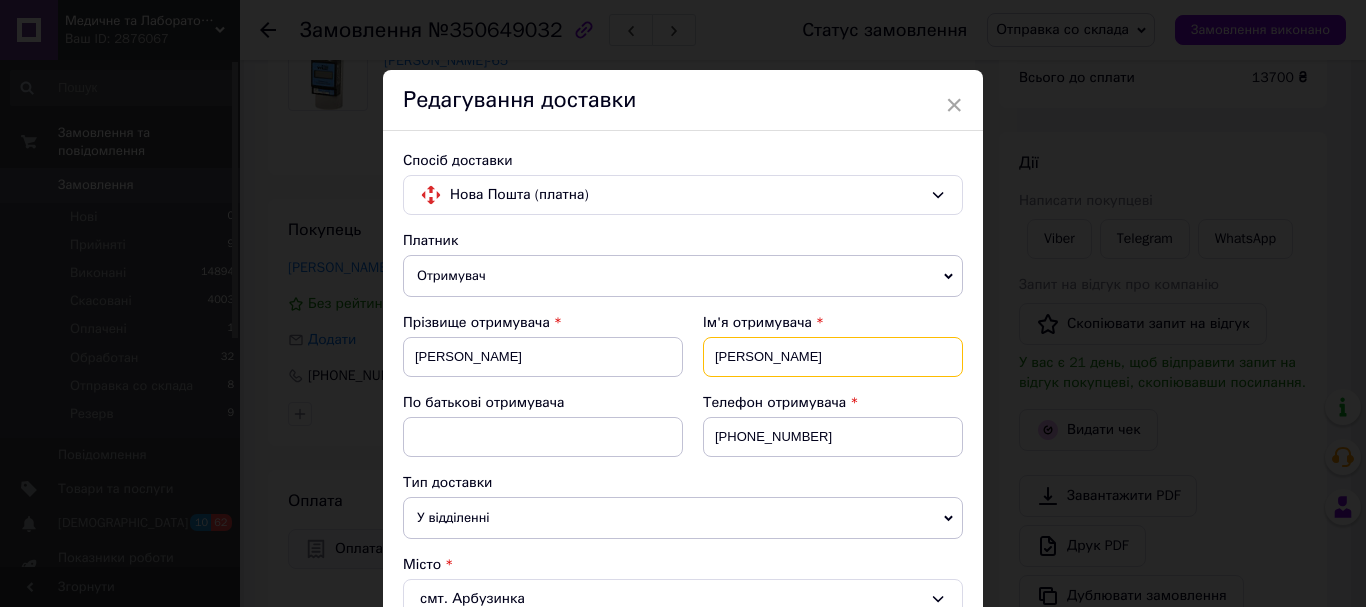 click on "Олександр" at bounding box center [833, 357] 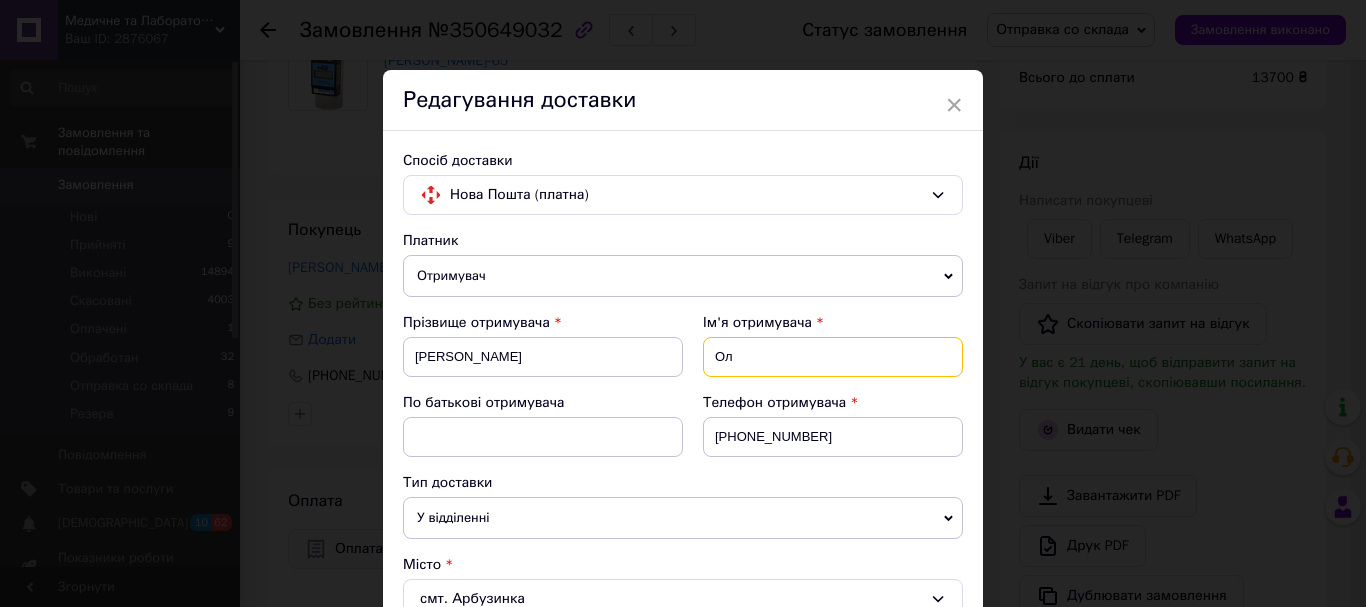 type on "О" 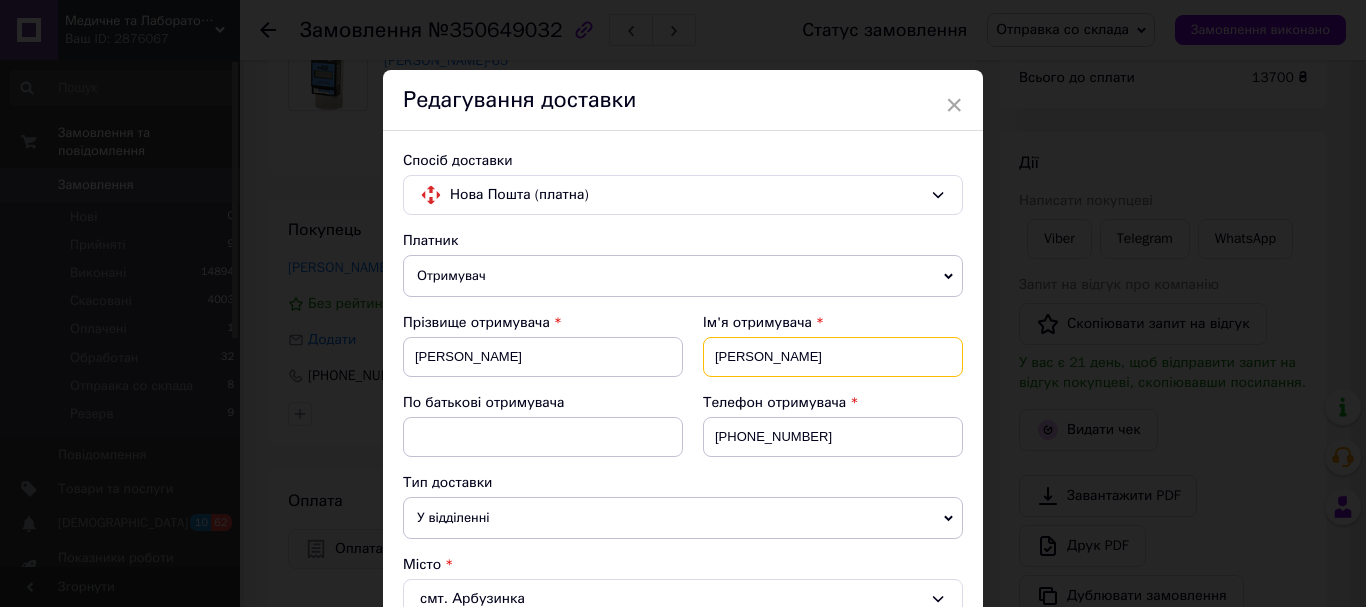 type on "Юрій" 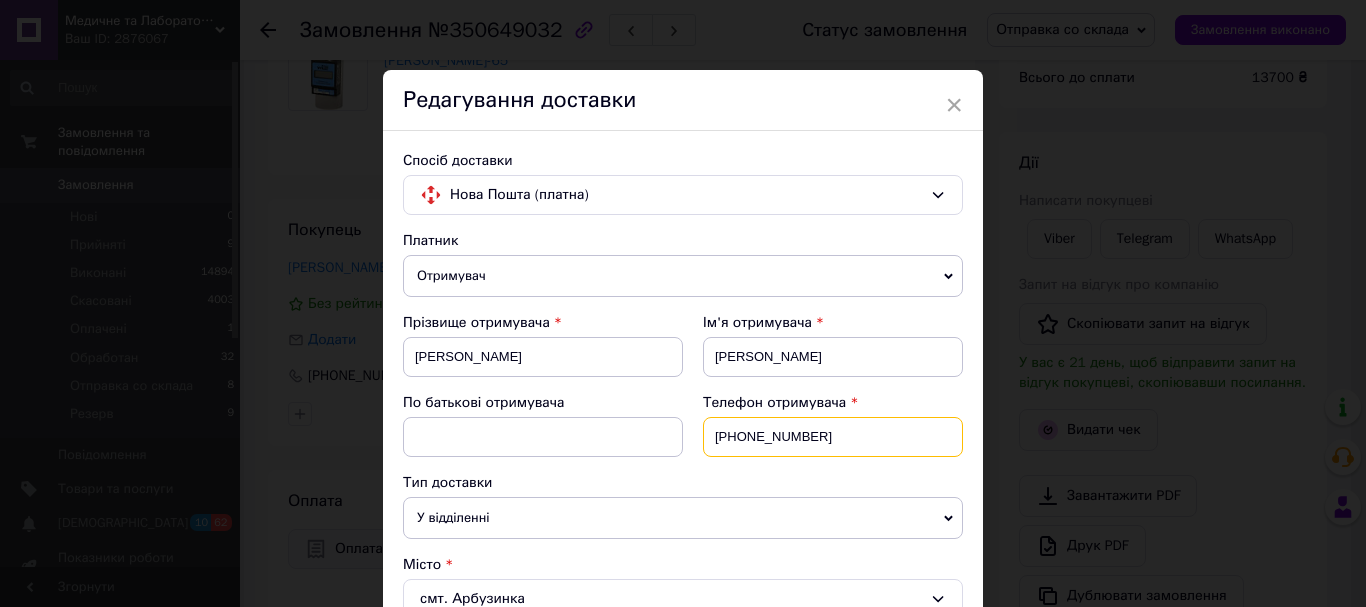 click on "+380971943955" at bounding box center (833, 437) 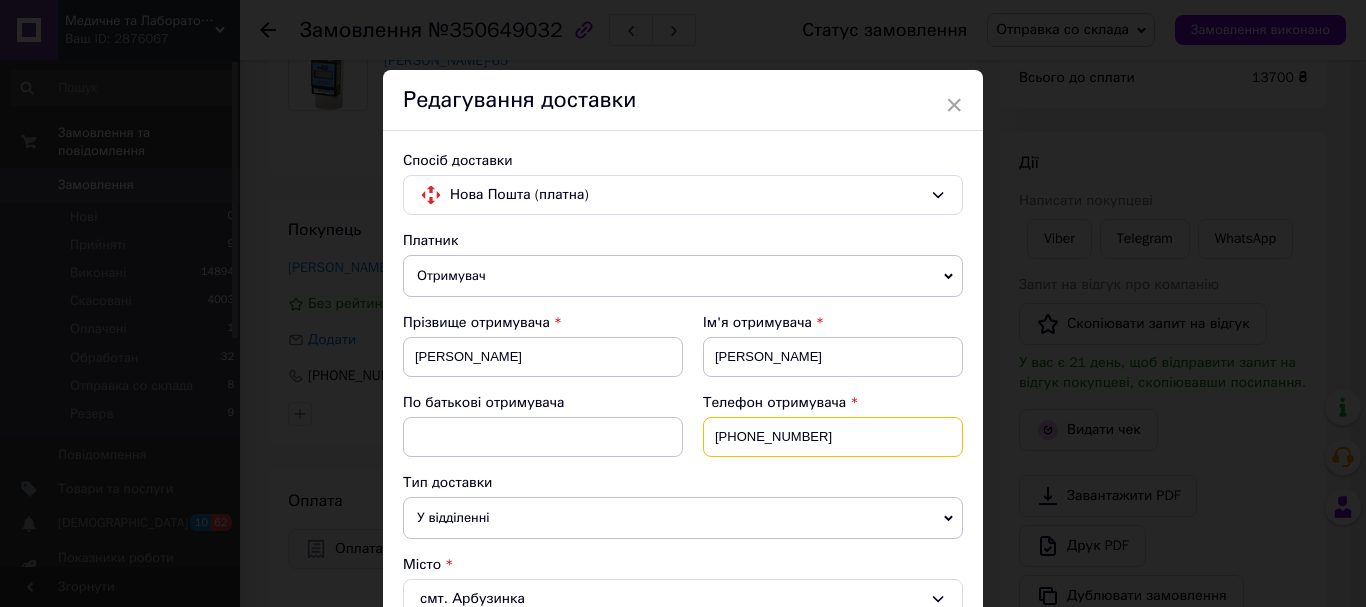scroll, scrollTop: 100, scrollLeft: 0, axis: vertical 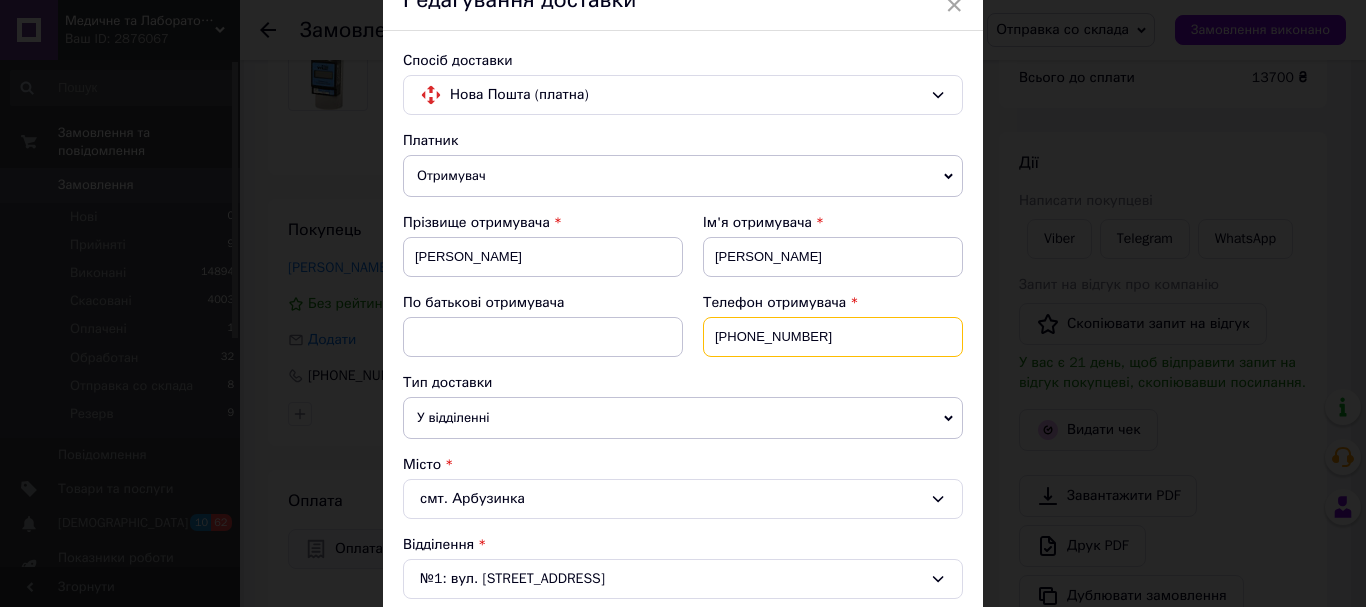 type on "+380974973615" 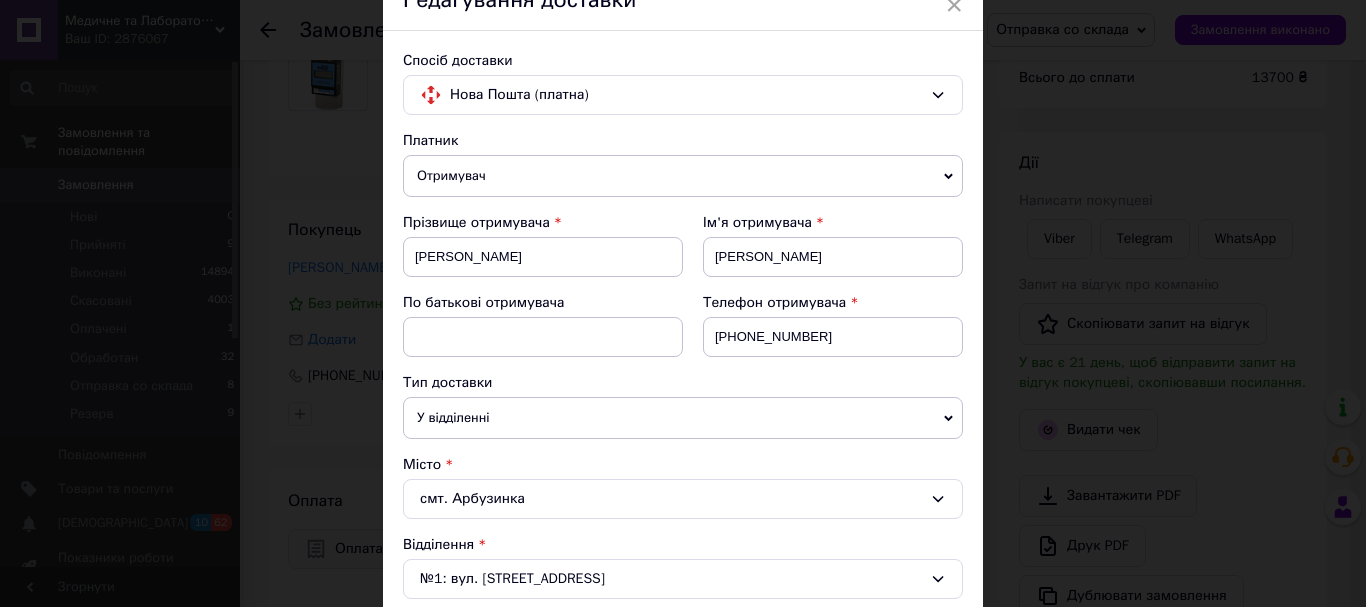 click on "смт. Арбузинка" at bounding box center (683, 499) 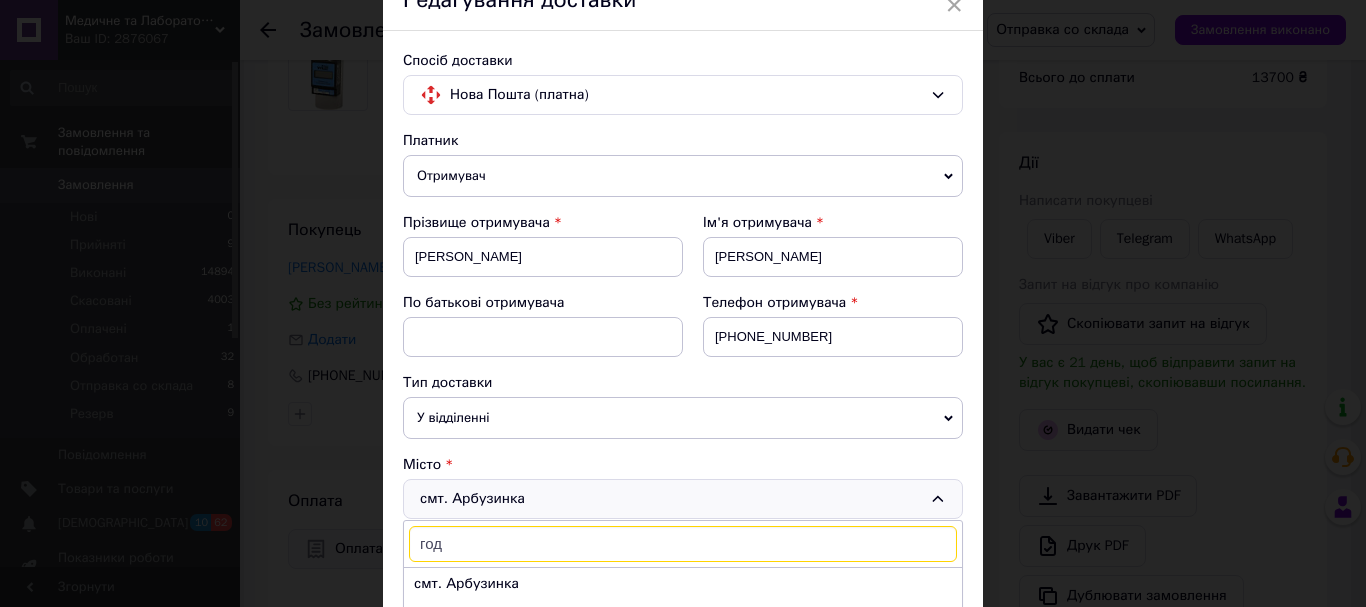 type on "году" 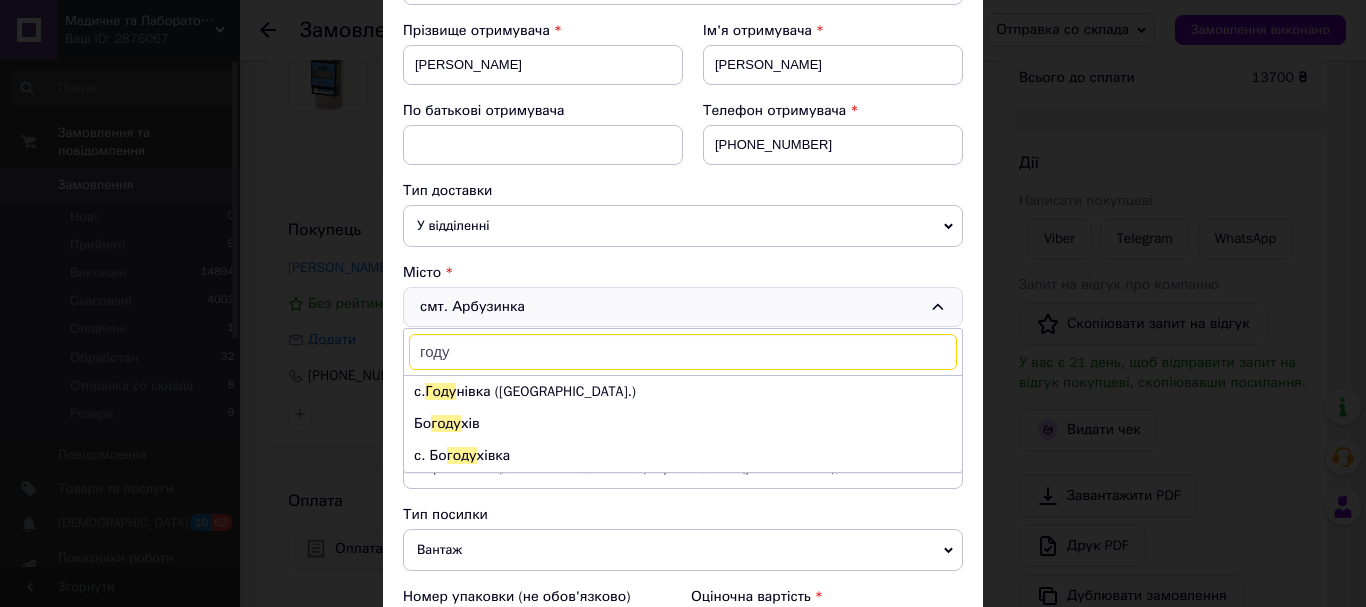 scroll, scrollTop: 300, scrollLeft: 0, axis: vertical 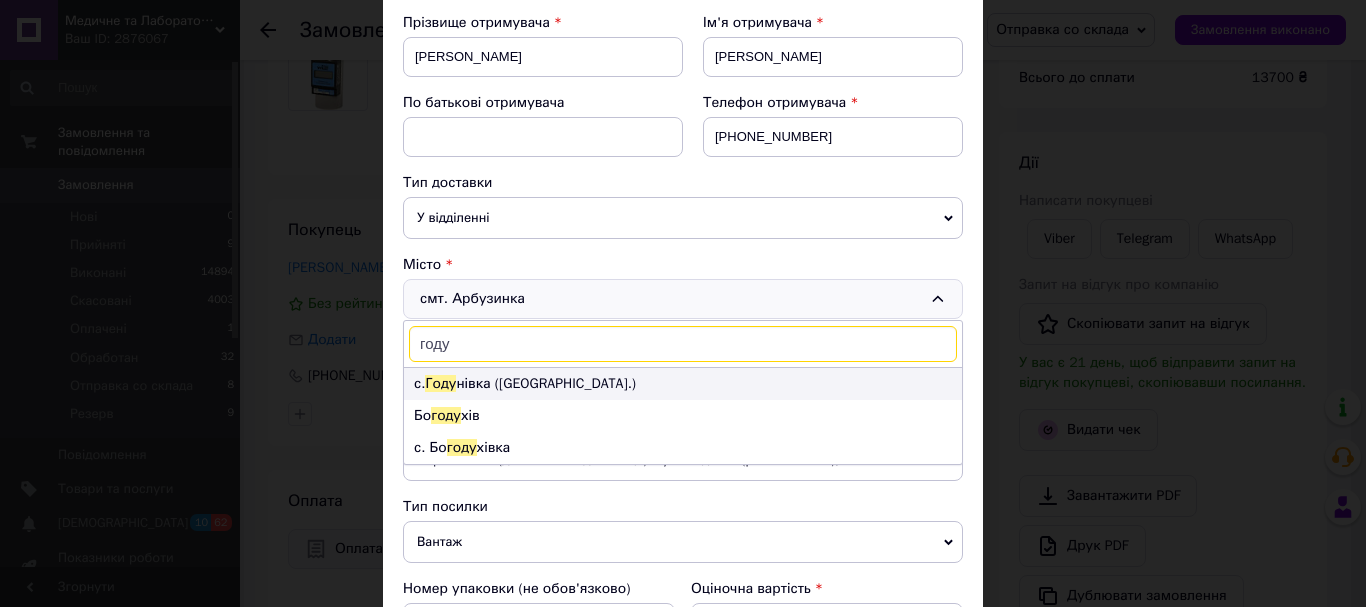 click on "с.  Году нівка (Київська обл.)" at bounding box center [683, 384] 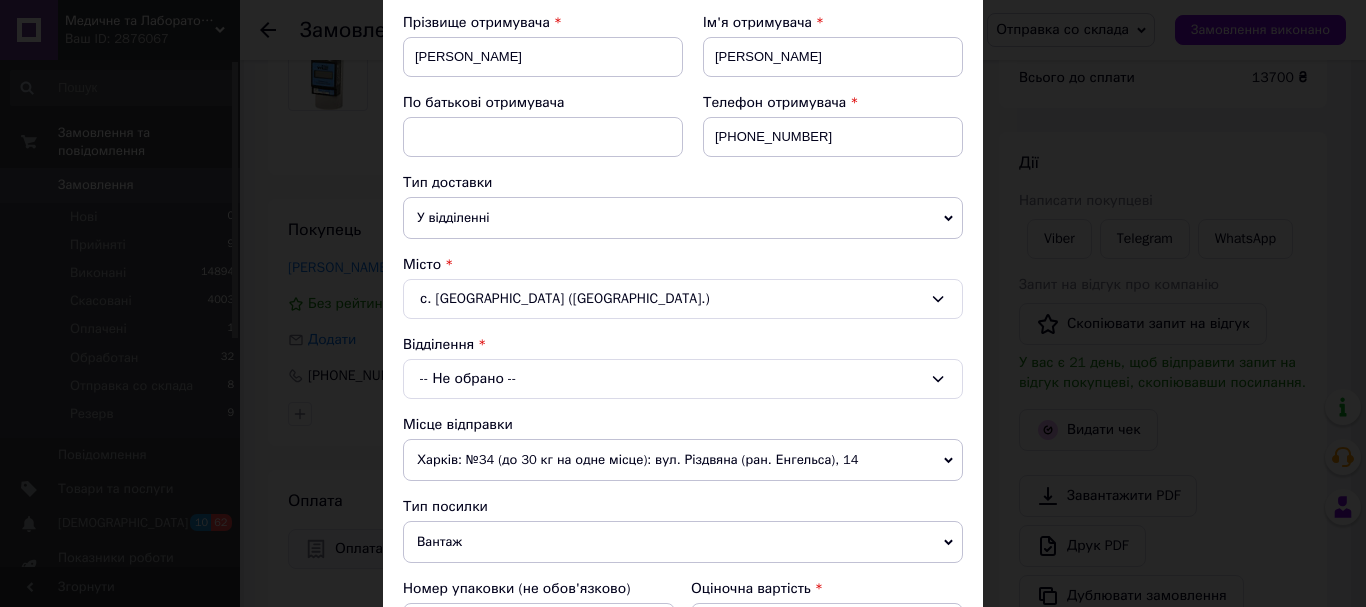 click on "-- Не обрано --" at bounding box center (683, 379) 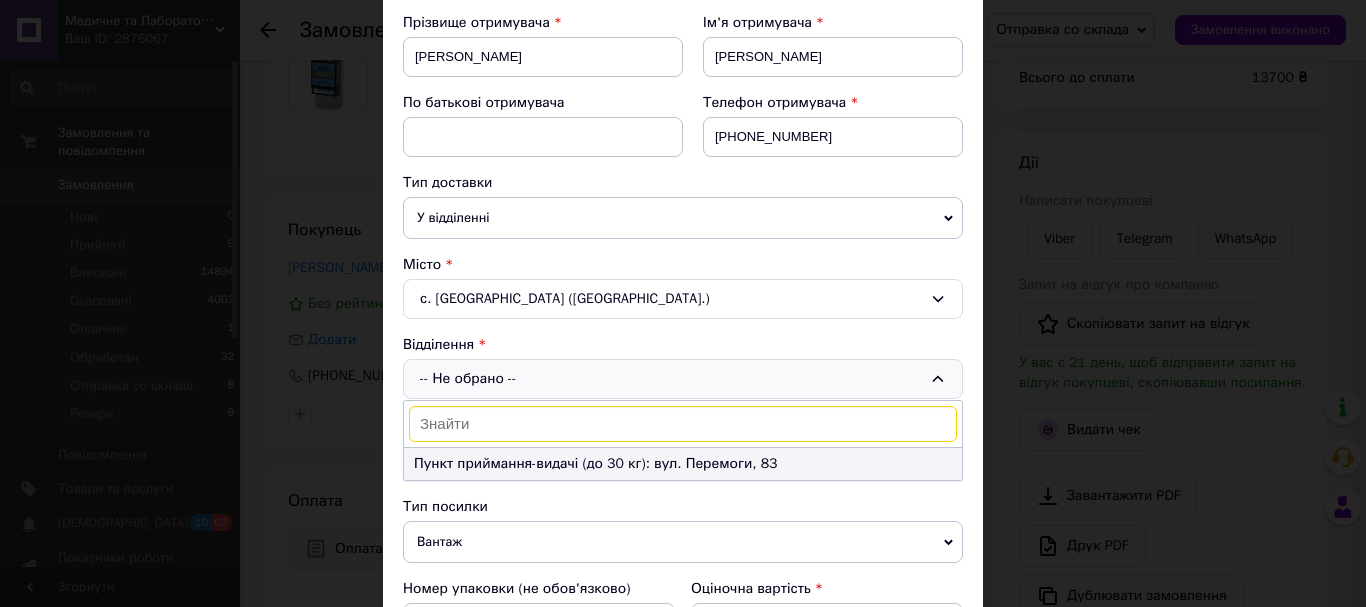 click on "Пункт приймання-видачі (до 30 кг): вул. Перемоги, 83" at bounding box center [683, 464] 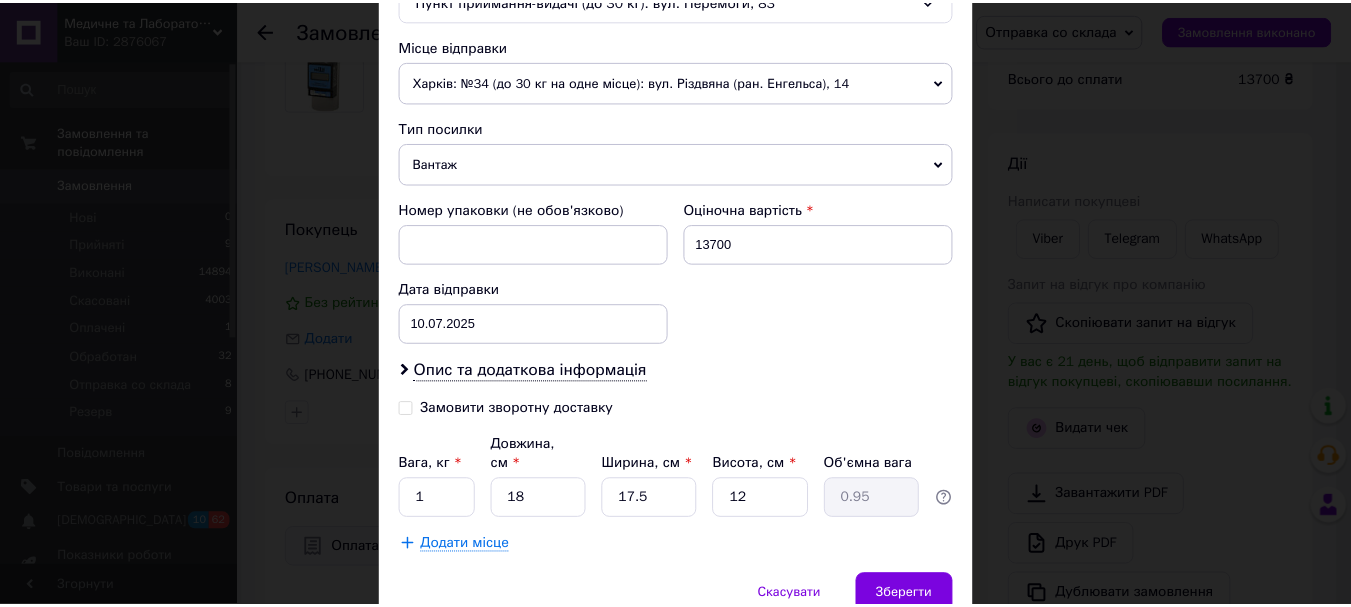 scroll, scrollTop: 700, scrollLeft: 0, axis: vertical 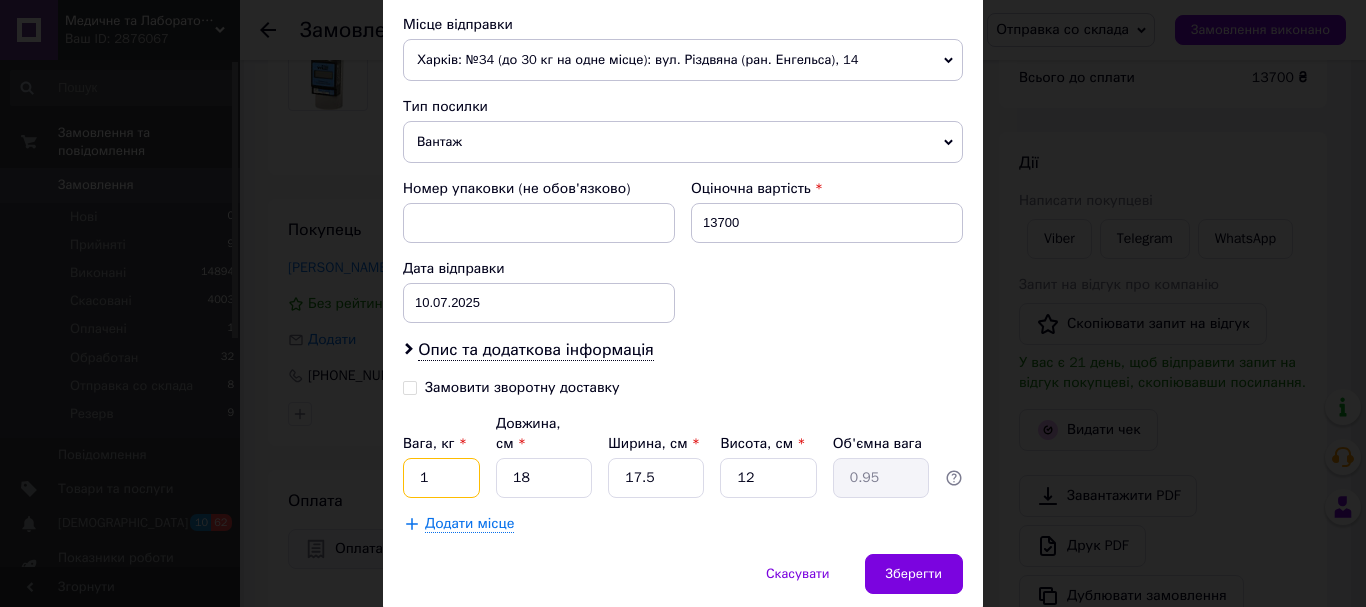 click on "1" at bounding box center (441, 478) 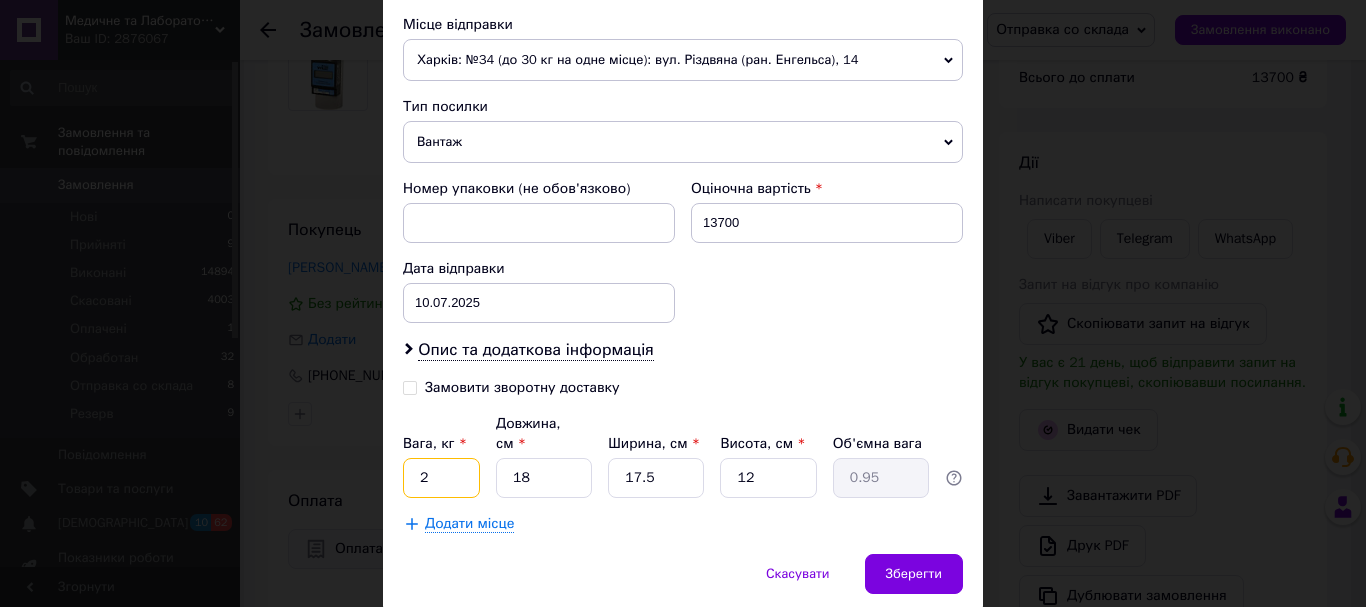 type on "2" 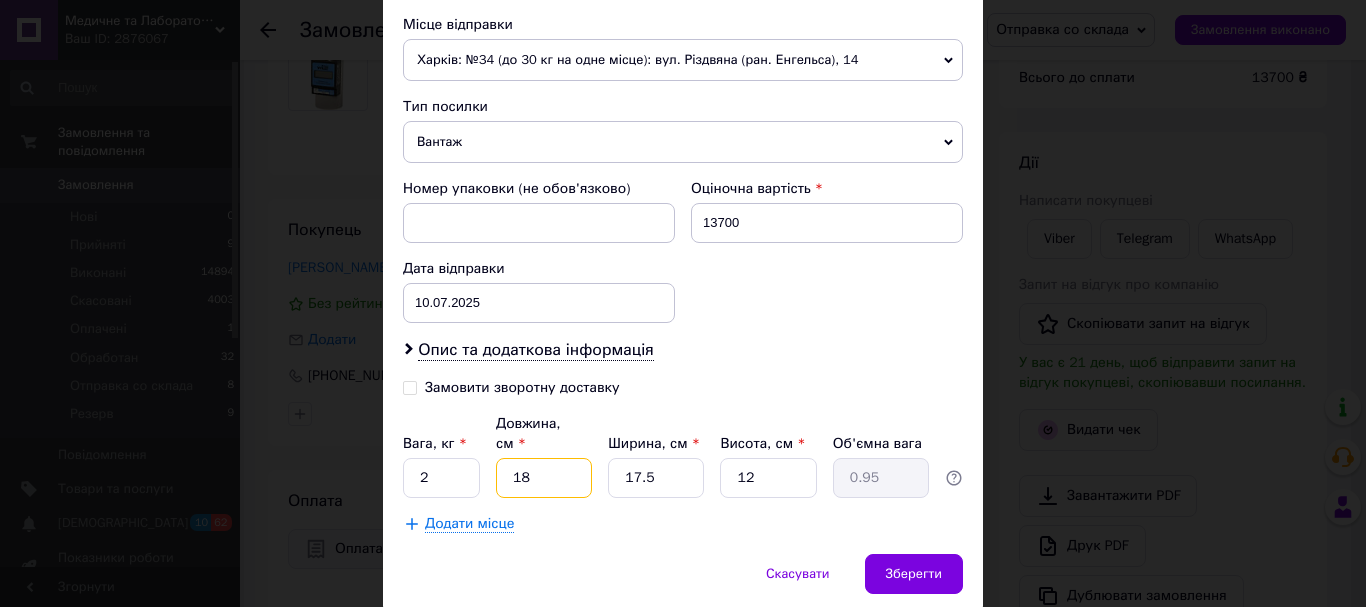 click on "18" at bounding box center [544, 478] 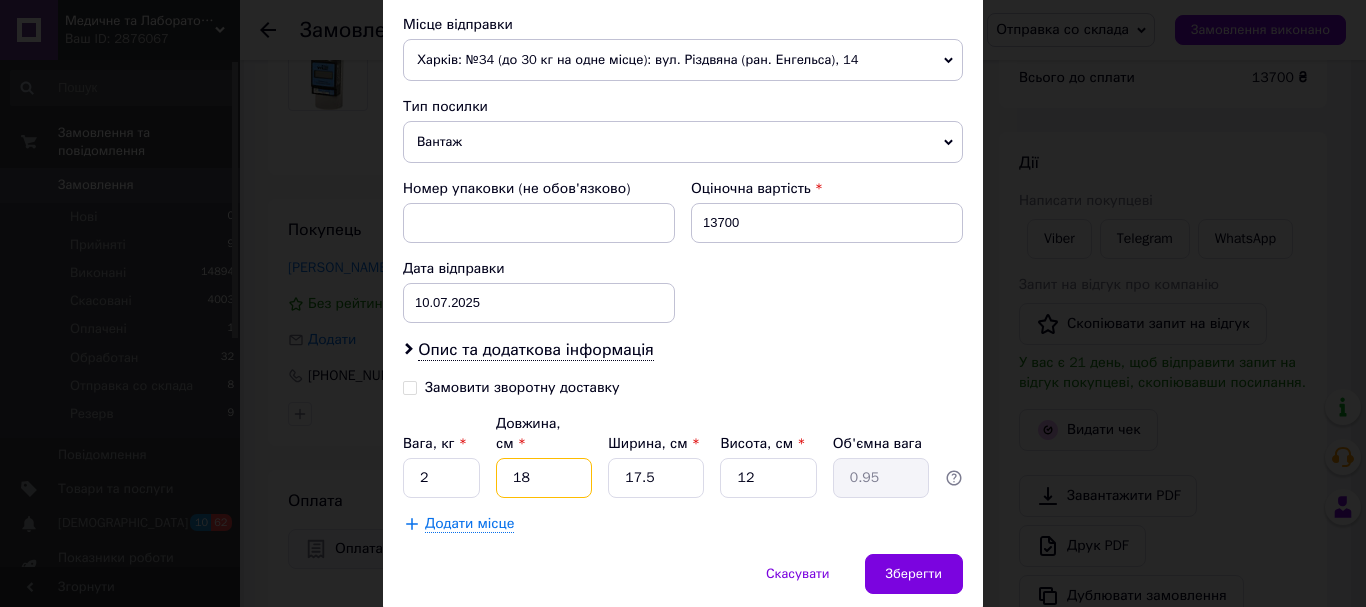 type on "1" 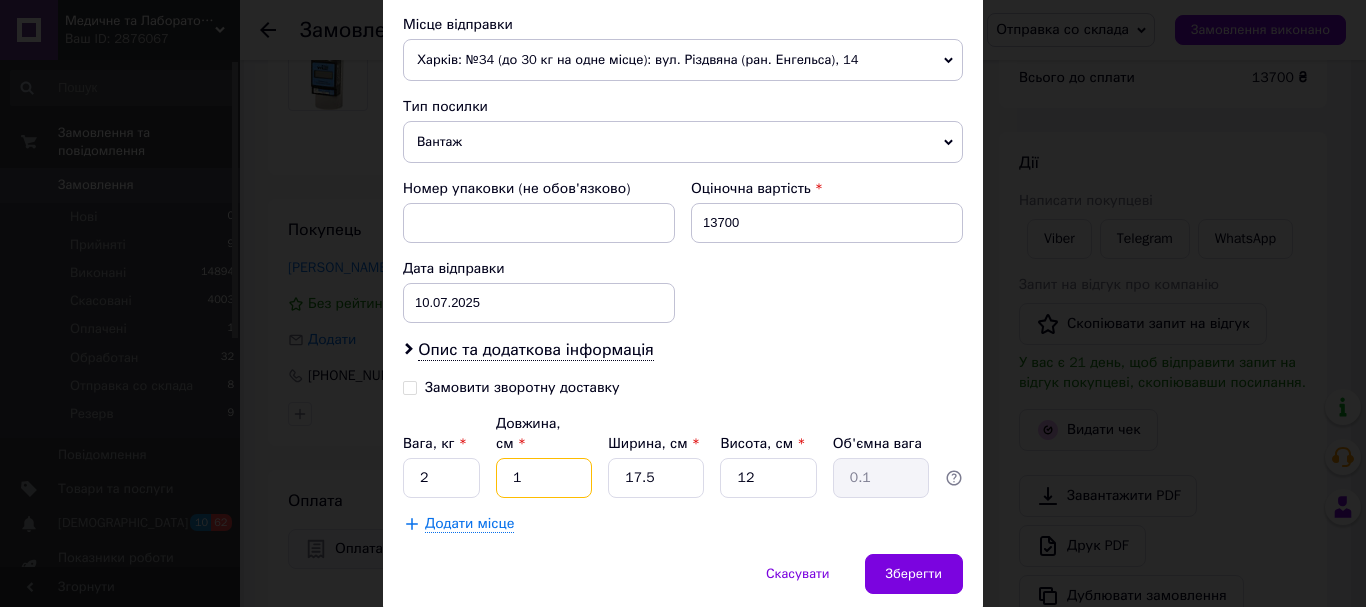 type 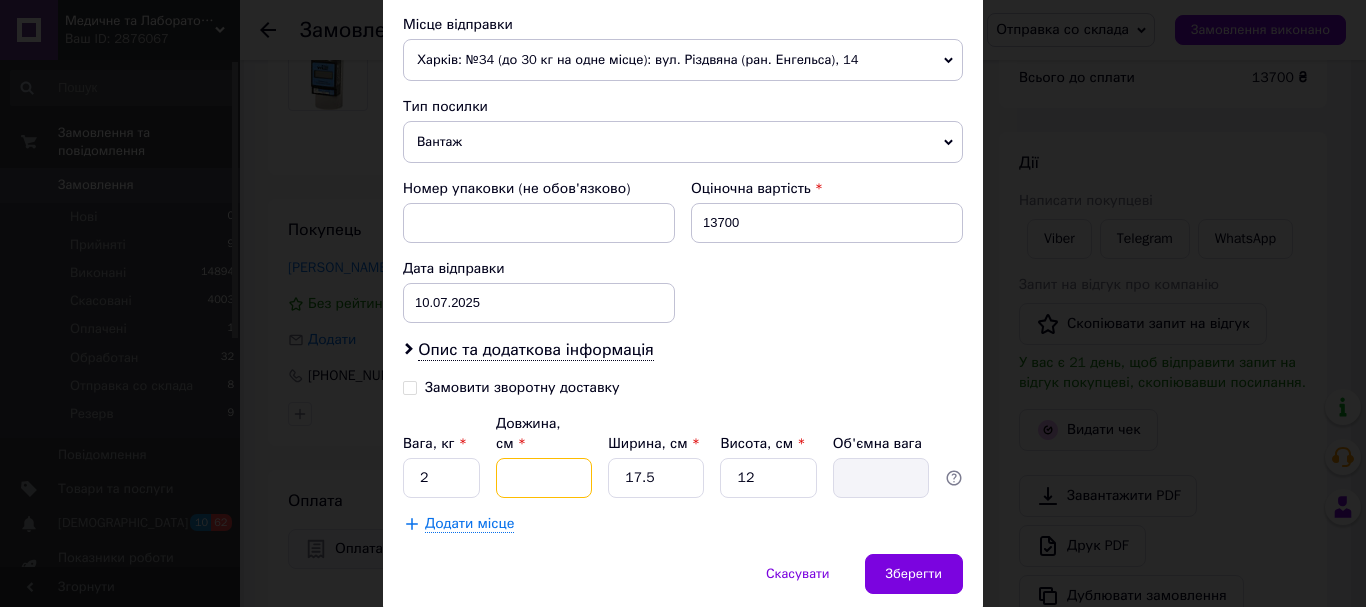 type on "2" 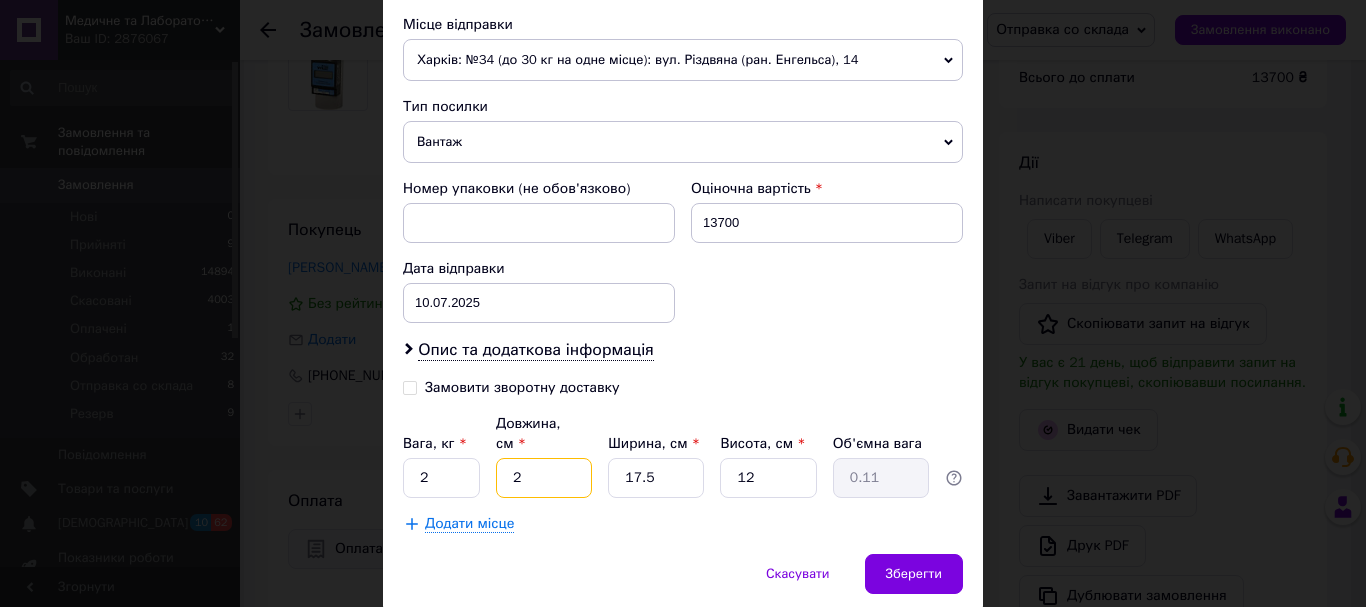type on "24" 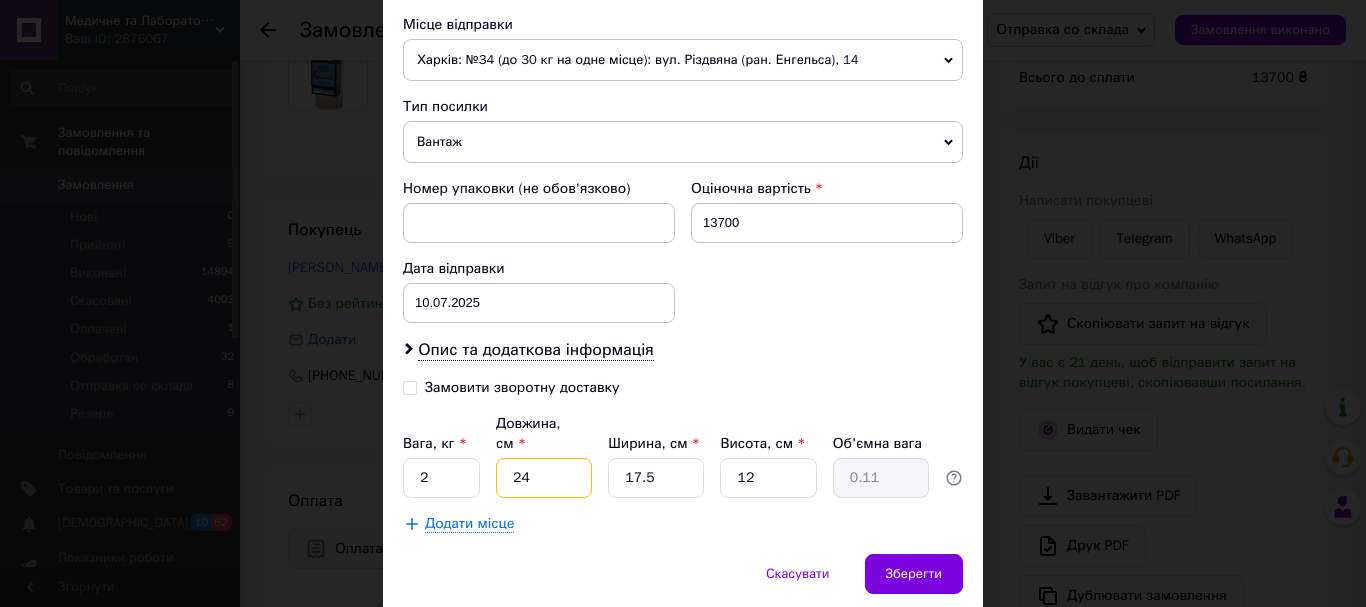type on "1.26" 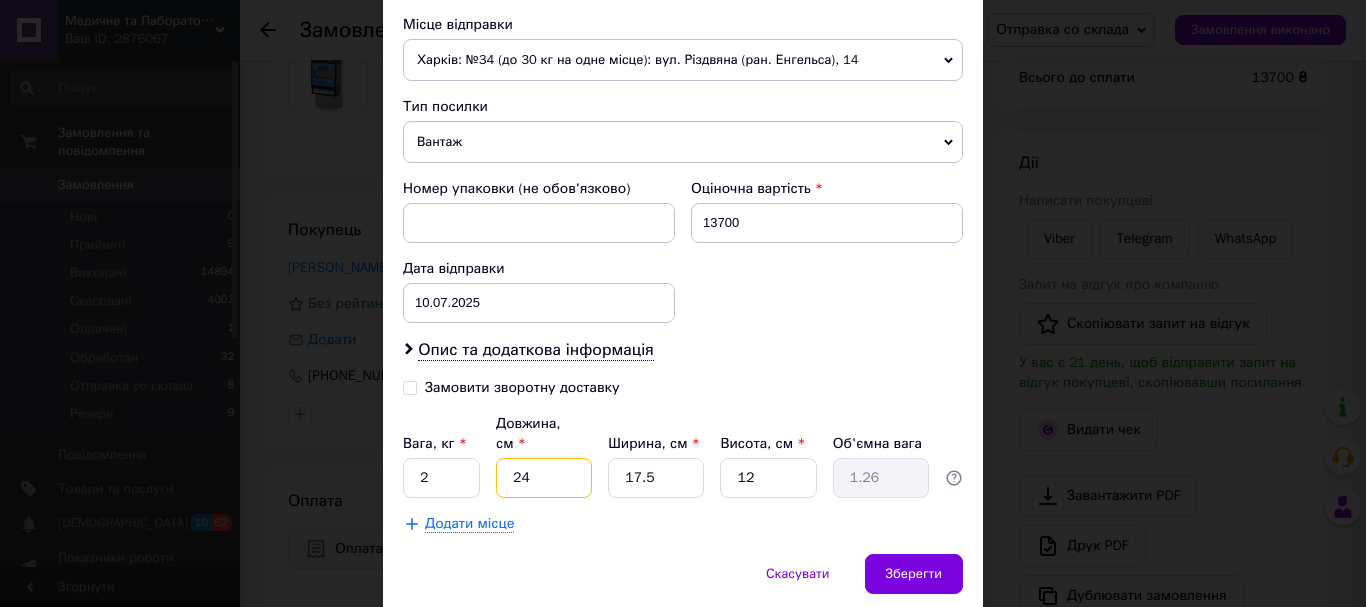 type on "24" 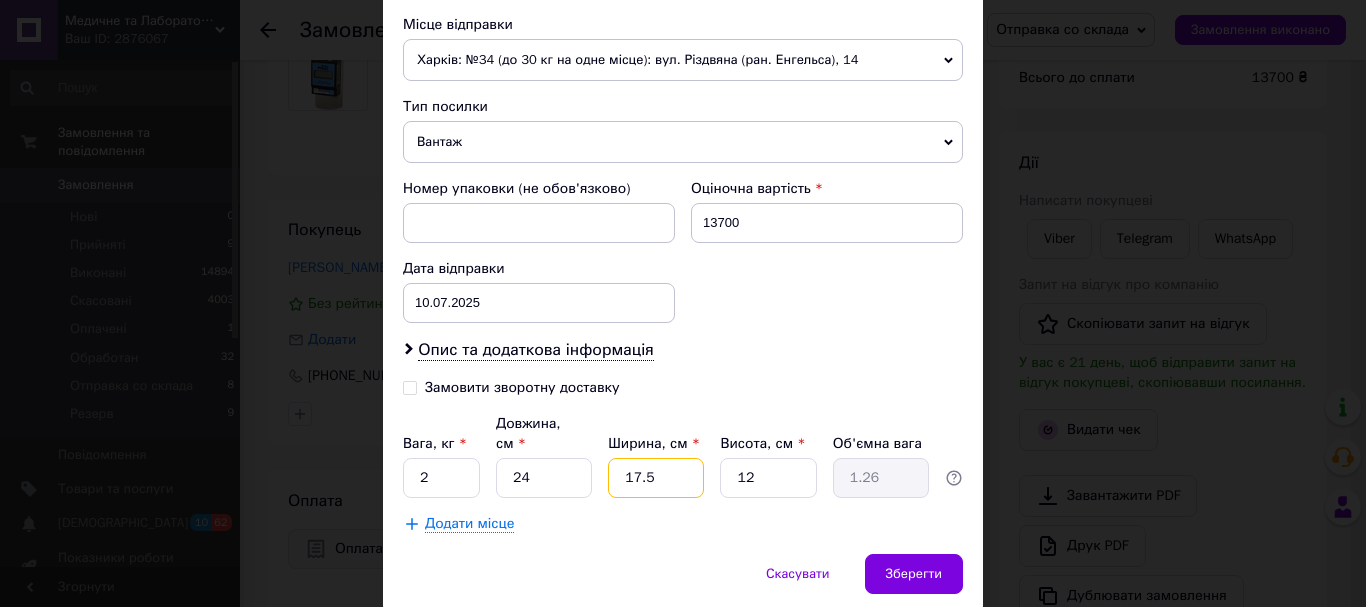 click on "17.5" at bounding box center [656, 478] 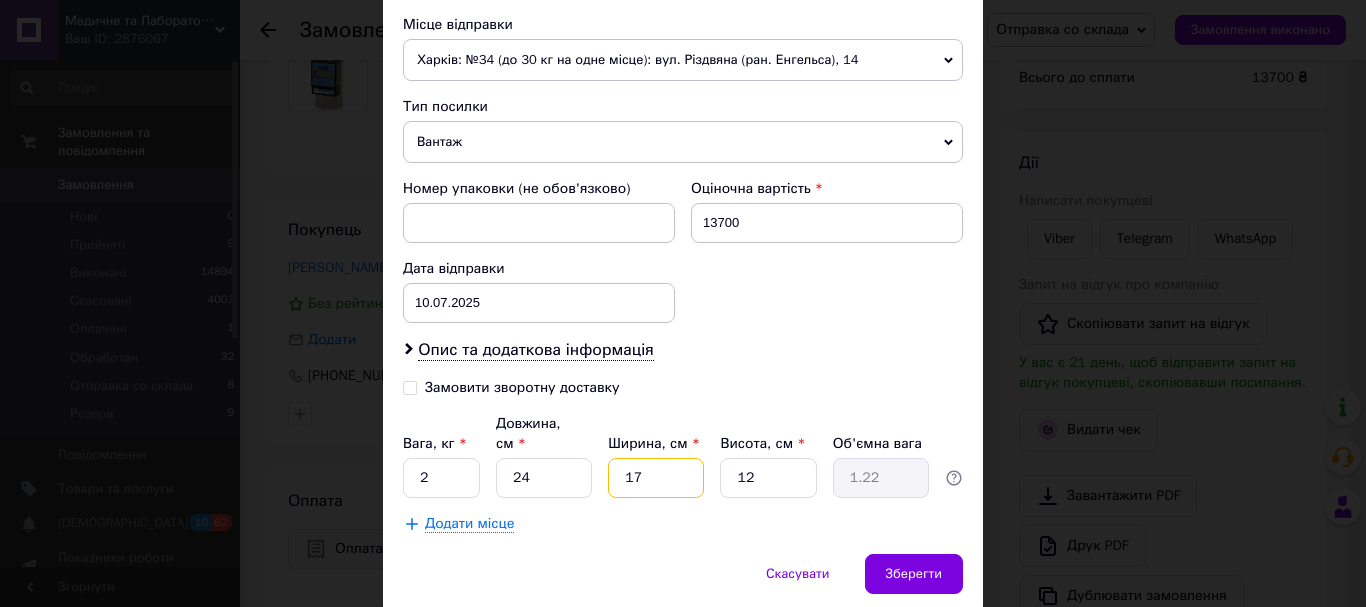 type on "1" 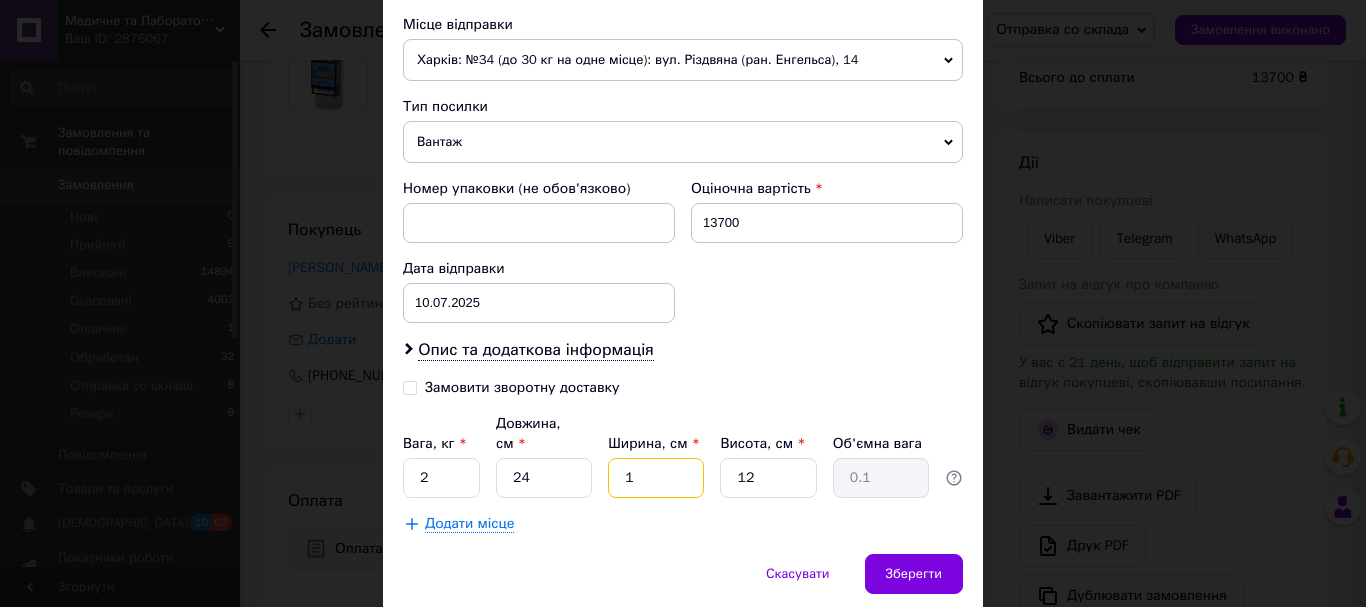 type 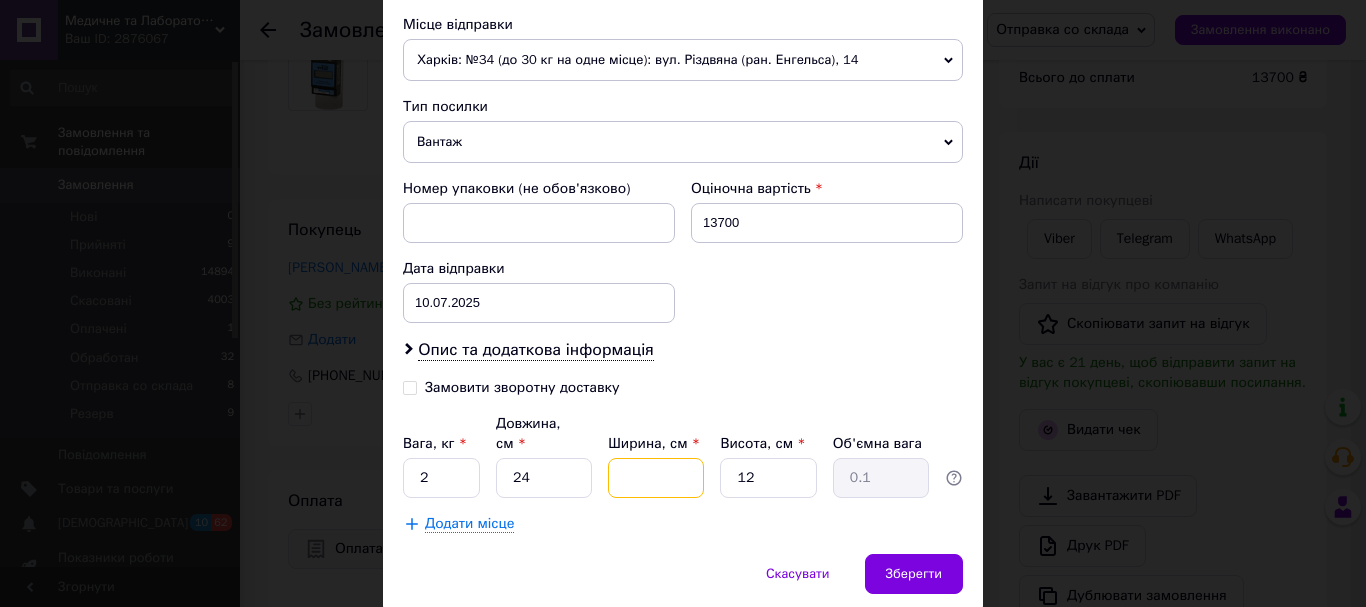 type 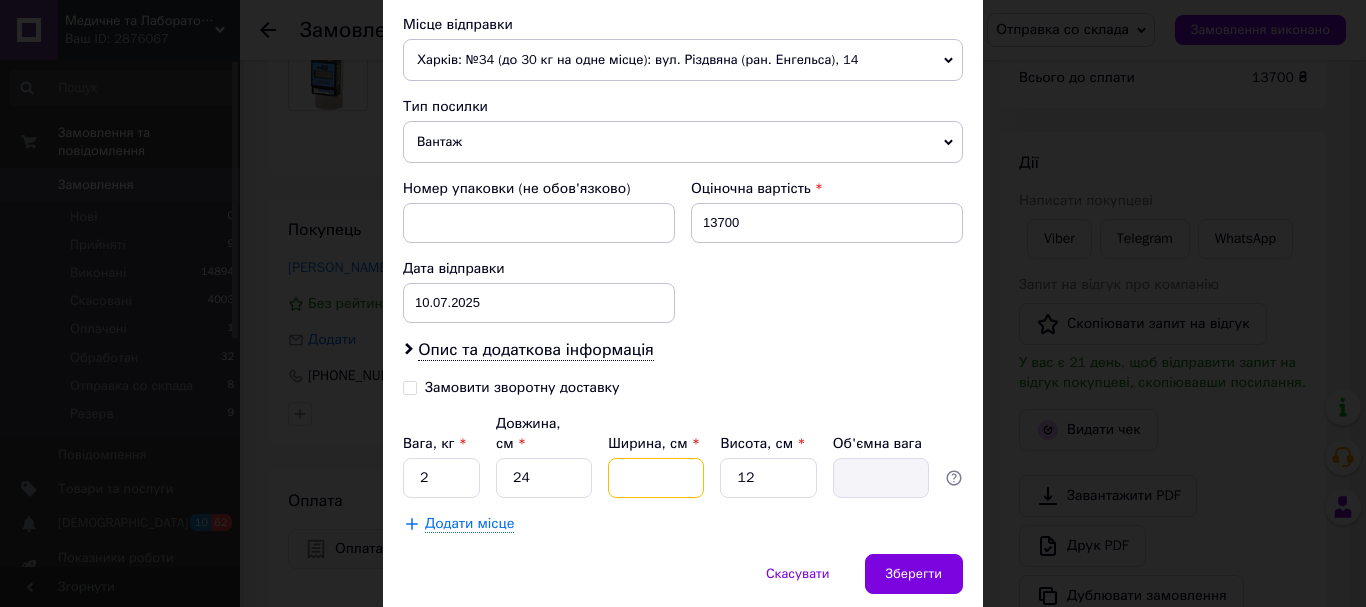 type on "1" 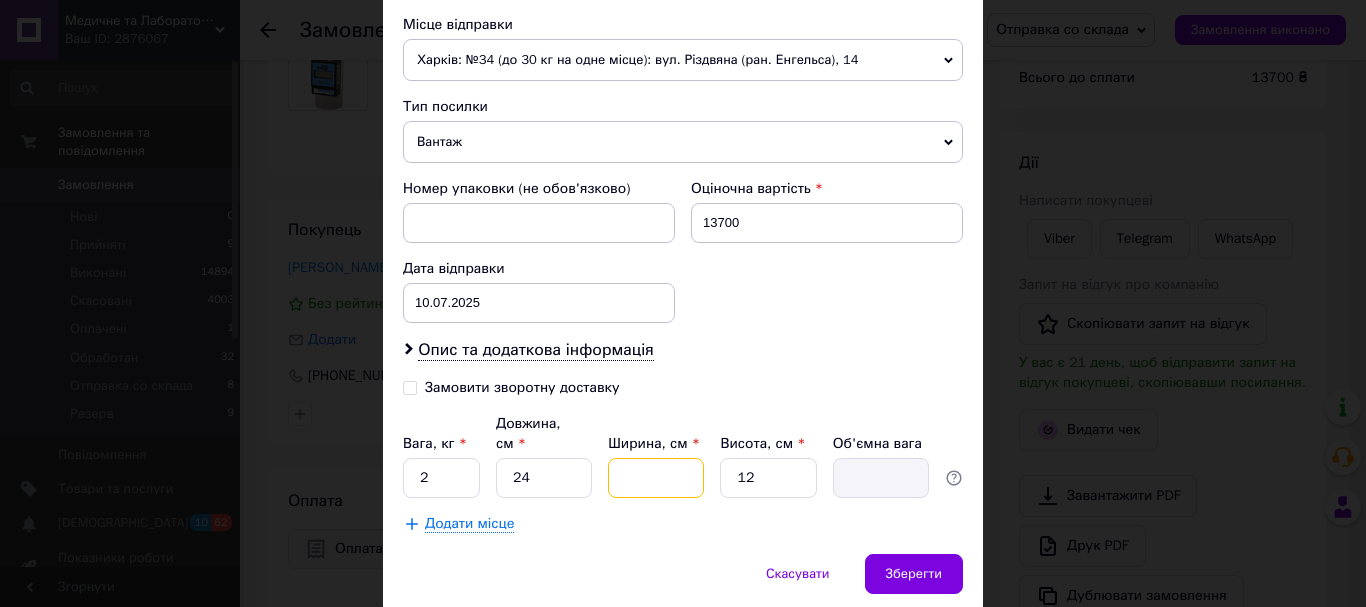 type on "0.1" 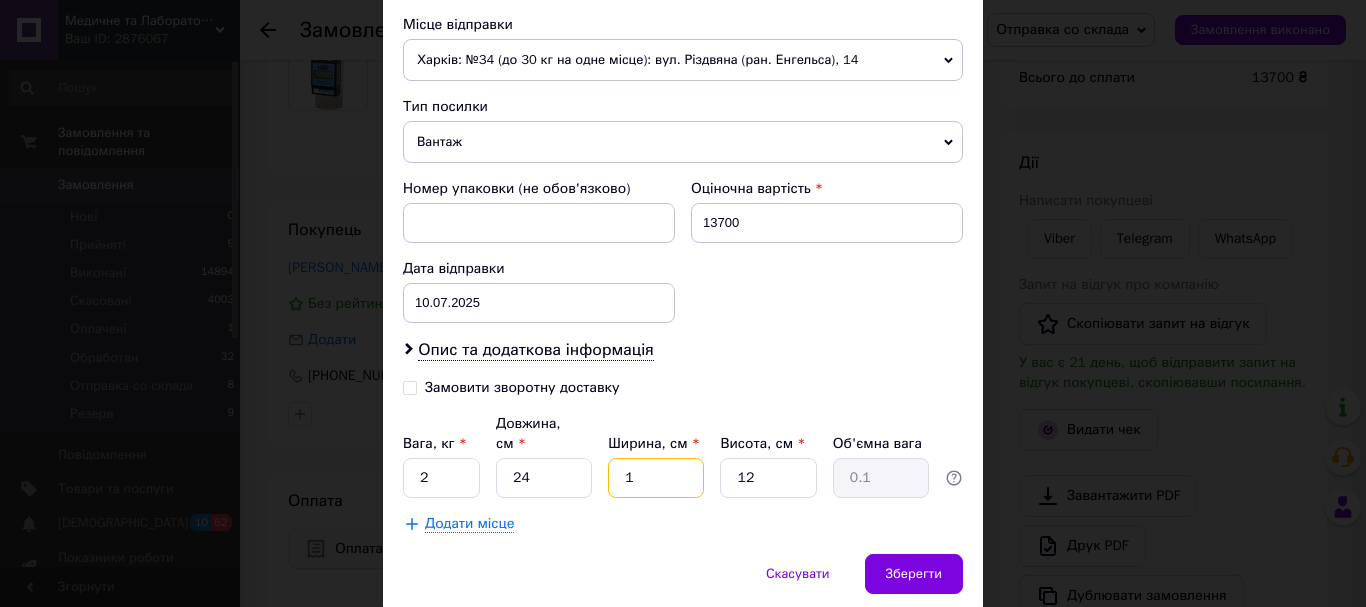 type on "13" 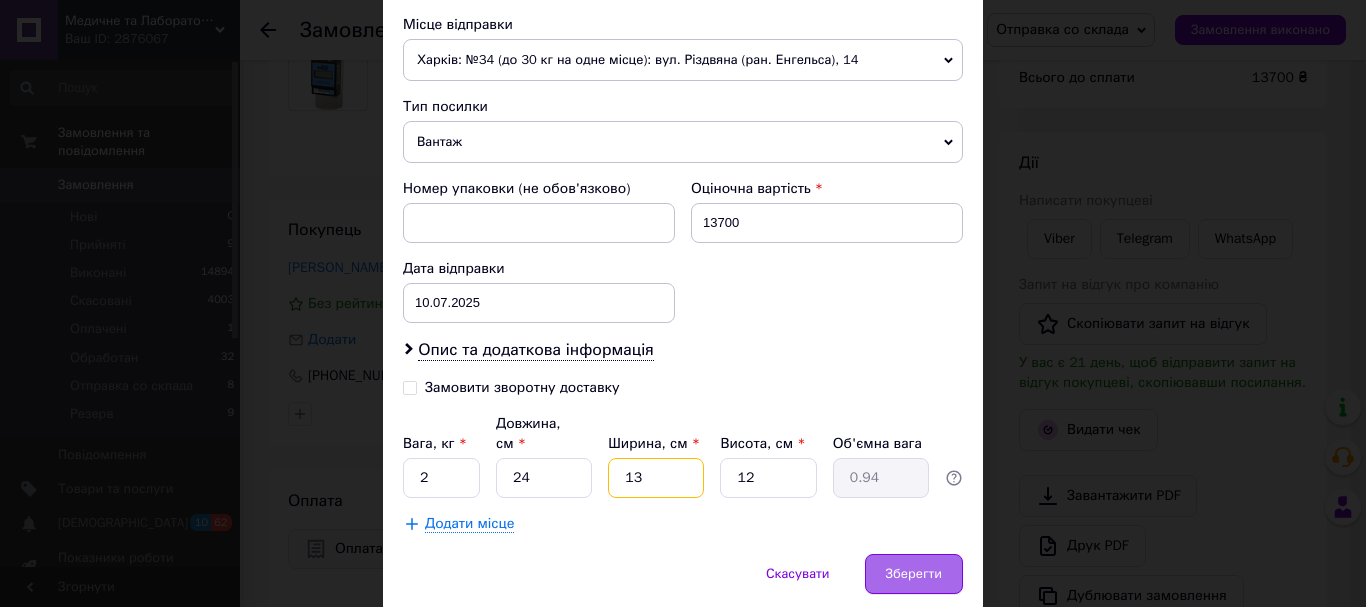 type on "13" 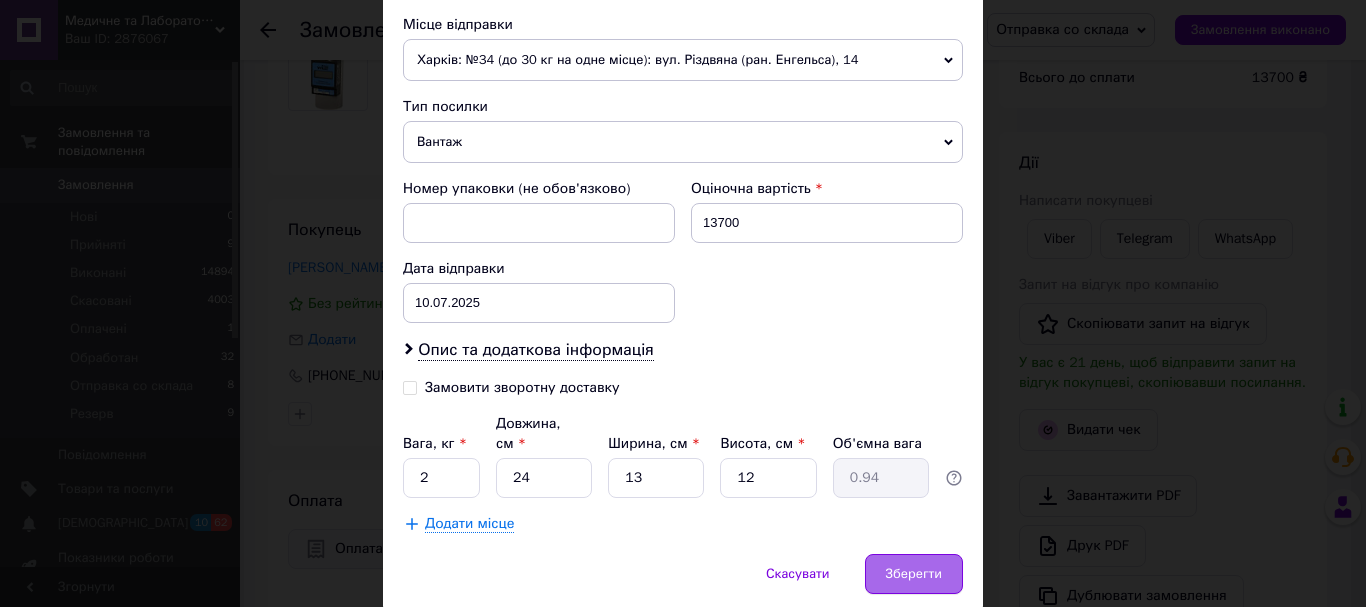 click on "Зберегти" at bounding box center [914, 574] 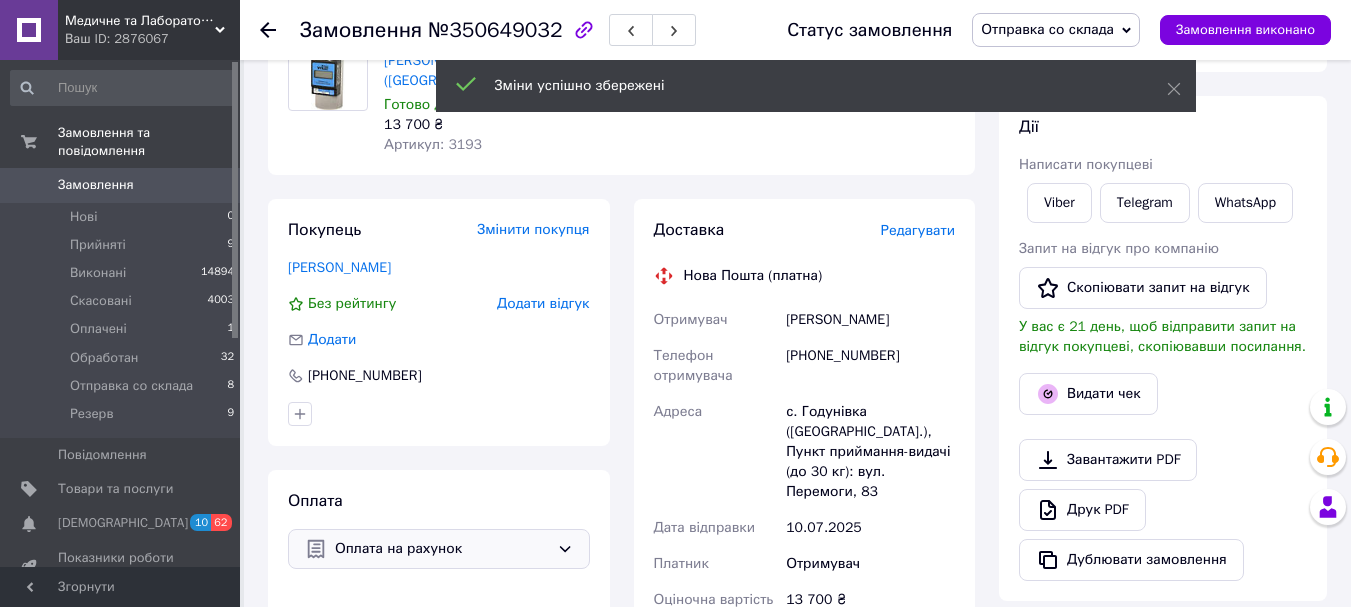 scroll, scrollTop: 100, scrollLeft: 0, axis: vertical 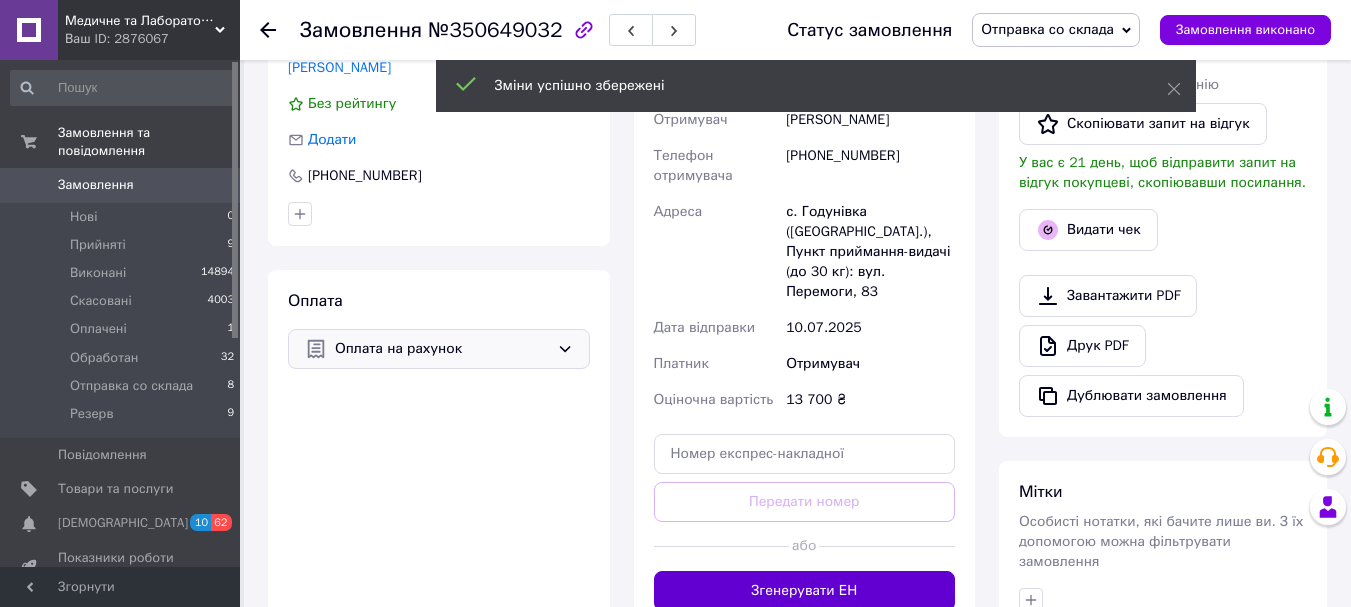 click on "Згенерувати ЕН" at bounding box center (805, 591) 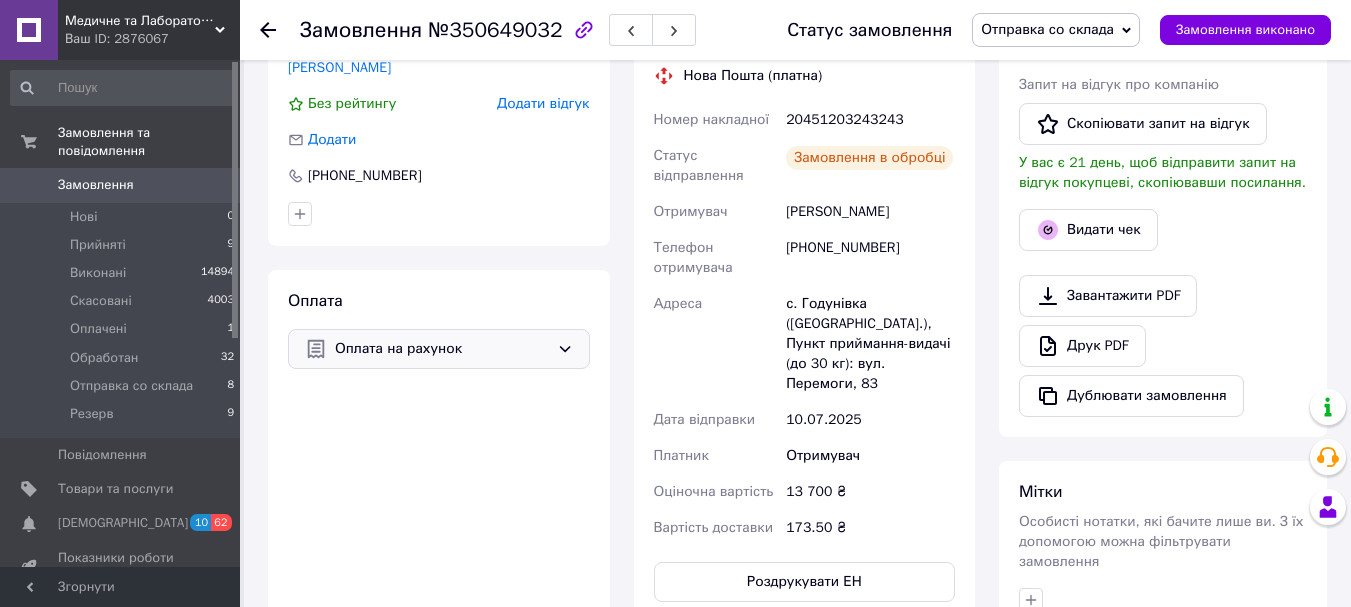 scroll, scrollTop: 148, scrollLeft: 0, axis: vertical 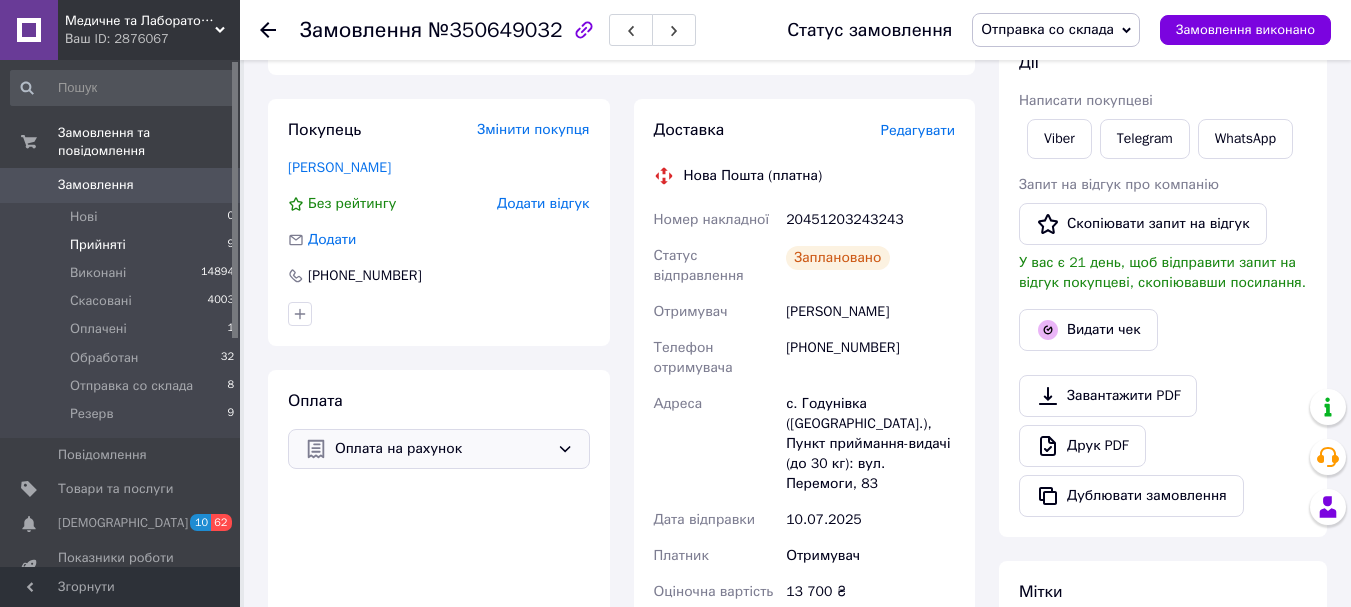 click on "Прийняті" at bounding box center [98, 245] 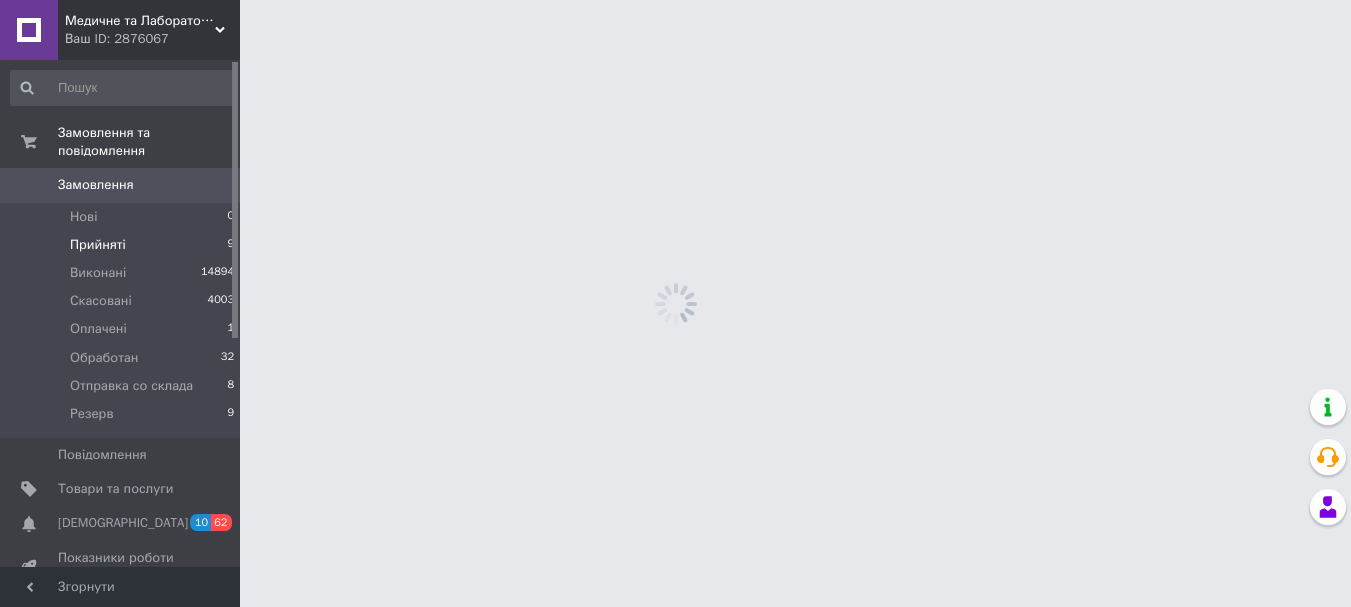 scroll, scrollTop: 0, scrollLeft: 0, axis: both 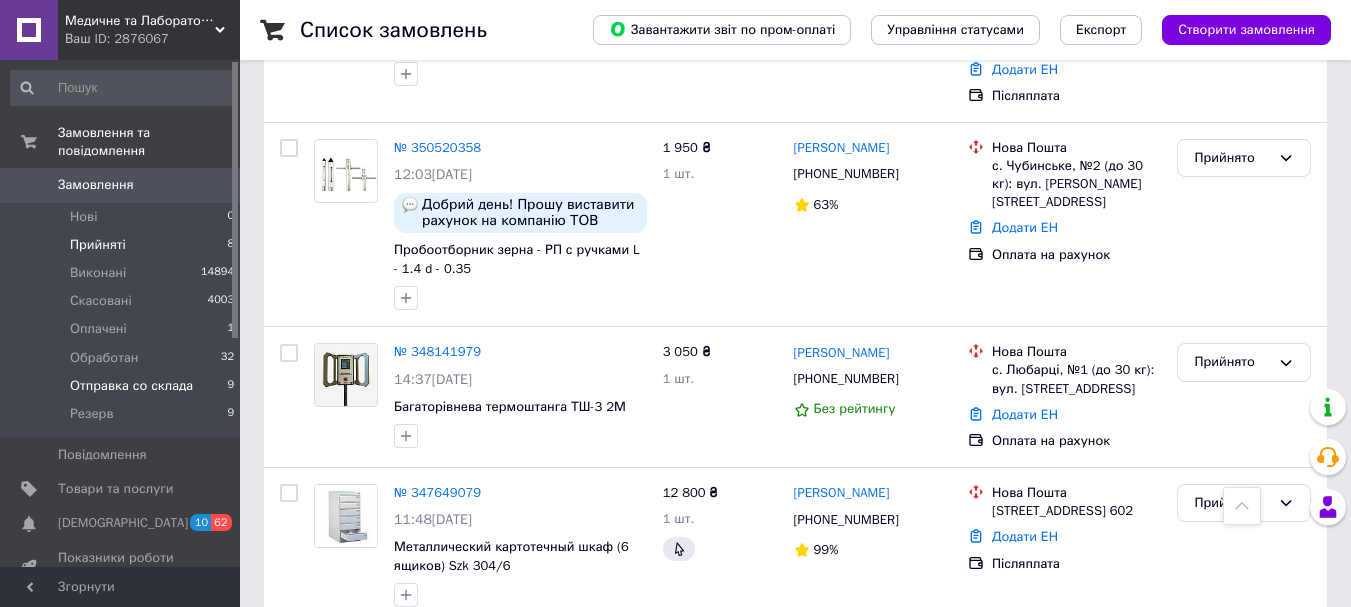 click on "Отправка со склада" at bounding box center (131, 386) 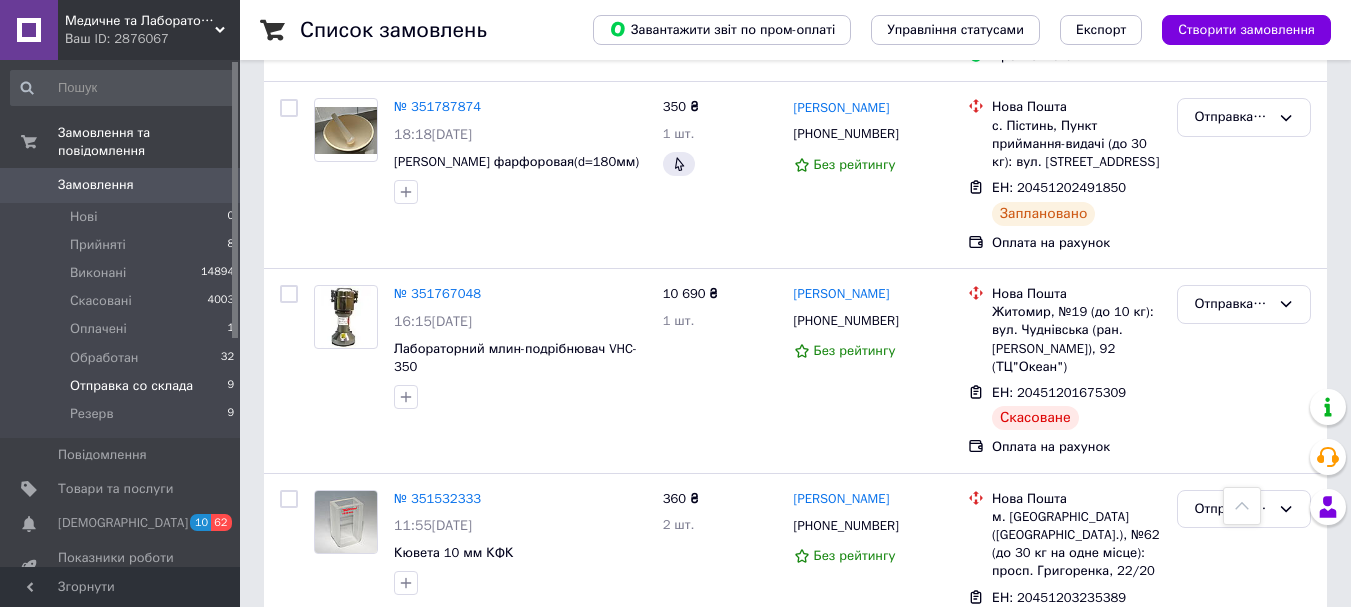 scroll, scrollTop: 1600, scrollLeft: 0, axis: vertical 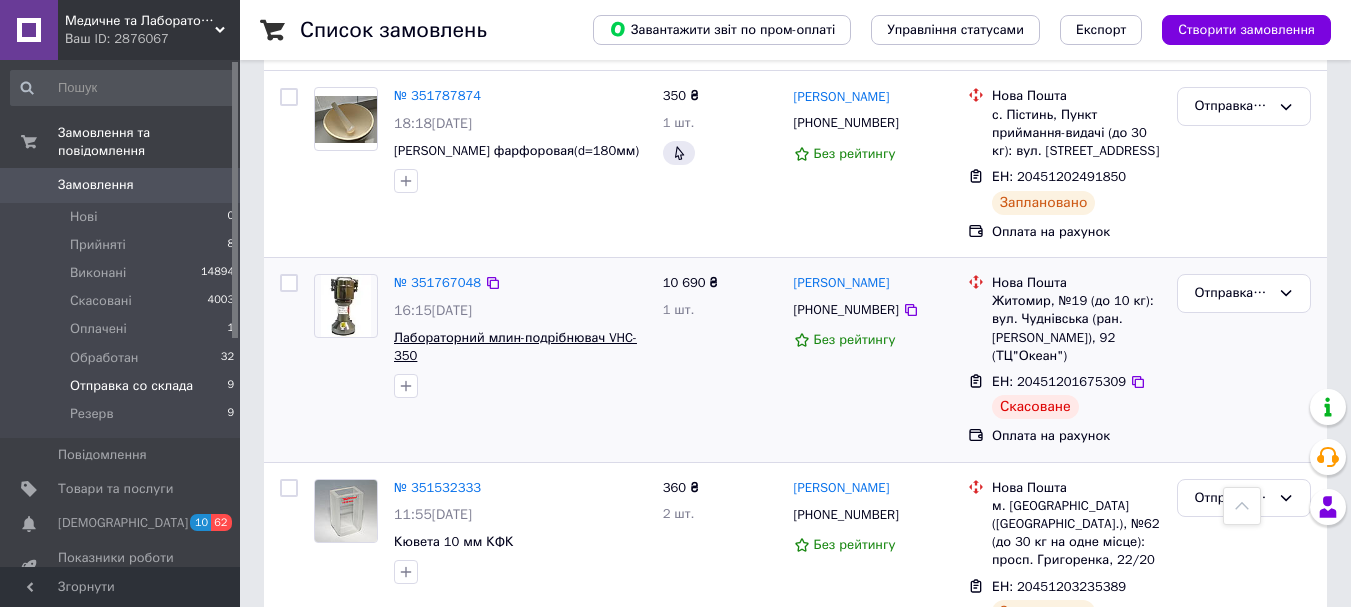 click on "Лабораторний млин-подрібнювач VHC-350" at bounding box center [515, 347] 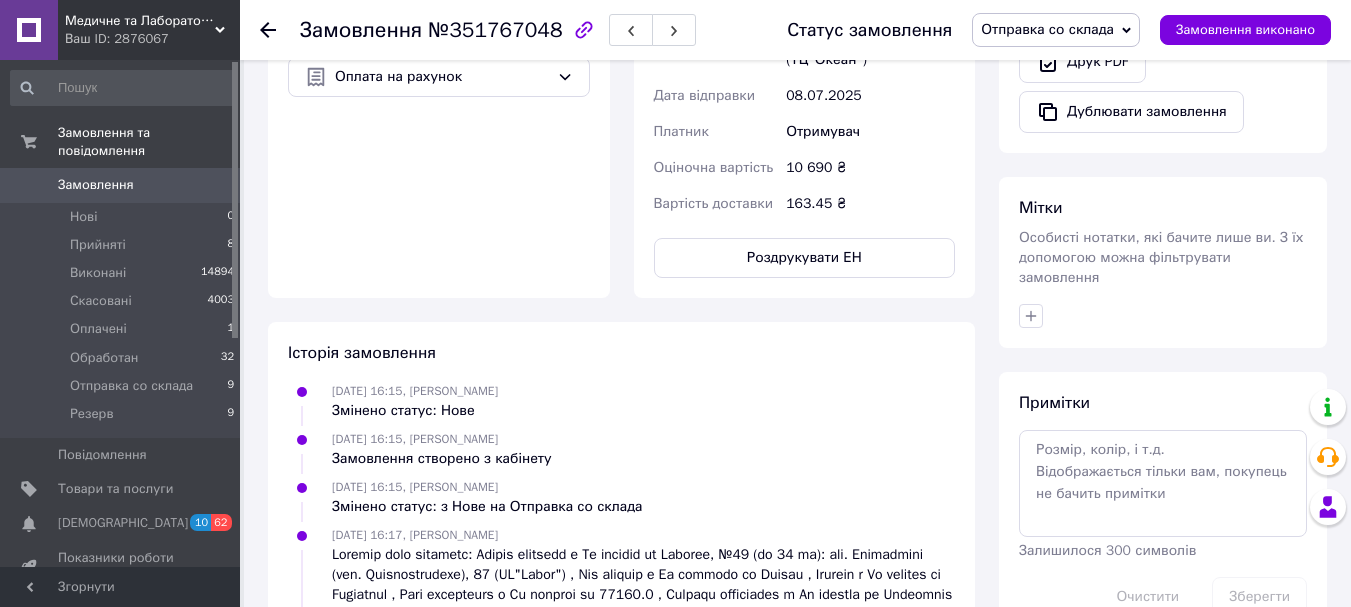 scroll, scrollTop: 774, scrollLeft: 0, axis: vertical 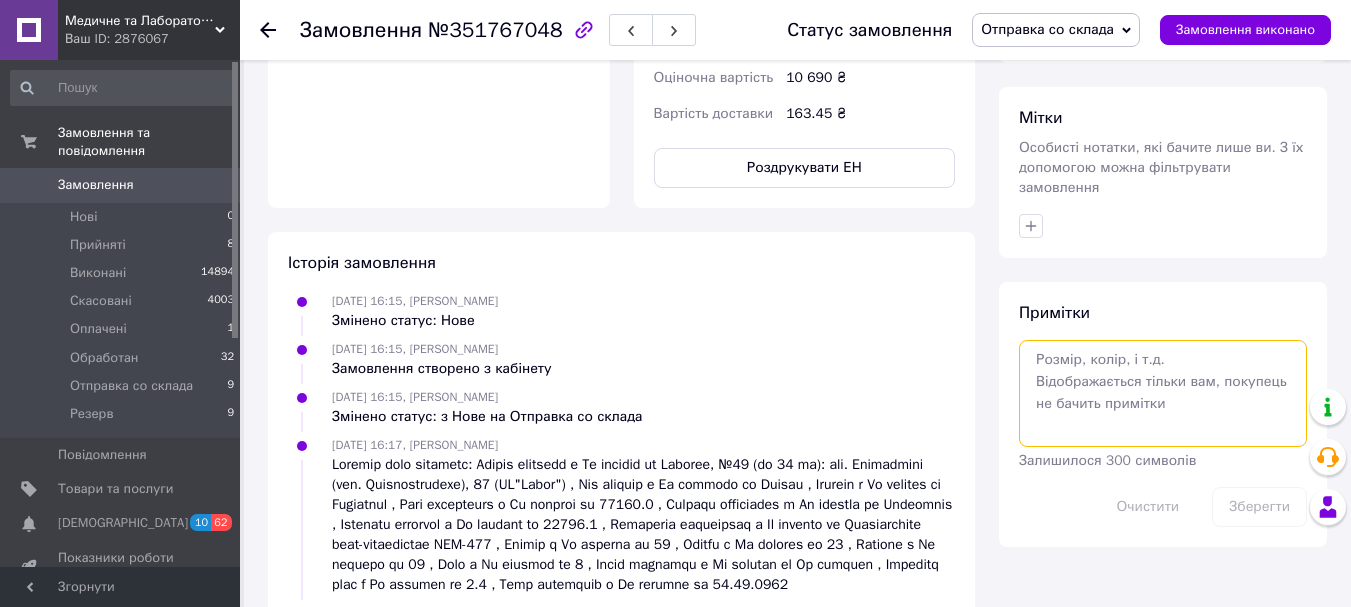 click at bounding box center (1163, 393) 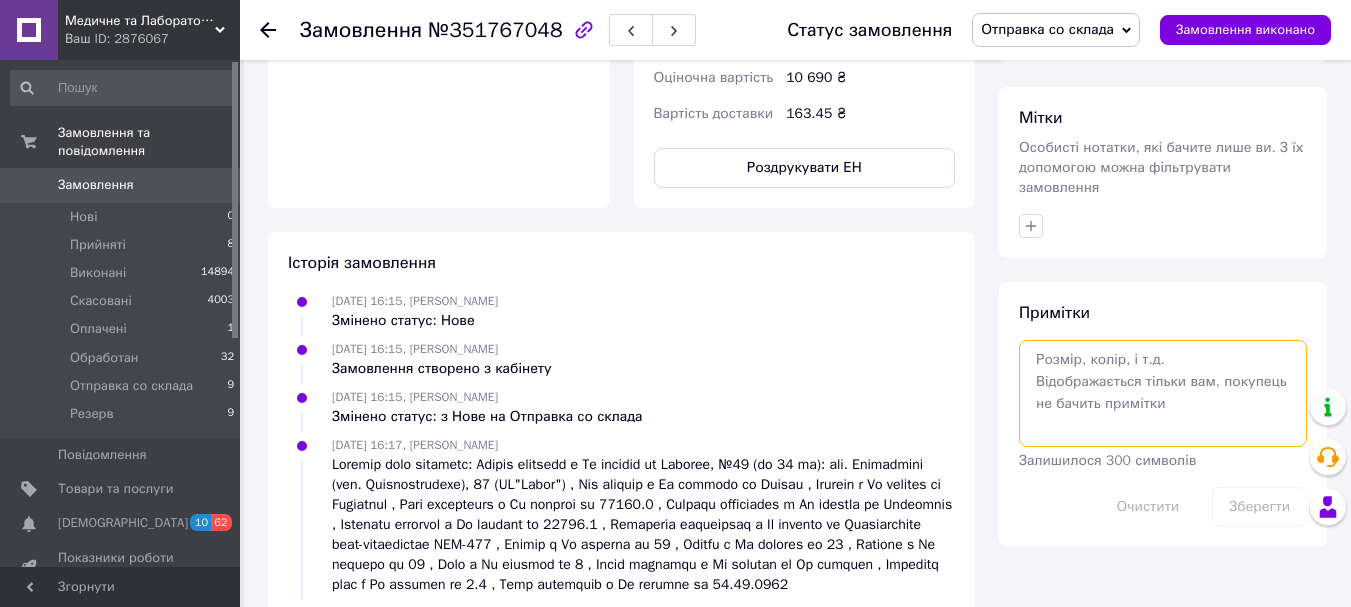 paste on "20451202152416" 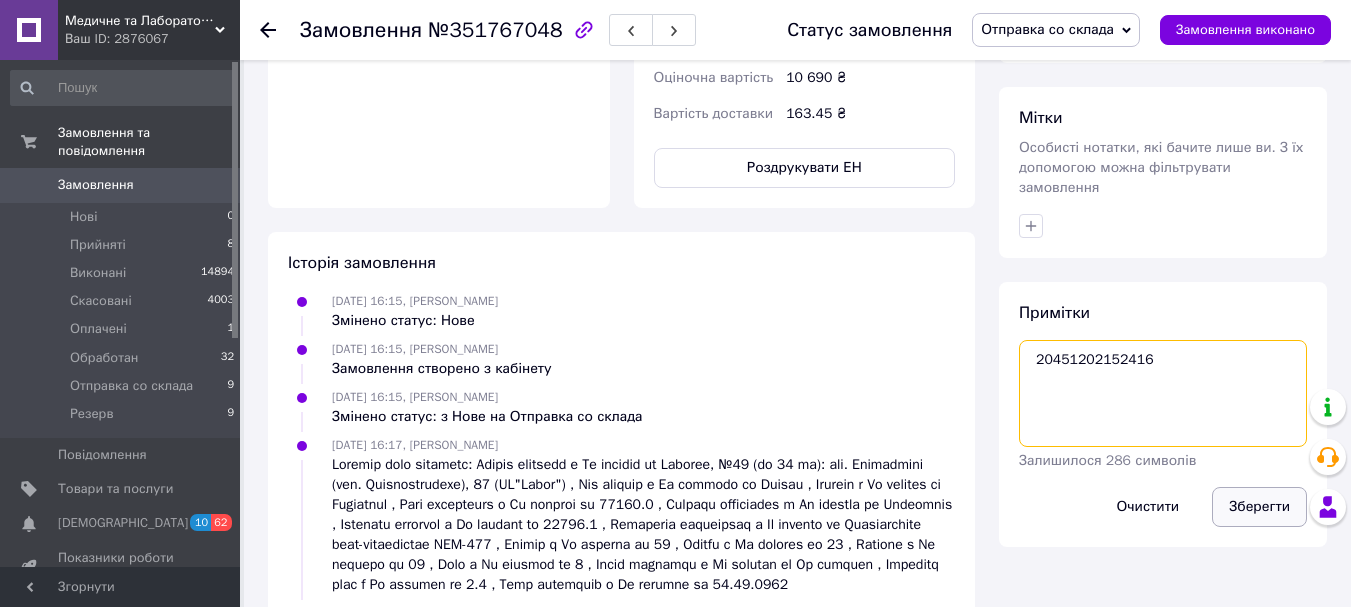 type on "20451202152416" 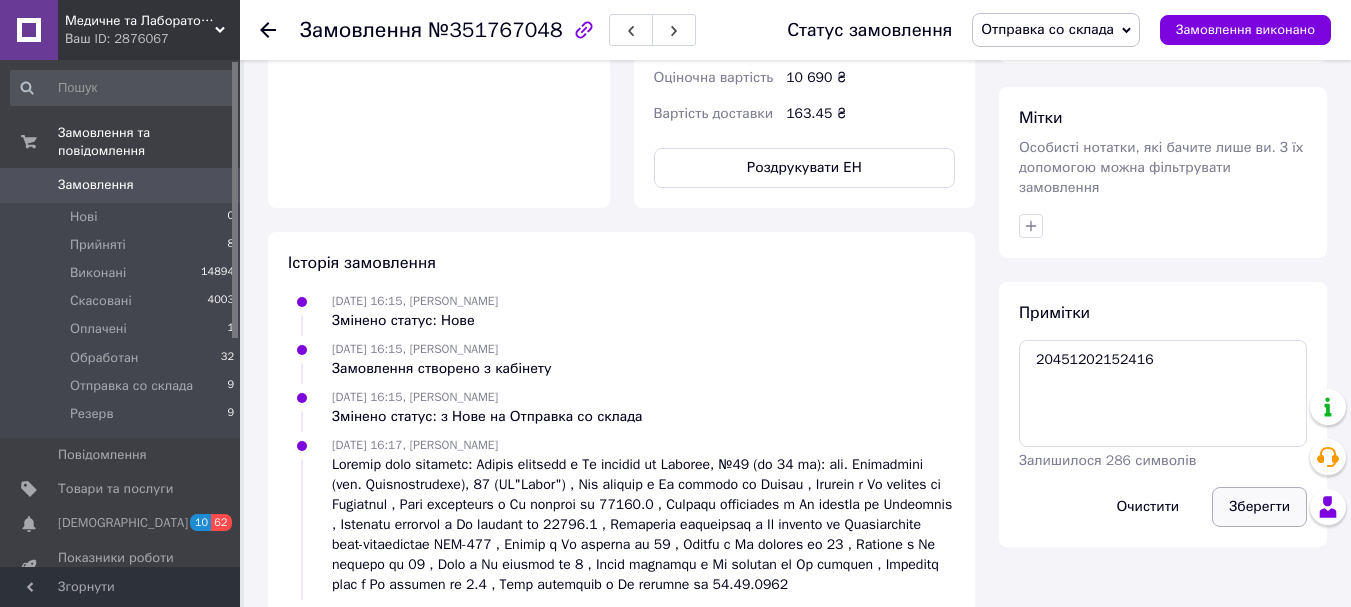 click on "Зберегти" at bounding box center [1259, 507] 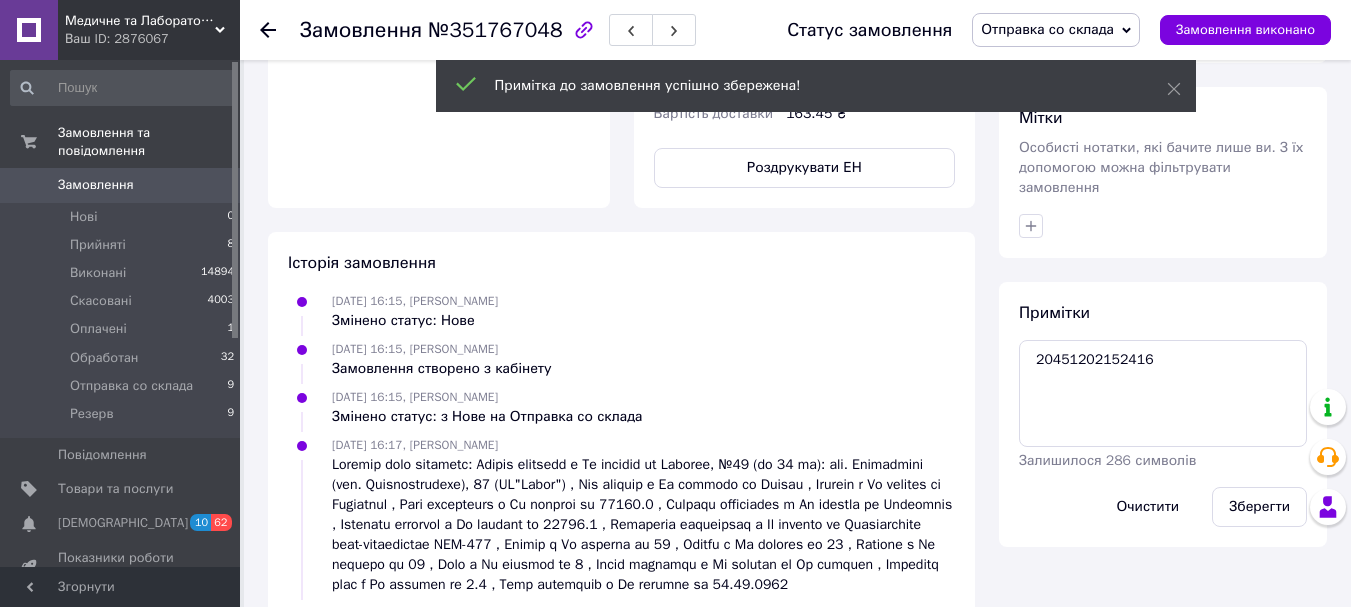 click 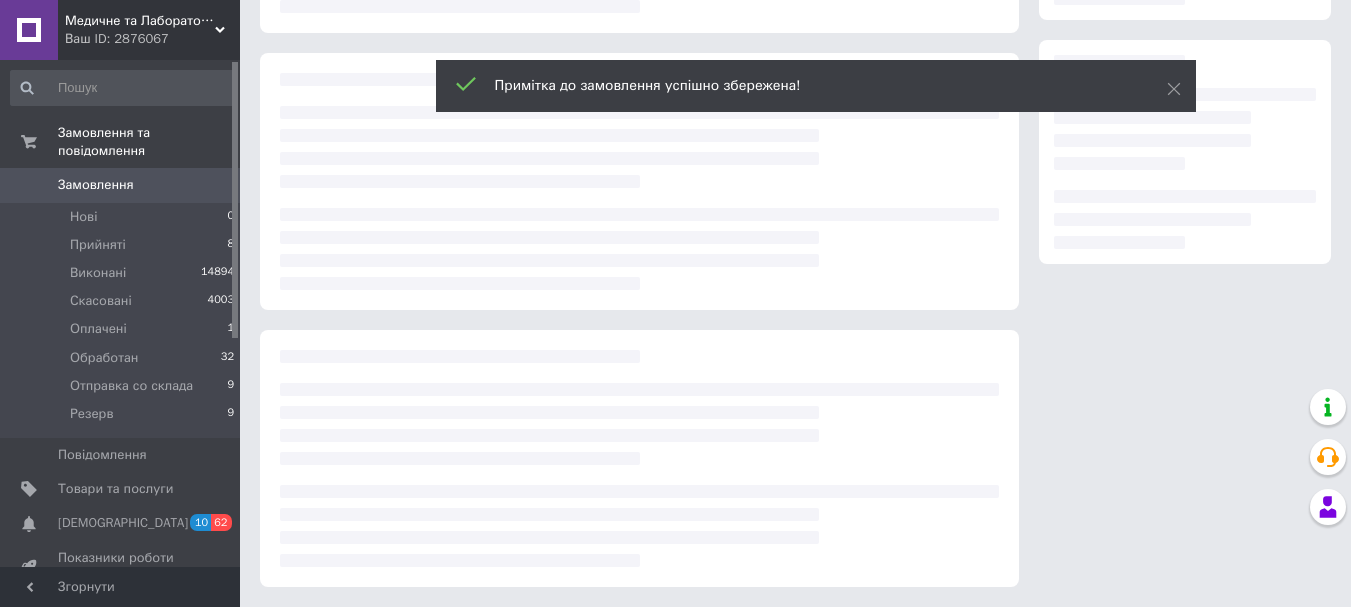 scroll, scrollTop: 0, scrollLeft: 0, axis: both 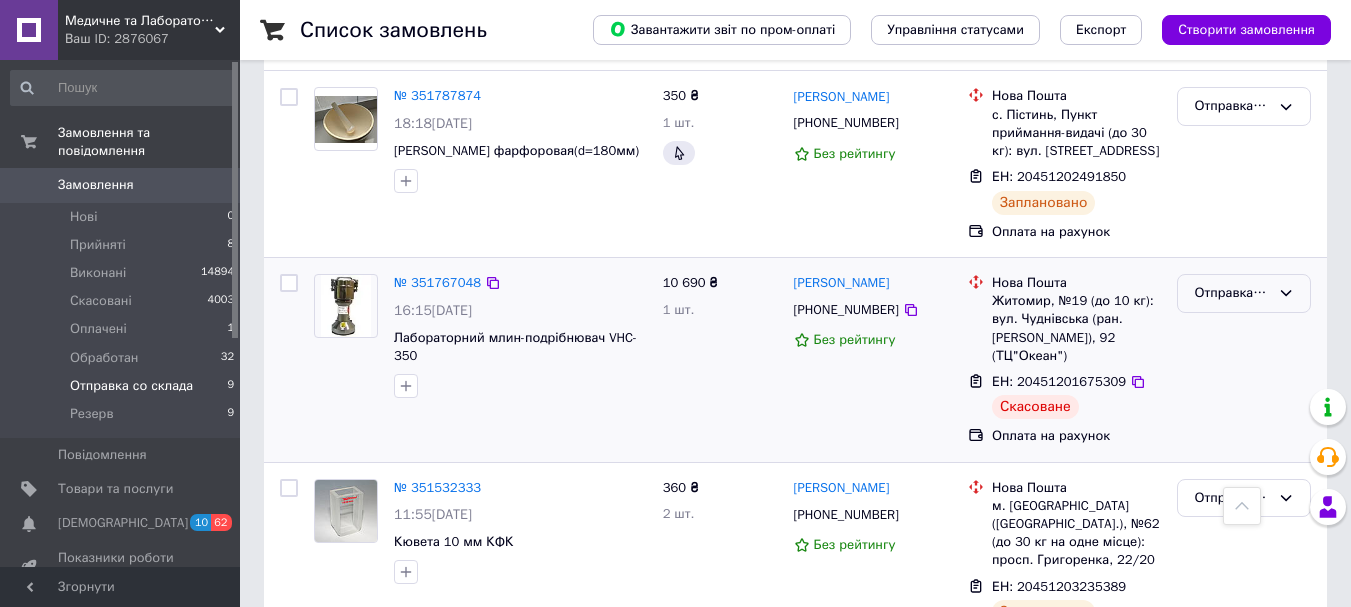 click on "Отправка со склада" at bounding box center [1244, 293] 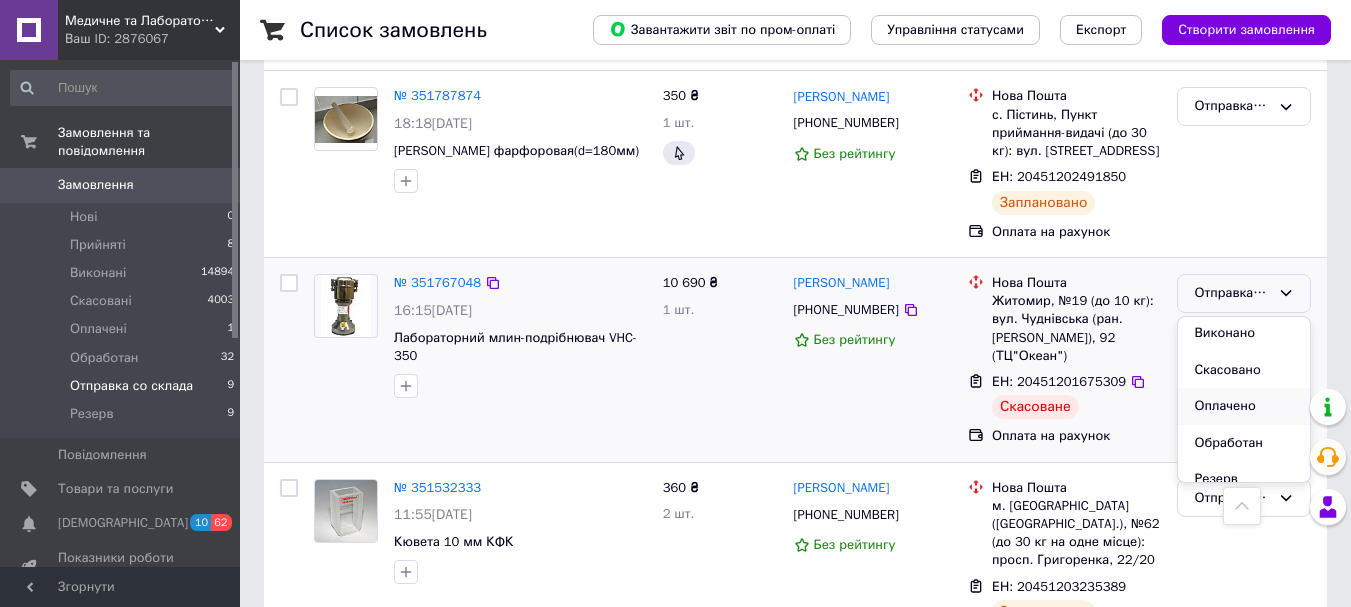 scroll, scrollTop: 53, scrollLeft: 0, axis: vertical 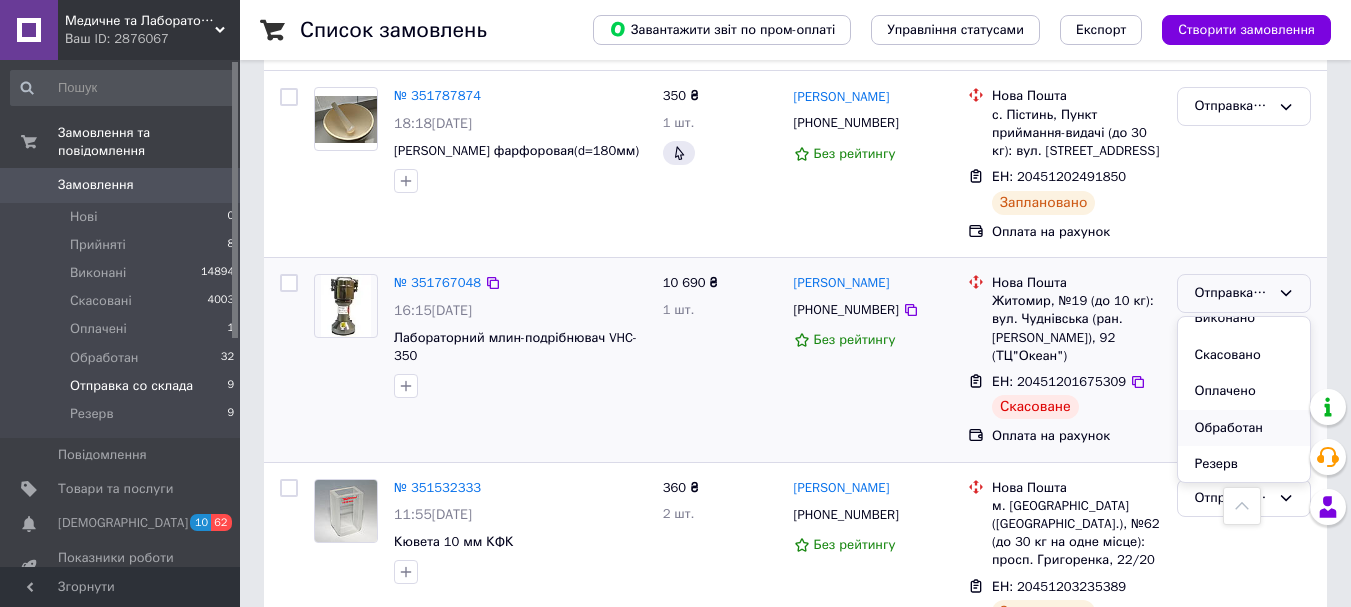click on "Обработан" at bounding box center (1244, 428) 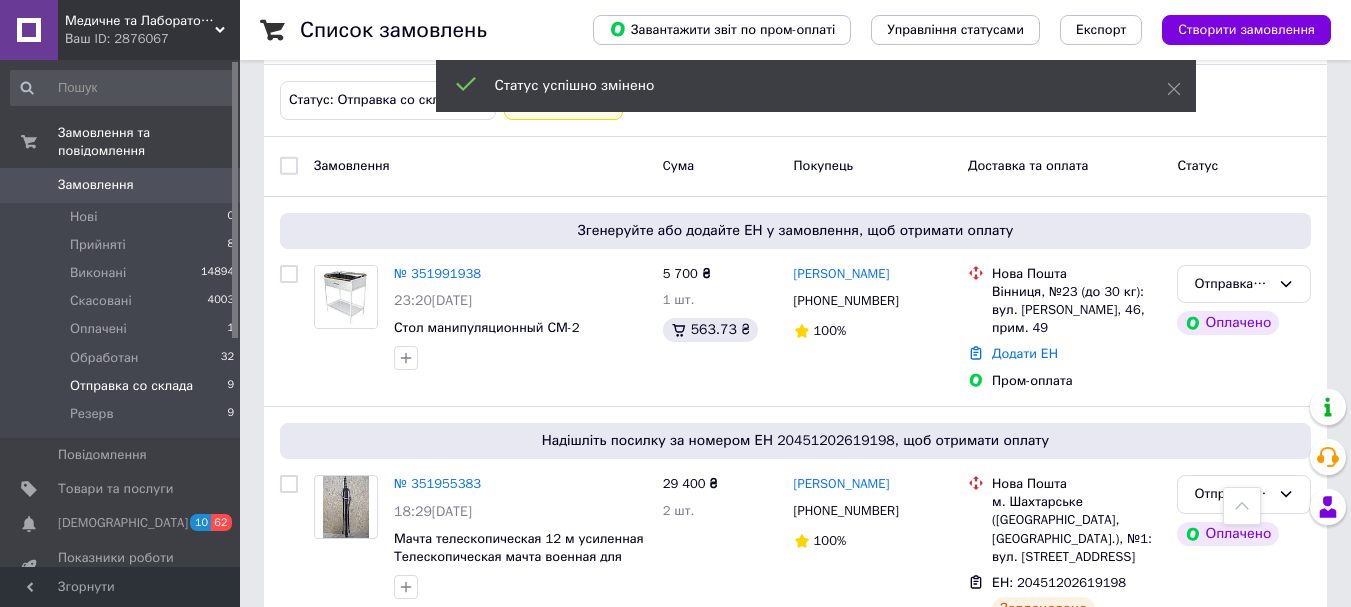 scroll, scrollTop: 100, scrollLeft: 0, axis: vertical 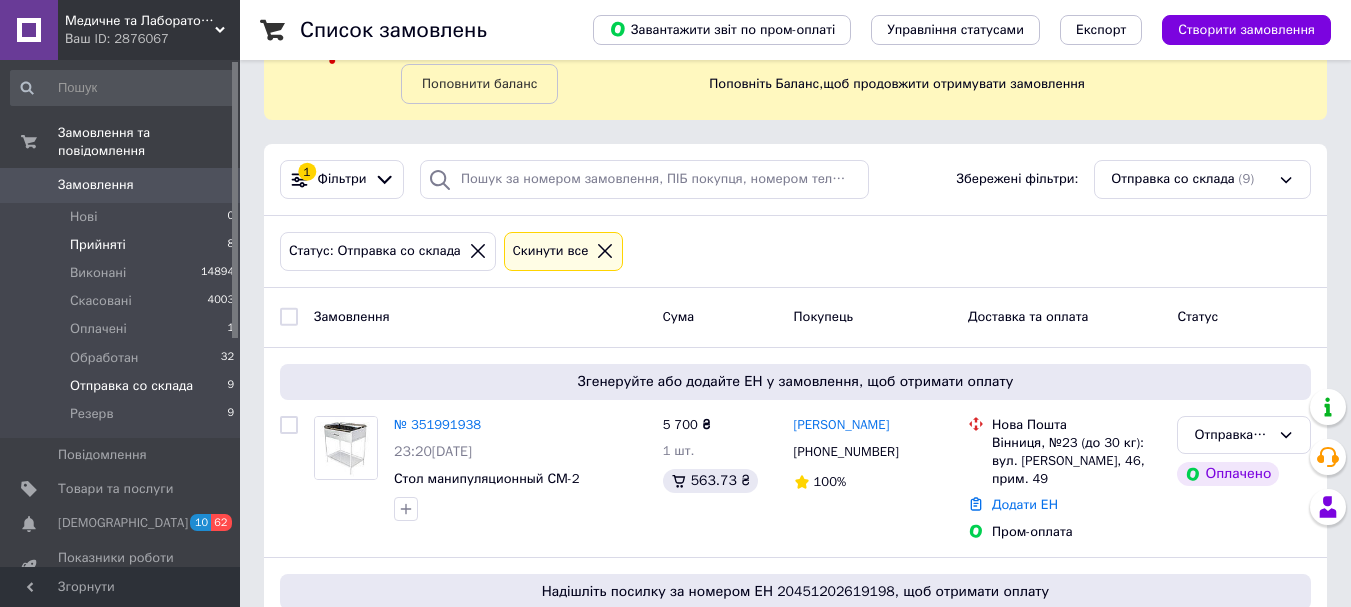 click on "Прийняті" at bounding box center (98, 245) 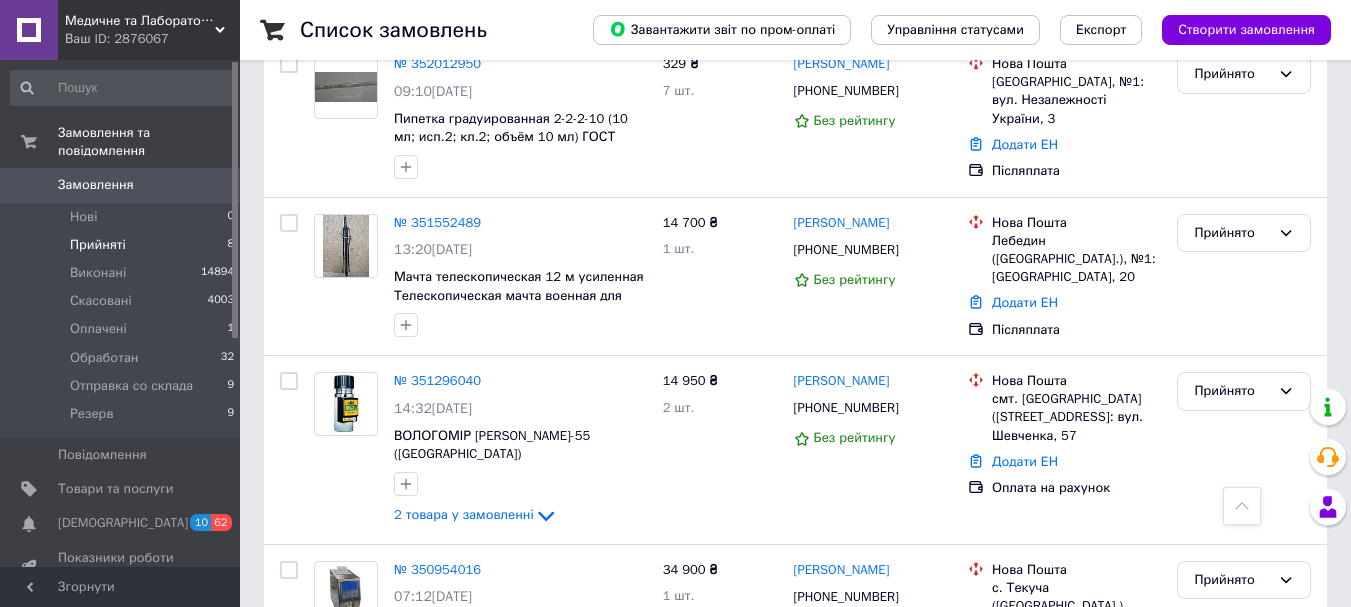 scroll, scrollTop: 600, scrollLeft: 0, axis: vertical 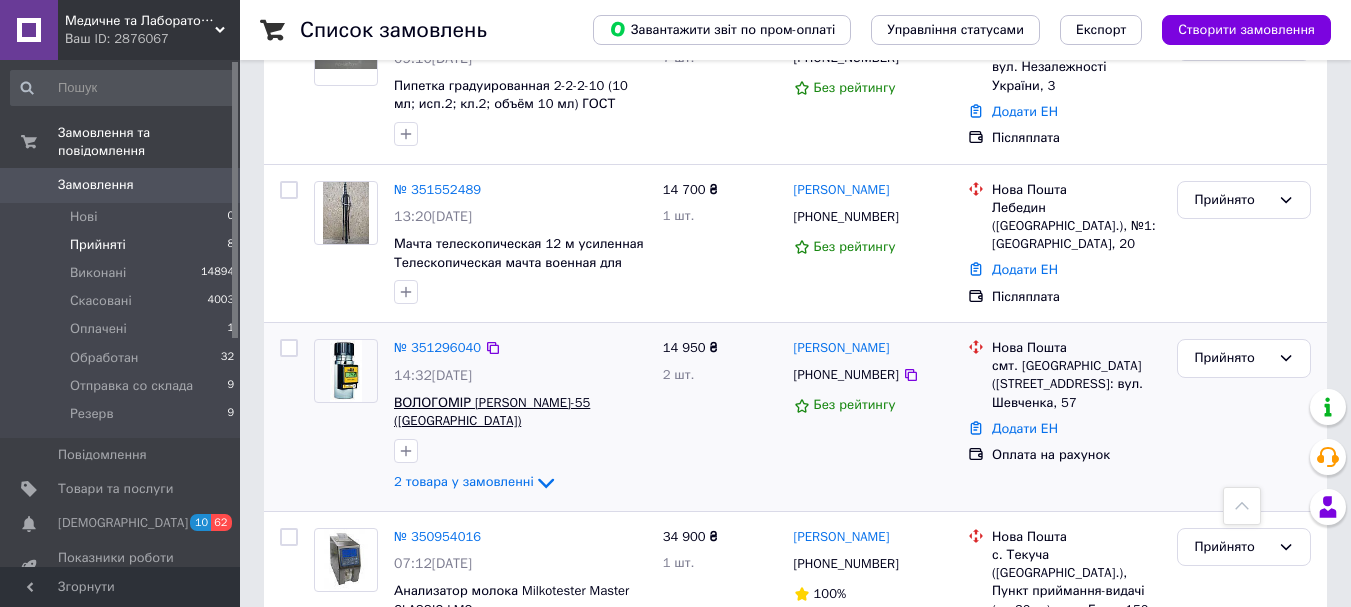 click on "ВОЛОГОМІР [PERSON_NAME]-55 ([GEOGRAPHIC_DATA])" at bounding box center [492, 412] 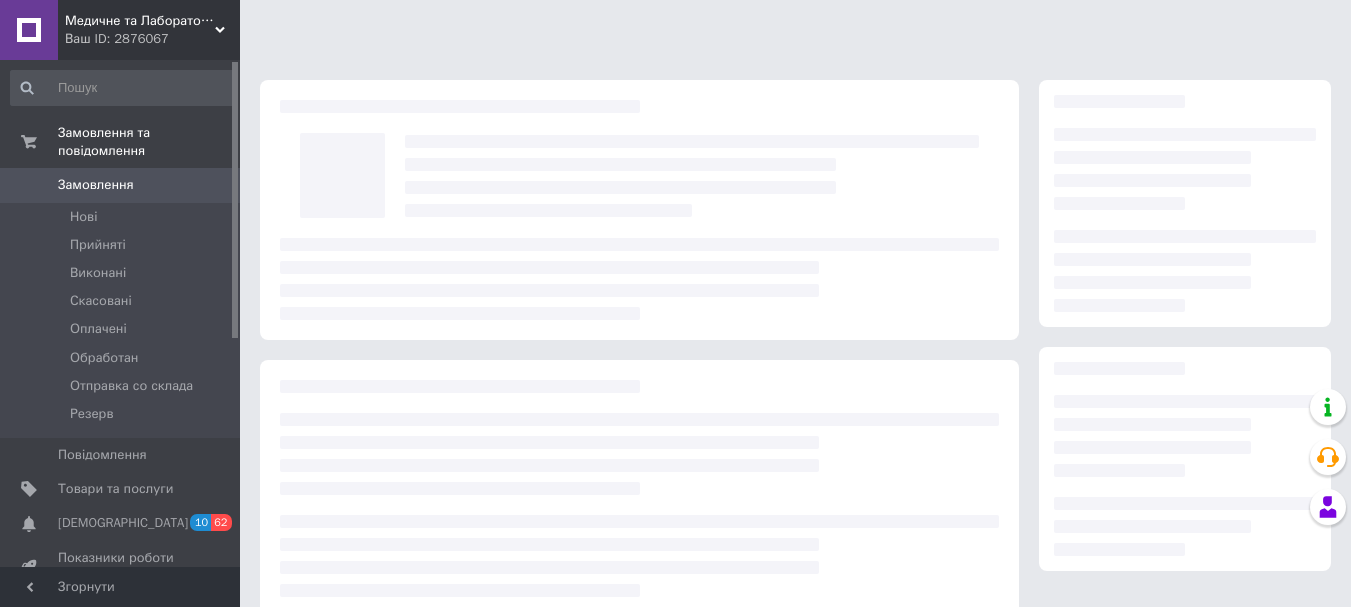scroll, scrollTop: 0, scrollLeft: 0, axis: both 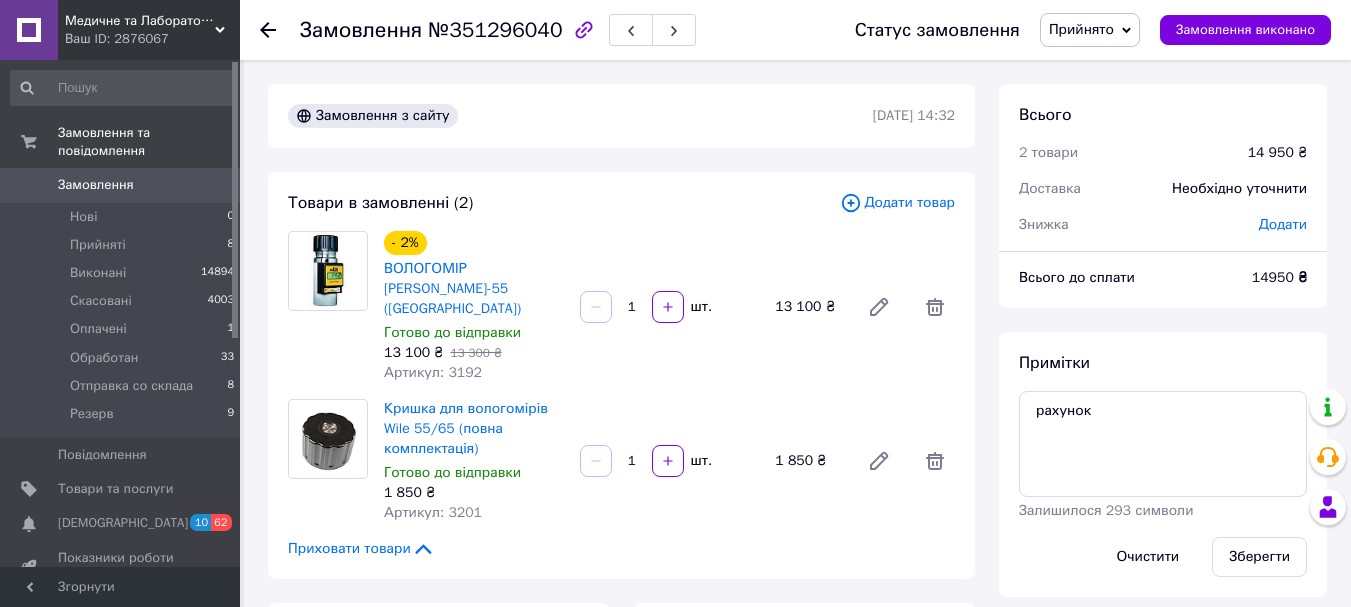 click on "Прийнято" at bounding box center [1090, 30] 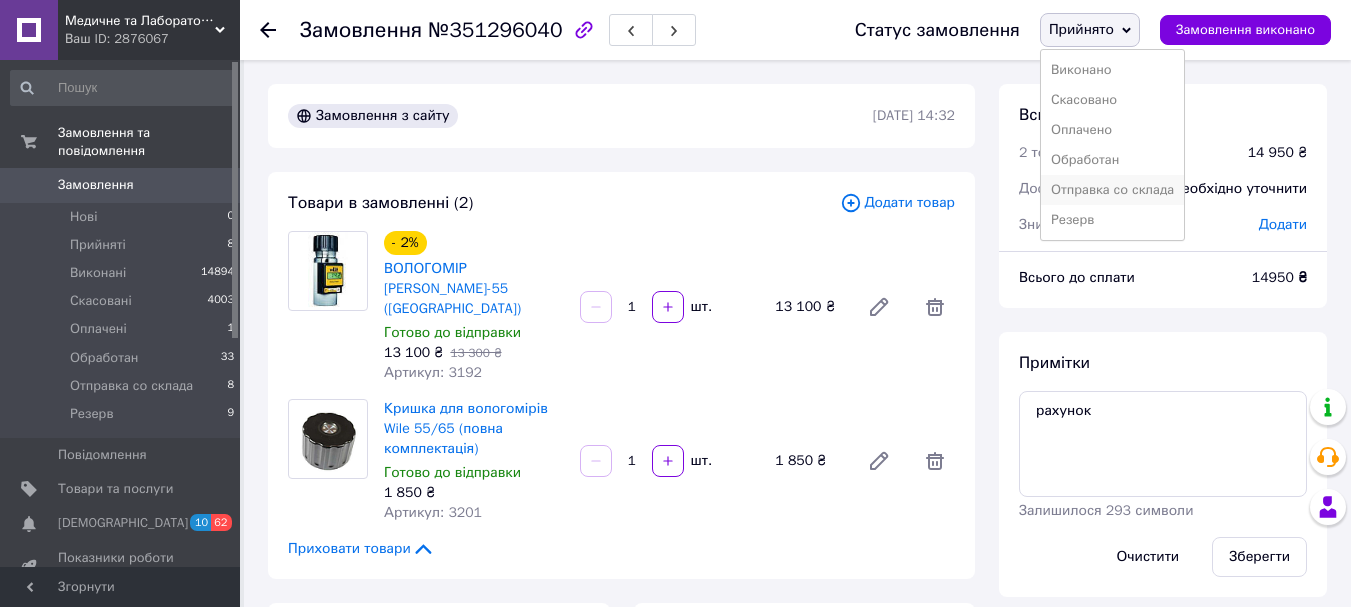 click on "Отправка со склада" at bounding box center [1112, 190] 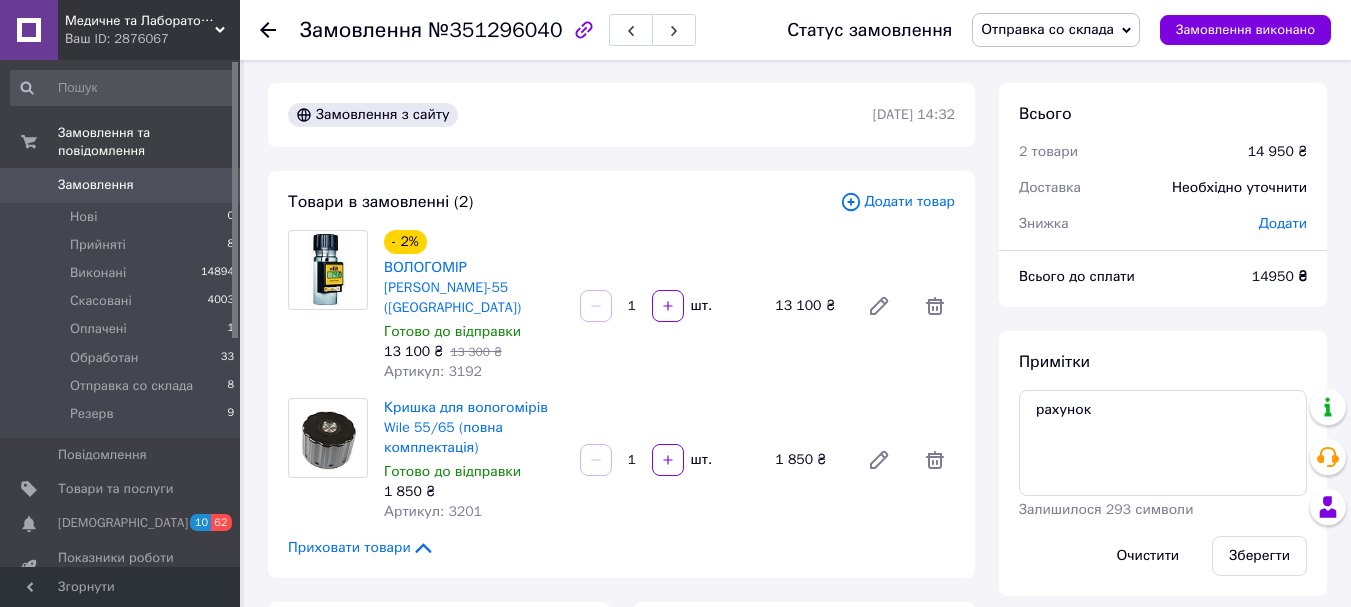 scroll, scrollTop: 0, scrollLeft: 0, axis: both 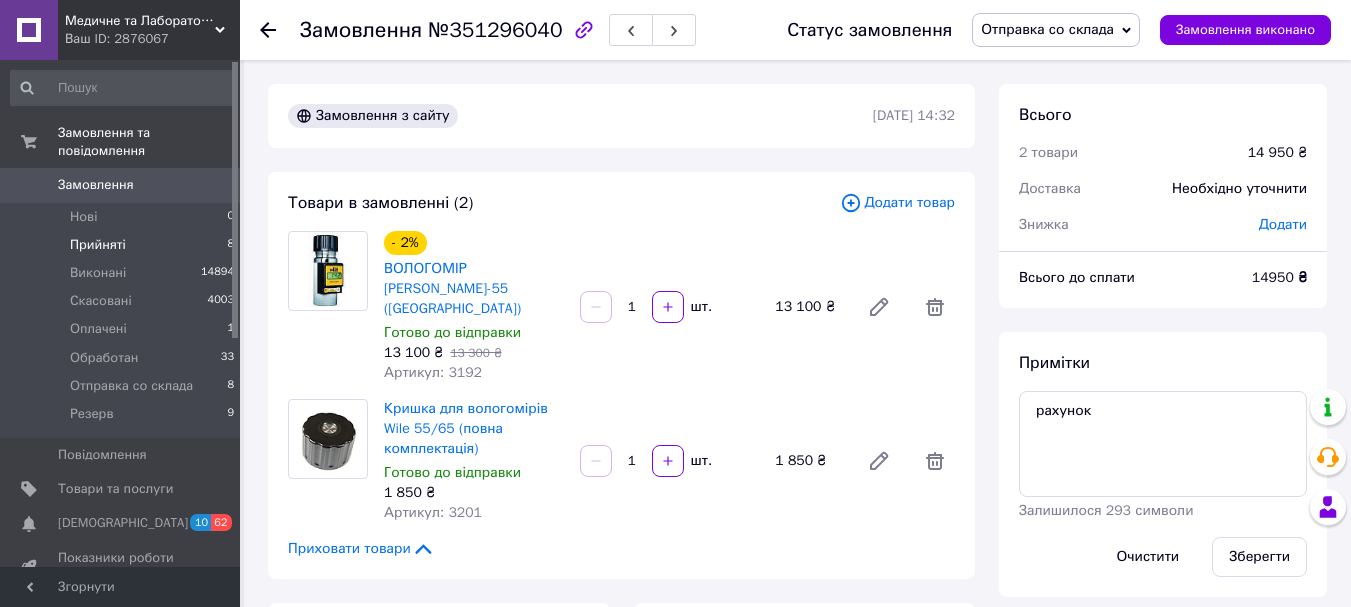 click on "Прийняті" at bounding box center [98, 245] 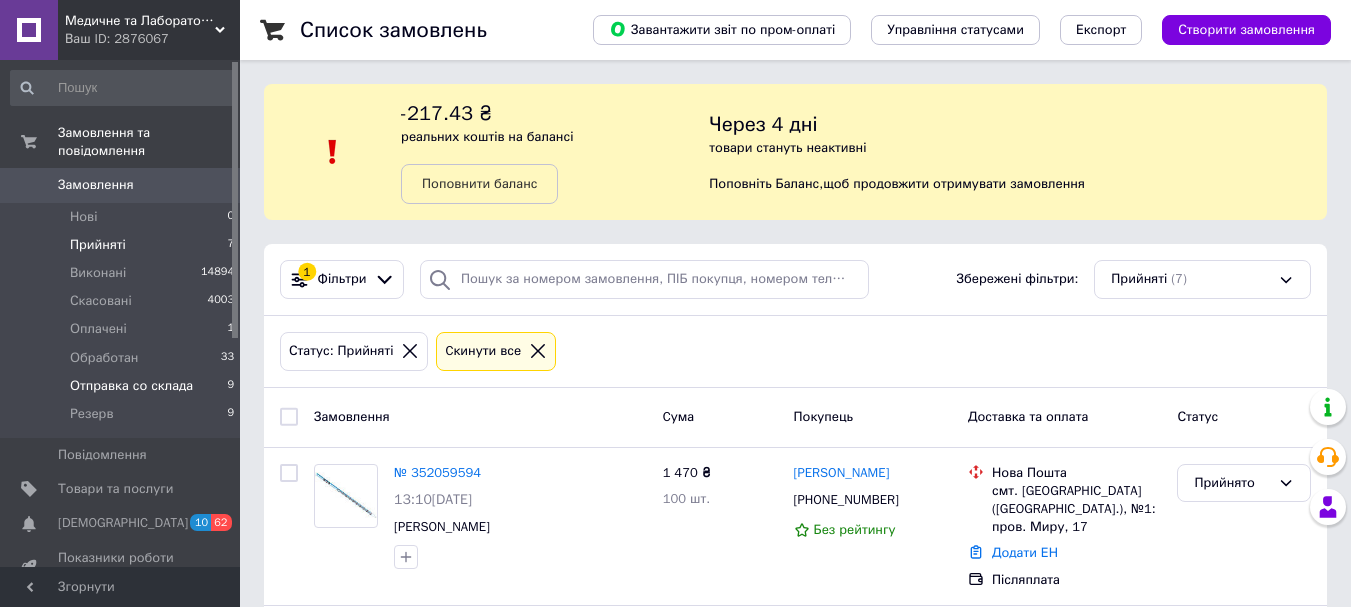 click on "Отправка со склада" at bounding box center (131, 386) 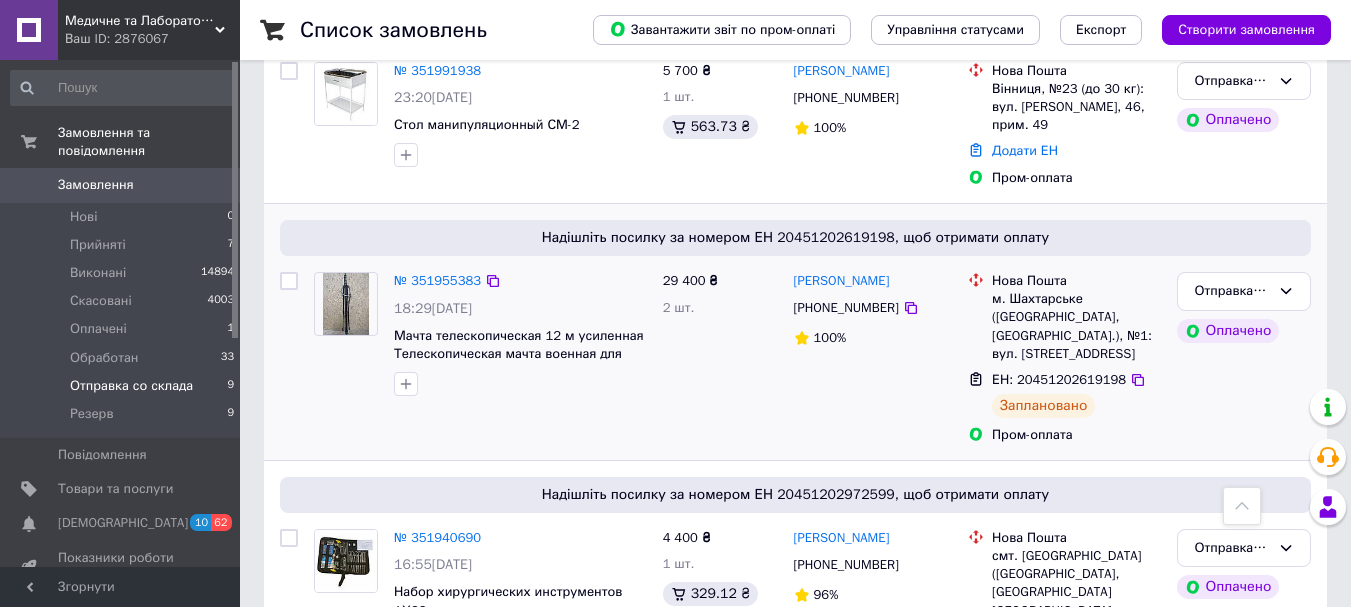 scroll, scrollTop: 500, scrollLeft: 0, axis: vertical 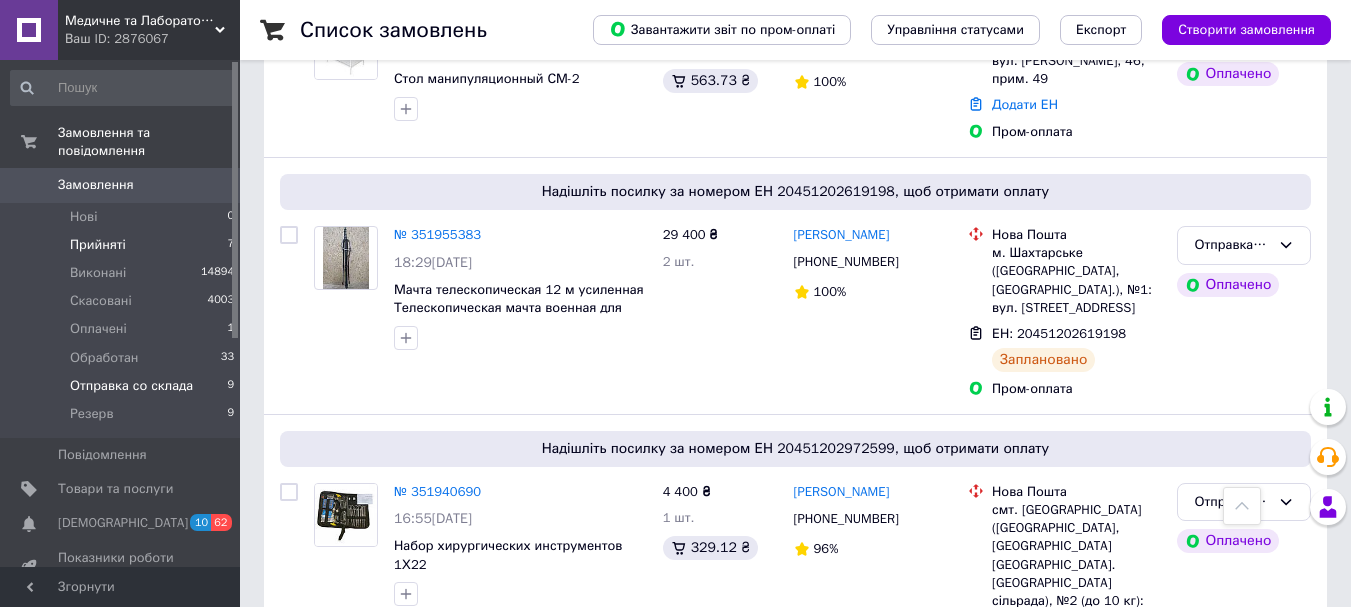 click on "Прийняті" at bounding box center [98, 245] 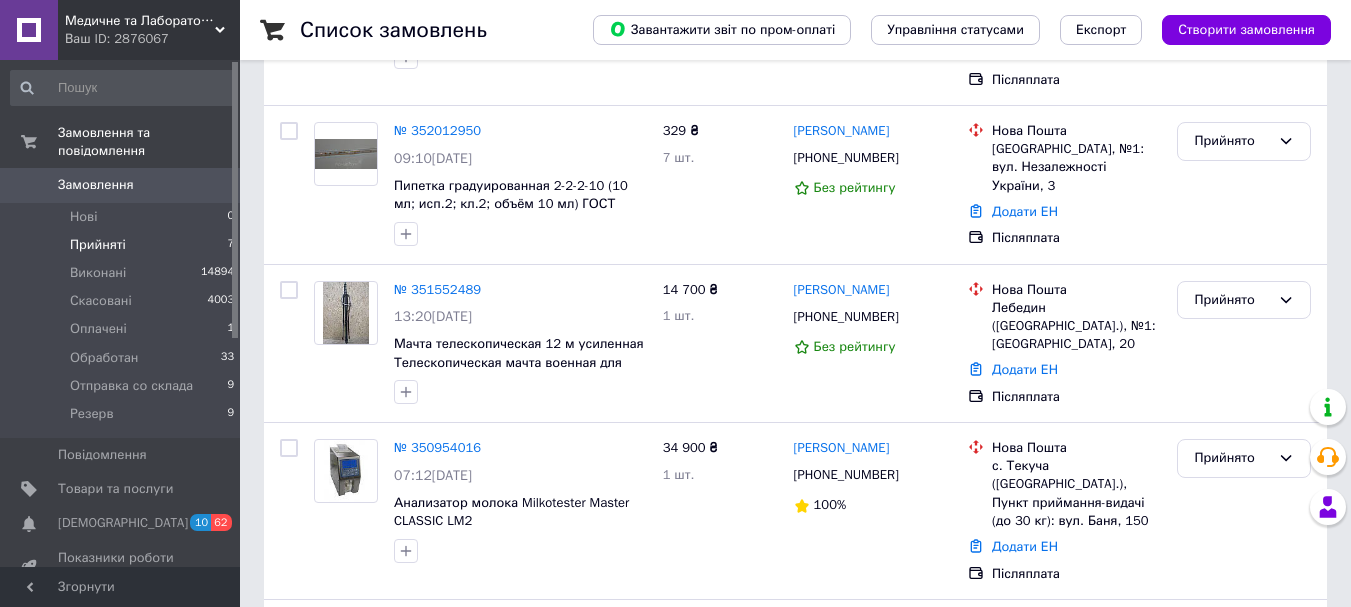 scroll, scrollTop: 0, scrollLeft: 0, axis: both 